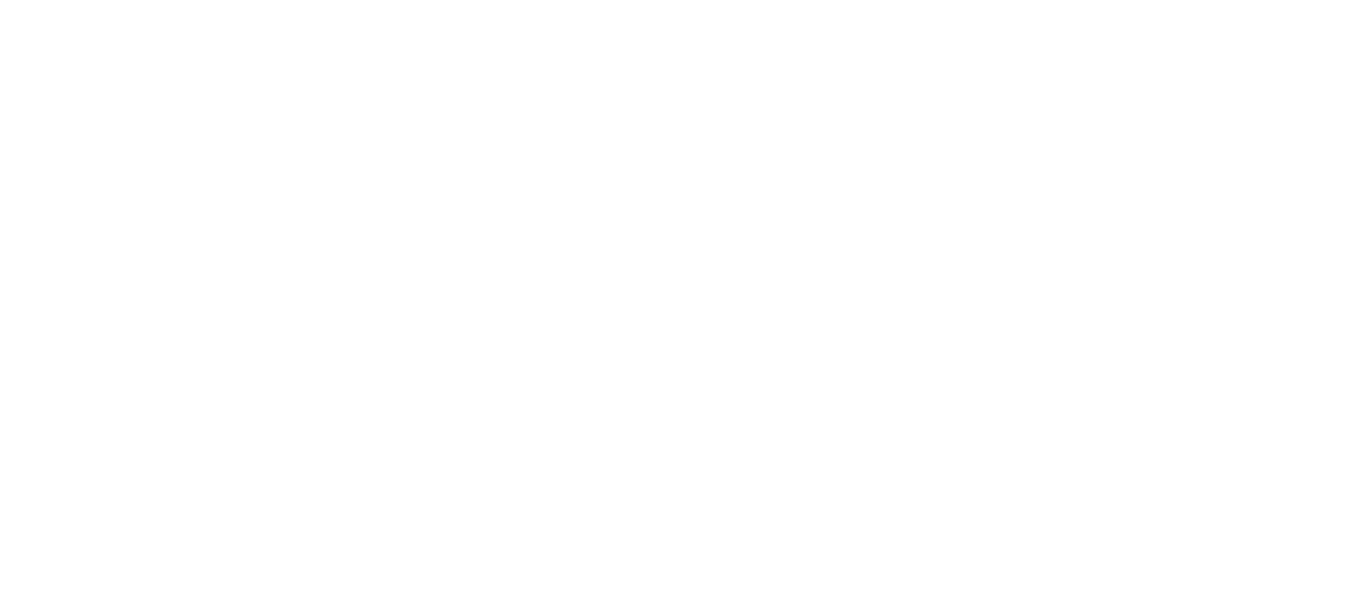 scroll, scrollTop: 0, scrollLeft: 0, axis: both 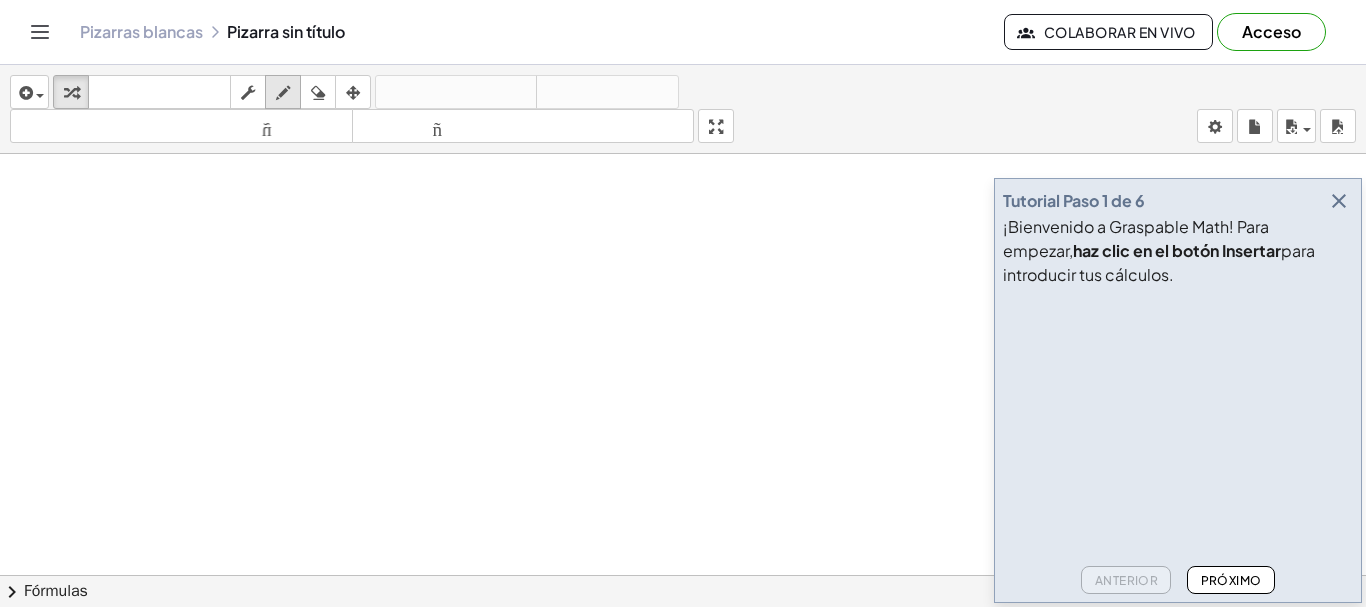 click at bounding box center [283, 92] 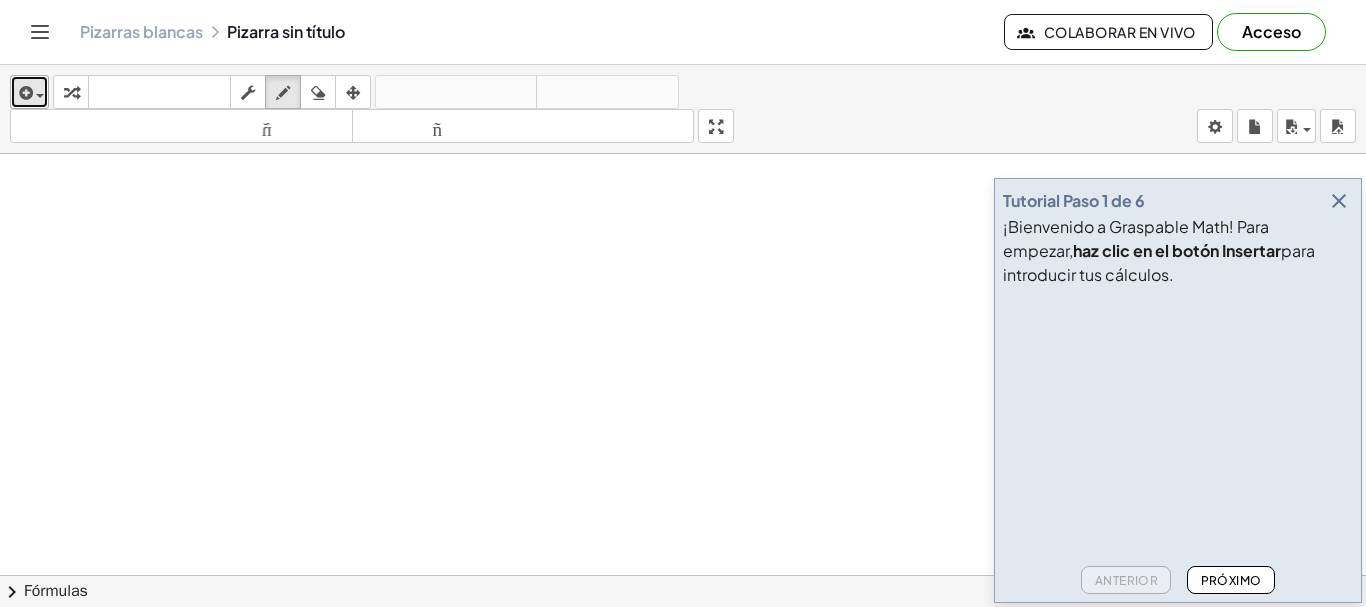 click at bounding box center (24, 93) 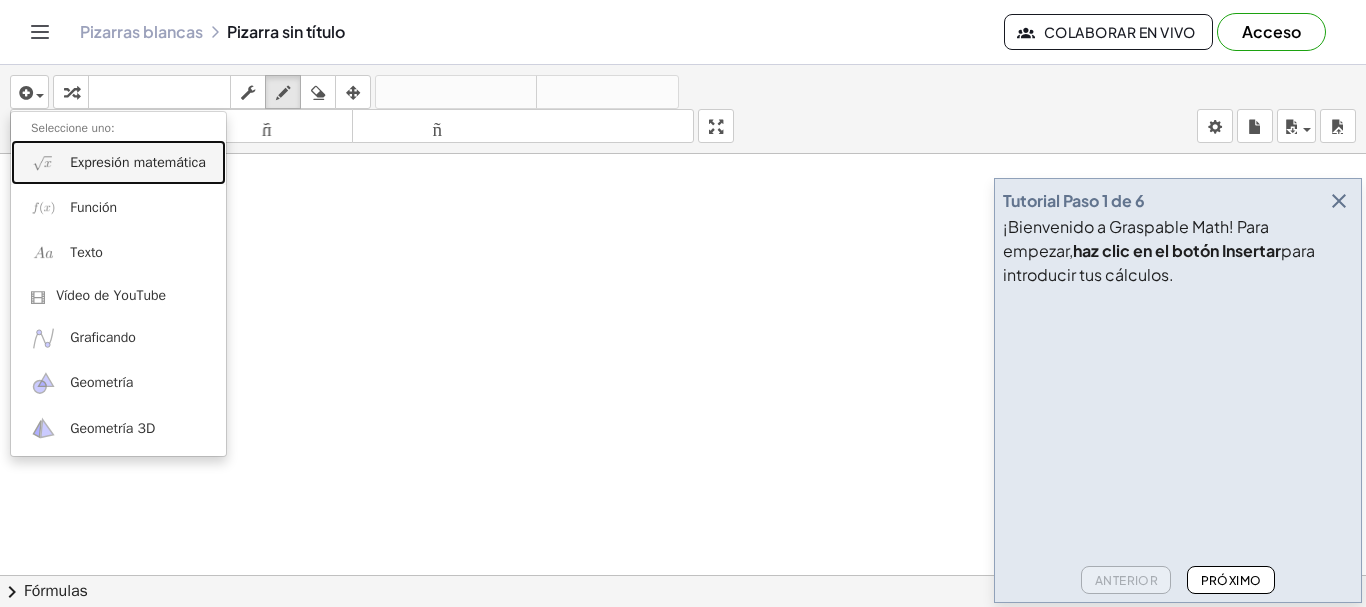 click on "Expresión matemática" at bounding box center (138, 162) 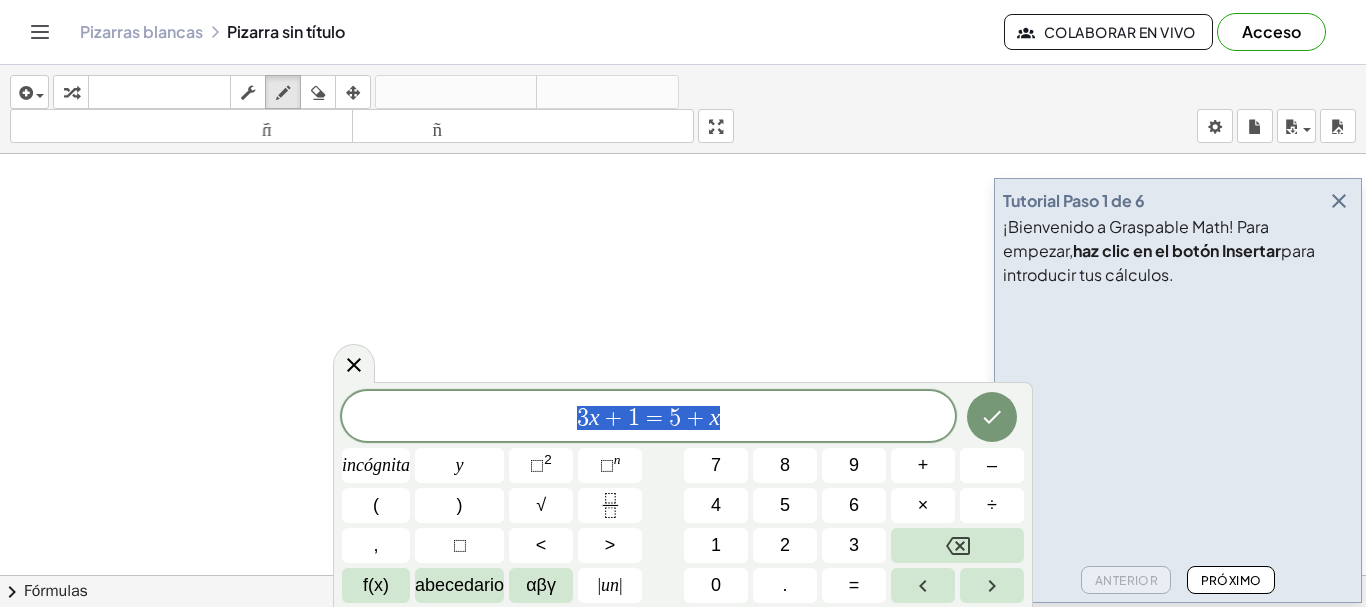 drag, startPoint x: 718, startPoint y: 428, endPoint x: 529, endPoint y: 438, distance: 189.26436 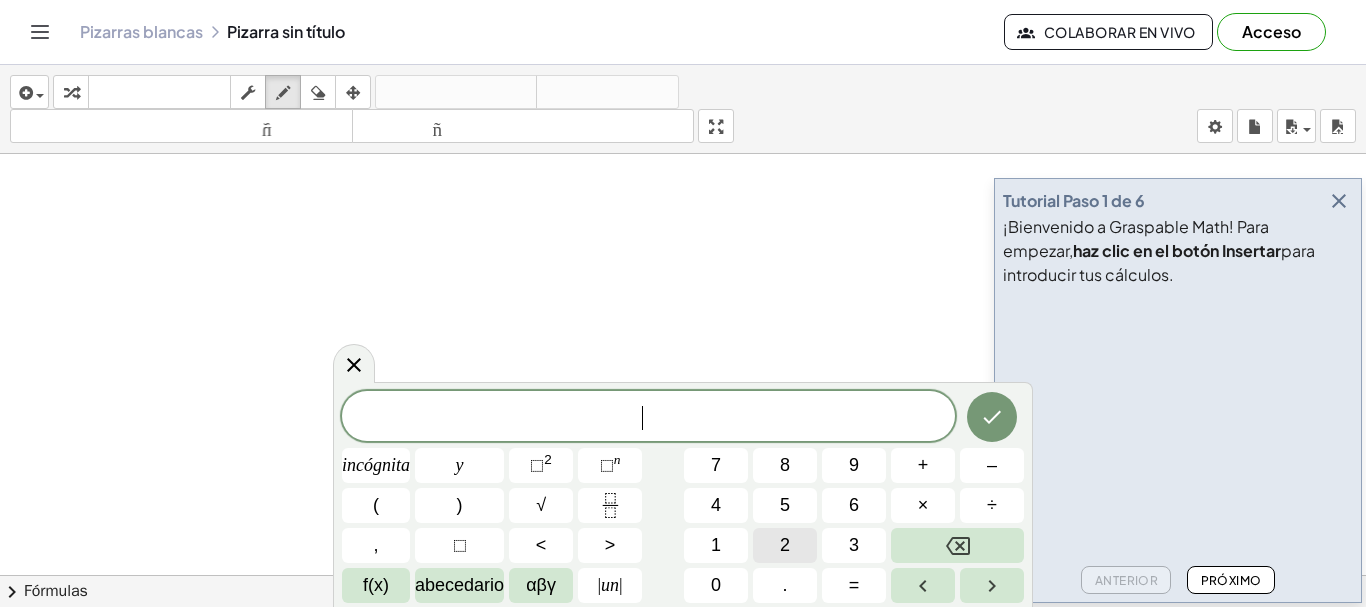 click on "2" at bounding box center [785, 545] 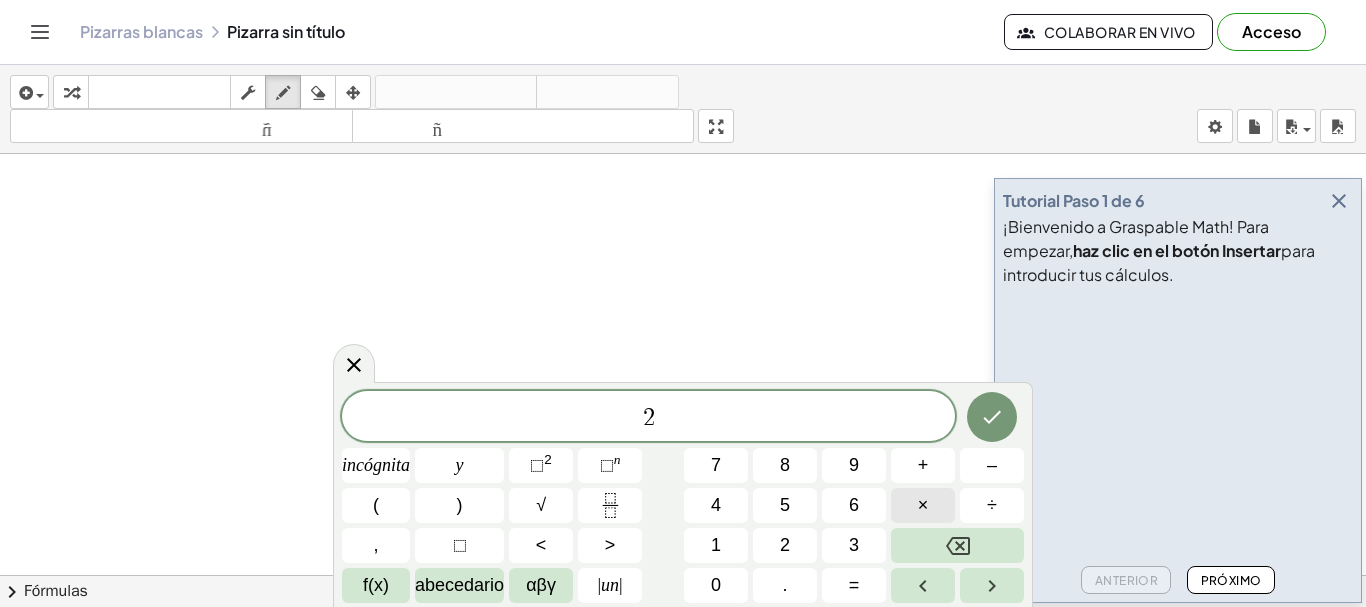 click on "×" at bounding box center (923, 505) 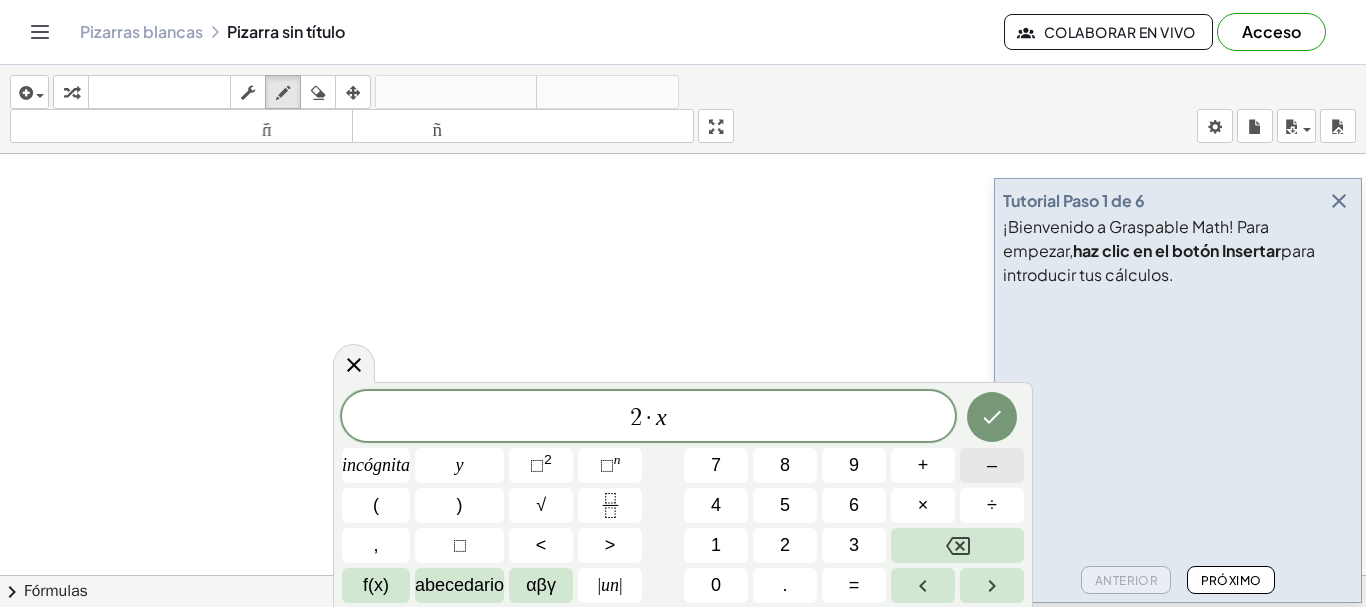 click on "–" at bounding box center (992, 465) 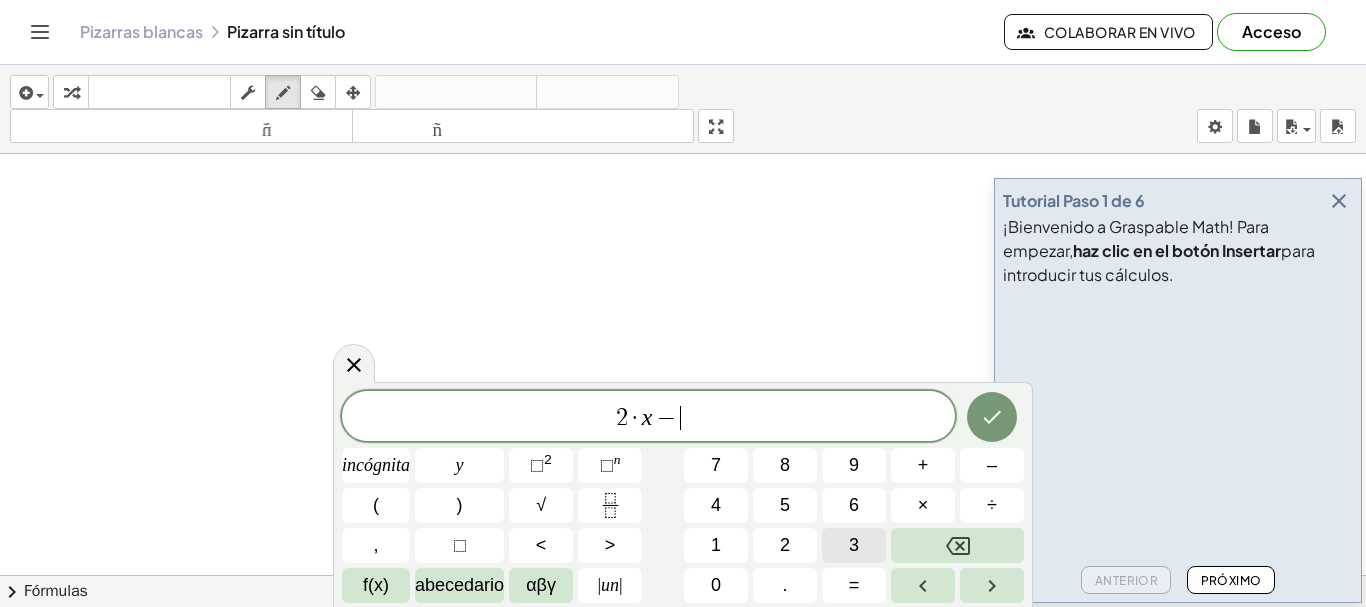 click on "3" at bounding box center (854, 545) 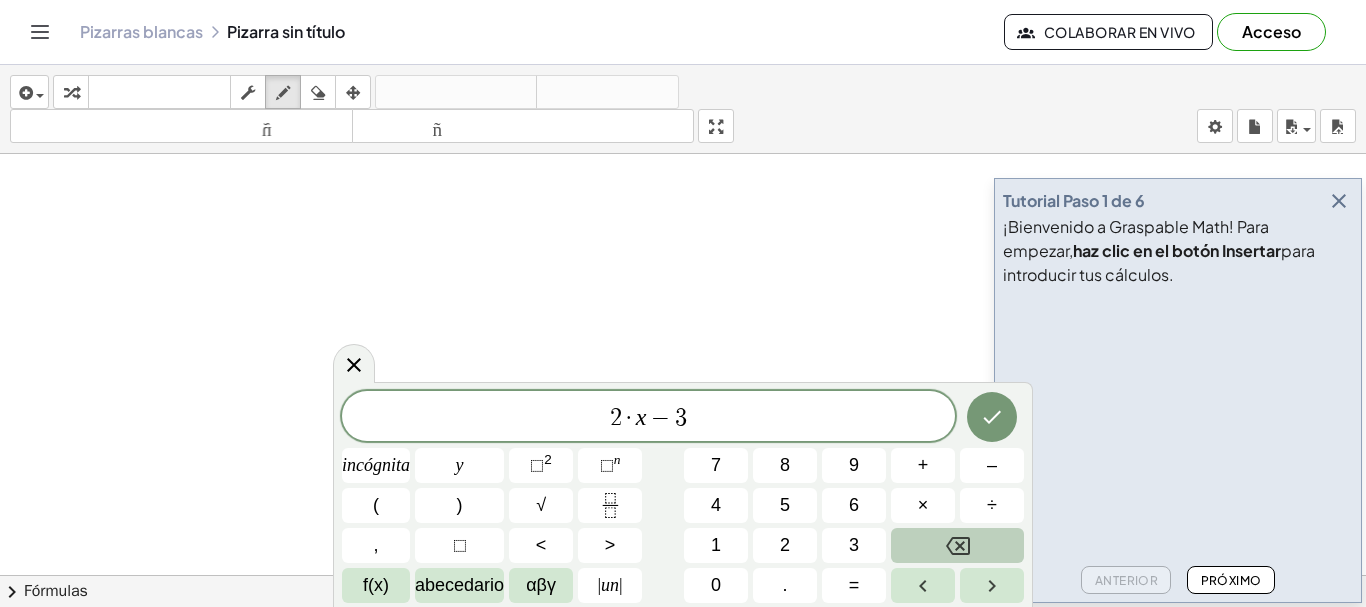 click at bounding box center (957, 545) 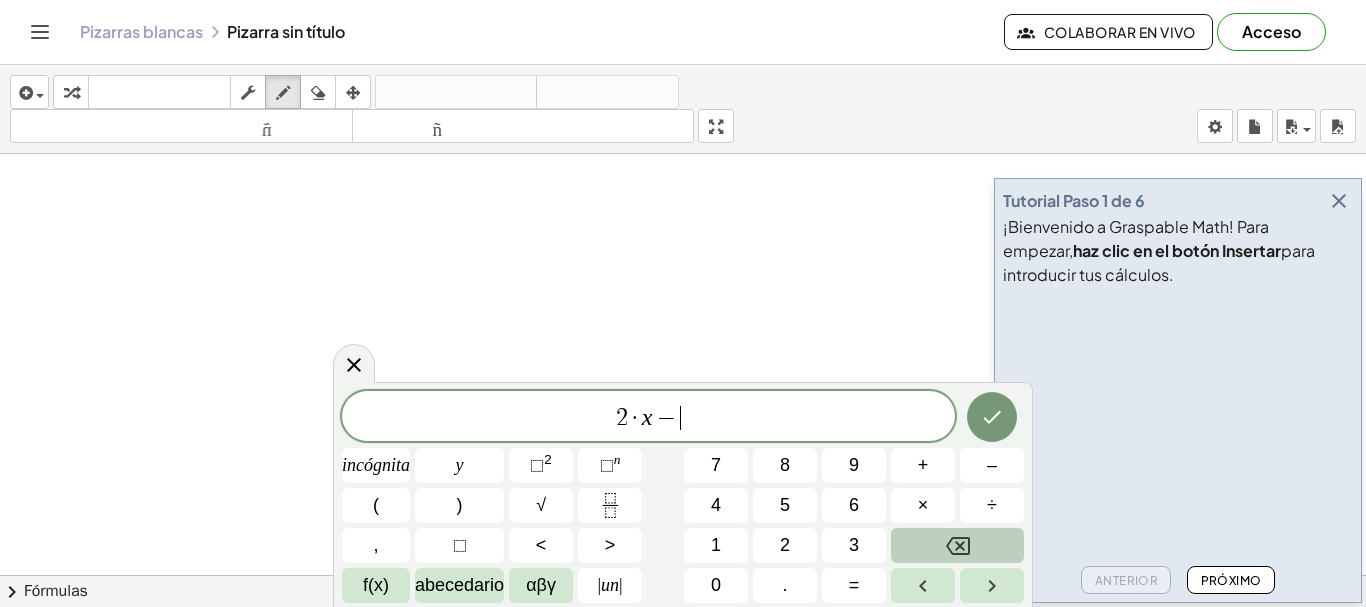 click at bounding box center (957, 545) 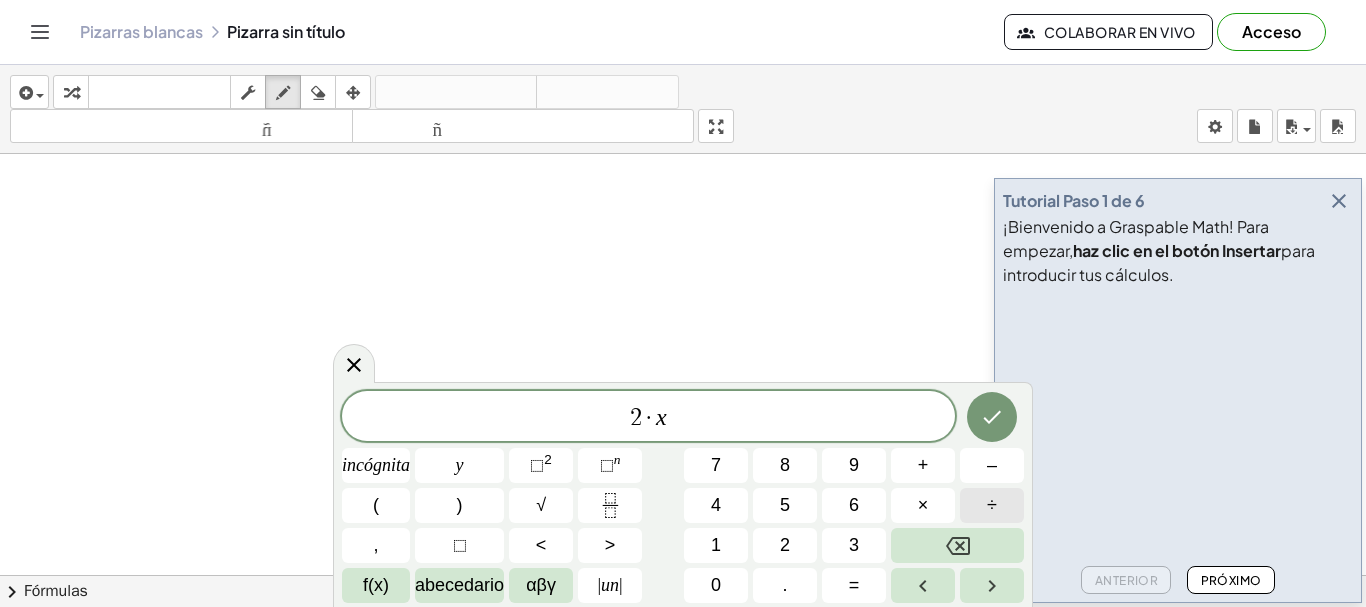 click on "÷" at bounding box center [992, 505] 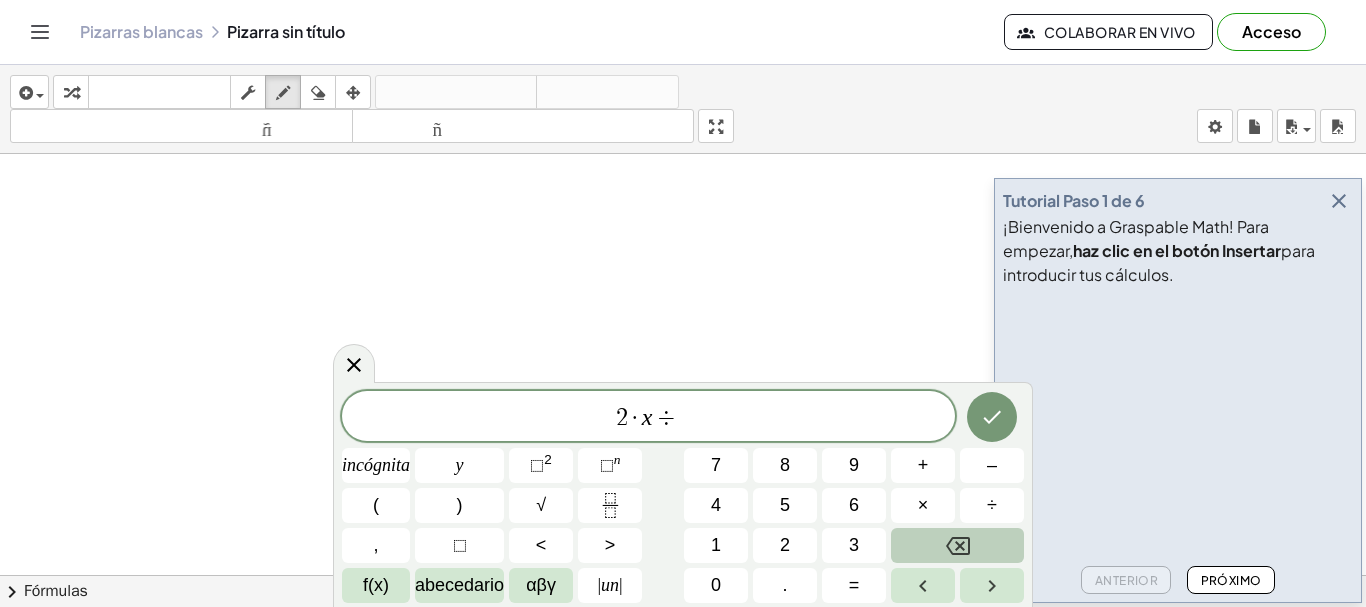click 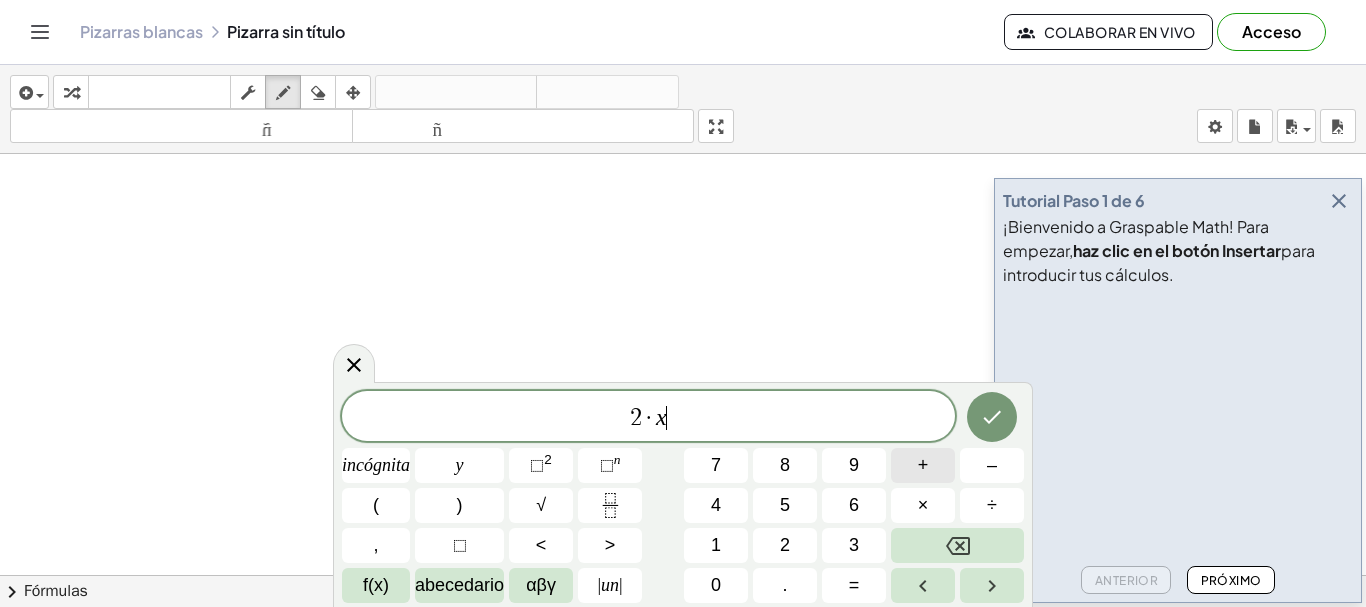 click on "+" at bounding box center (923, 465) 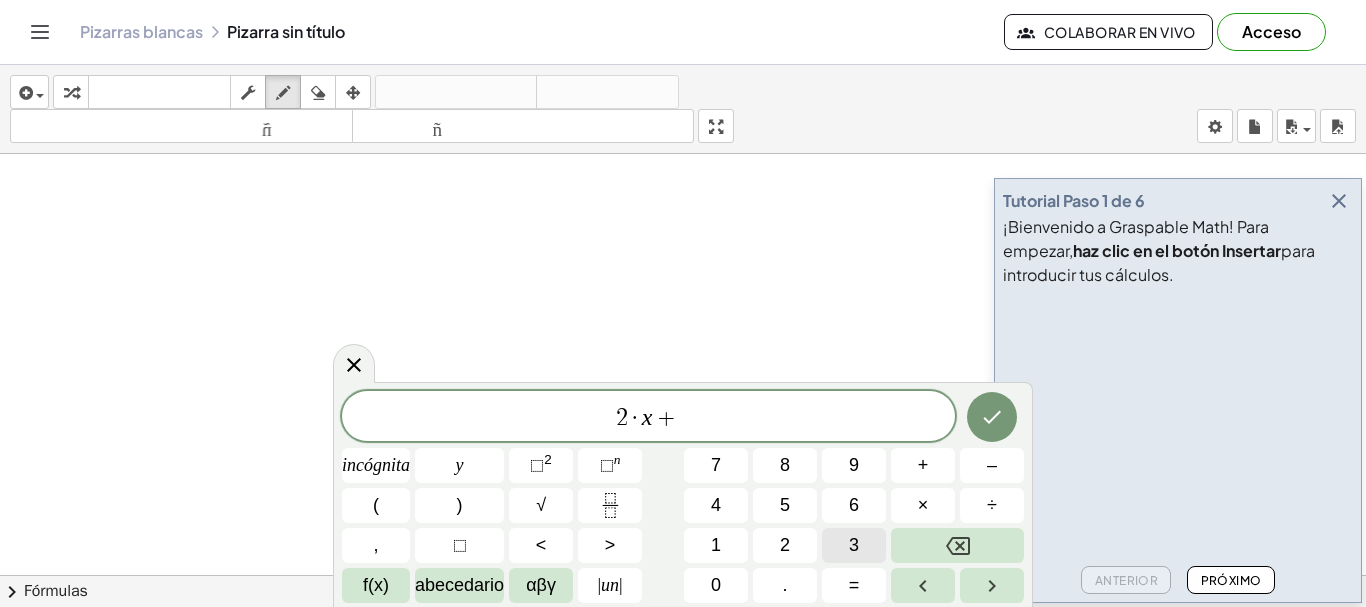 click on "3" at bounding box center [854, 545] 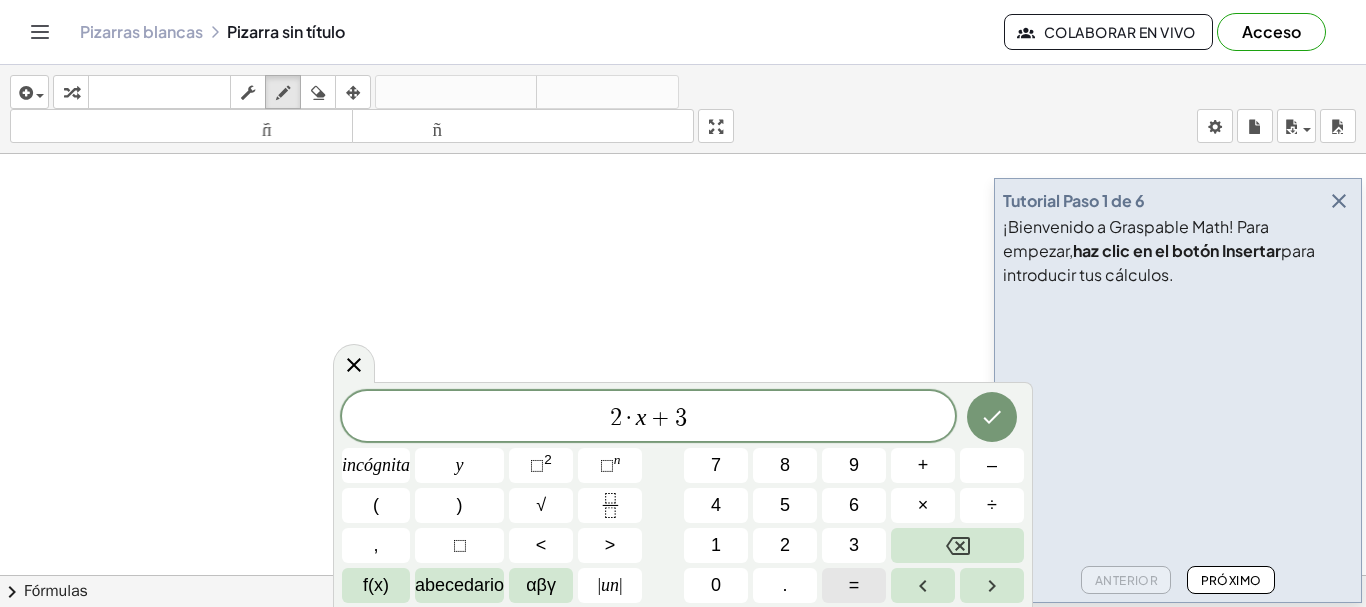 click on "=" at bounding box center [854, 585] 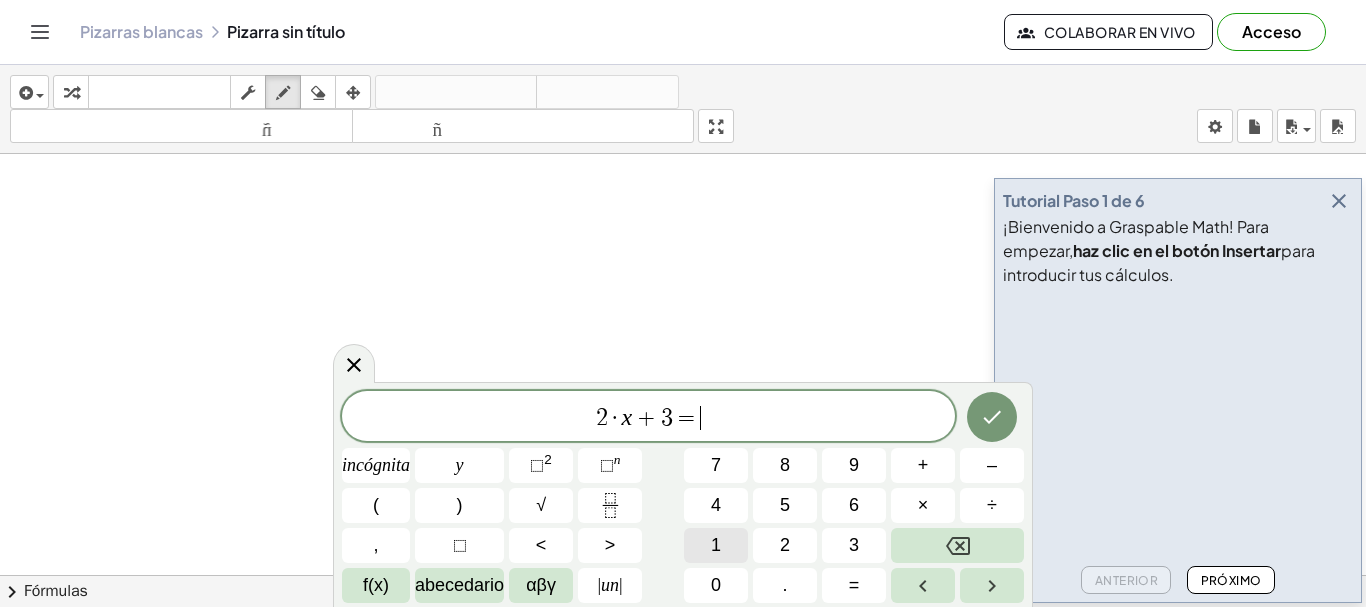 click on "1" at bounding box center (716, 545) 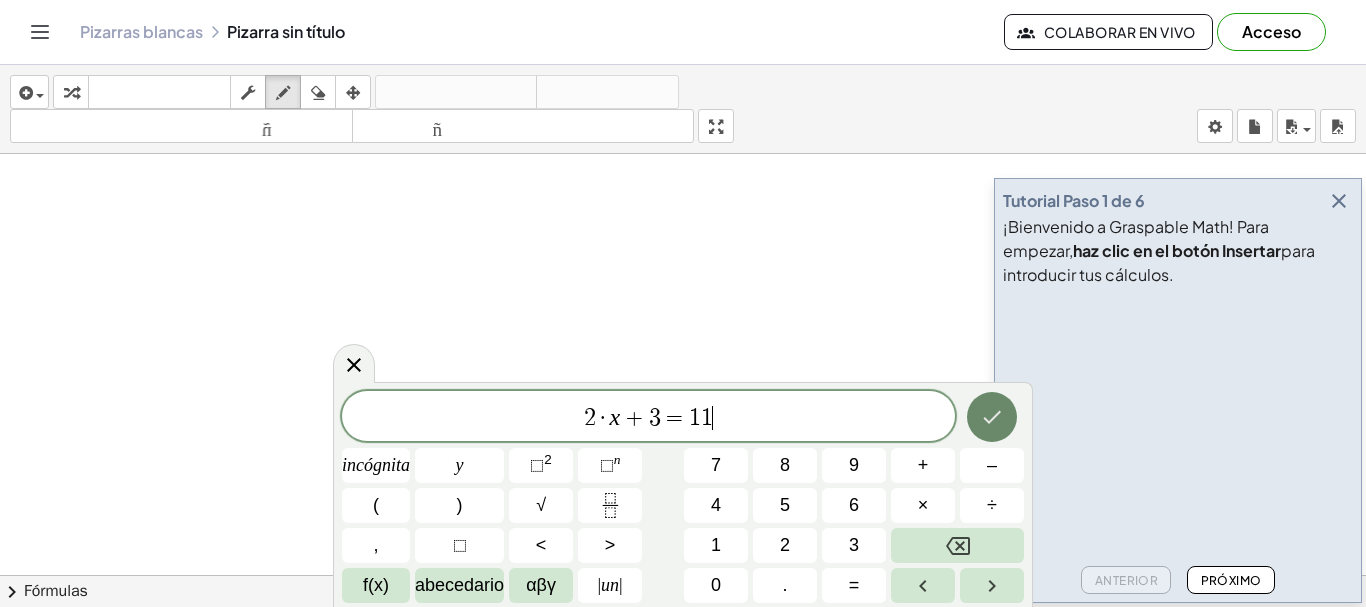 click 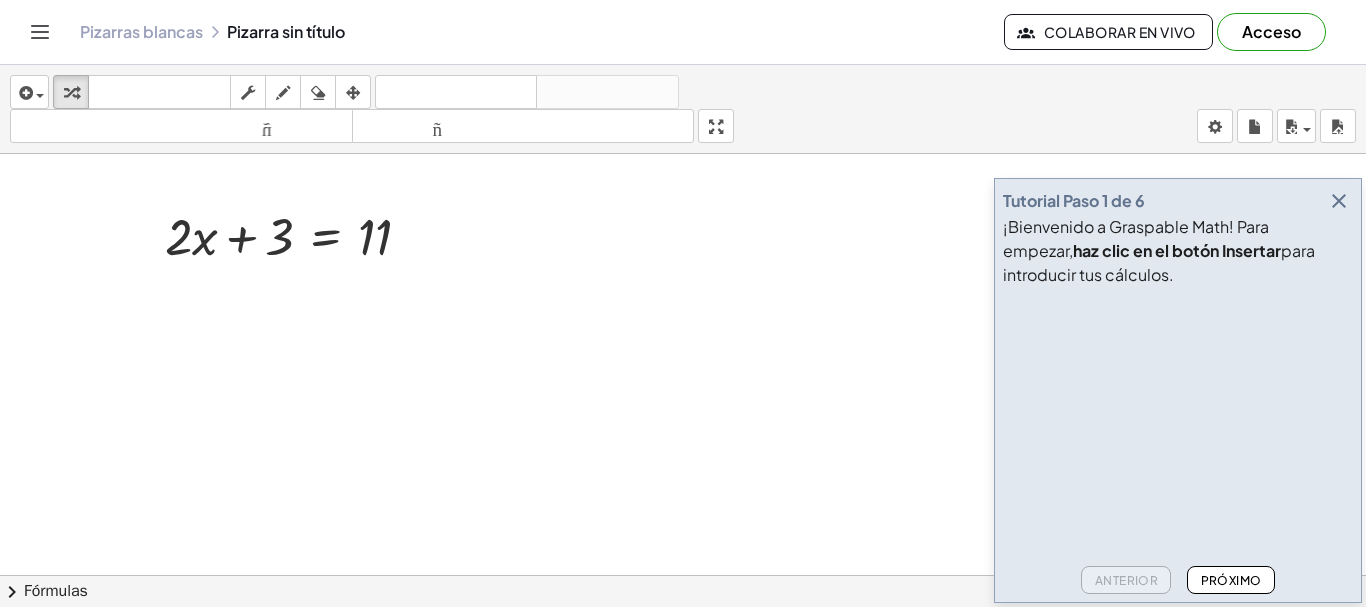 click on "Próximo" at bounding box center [1231, 580] 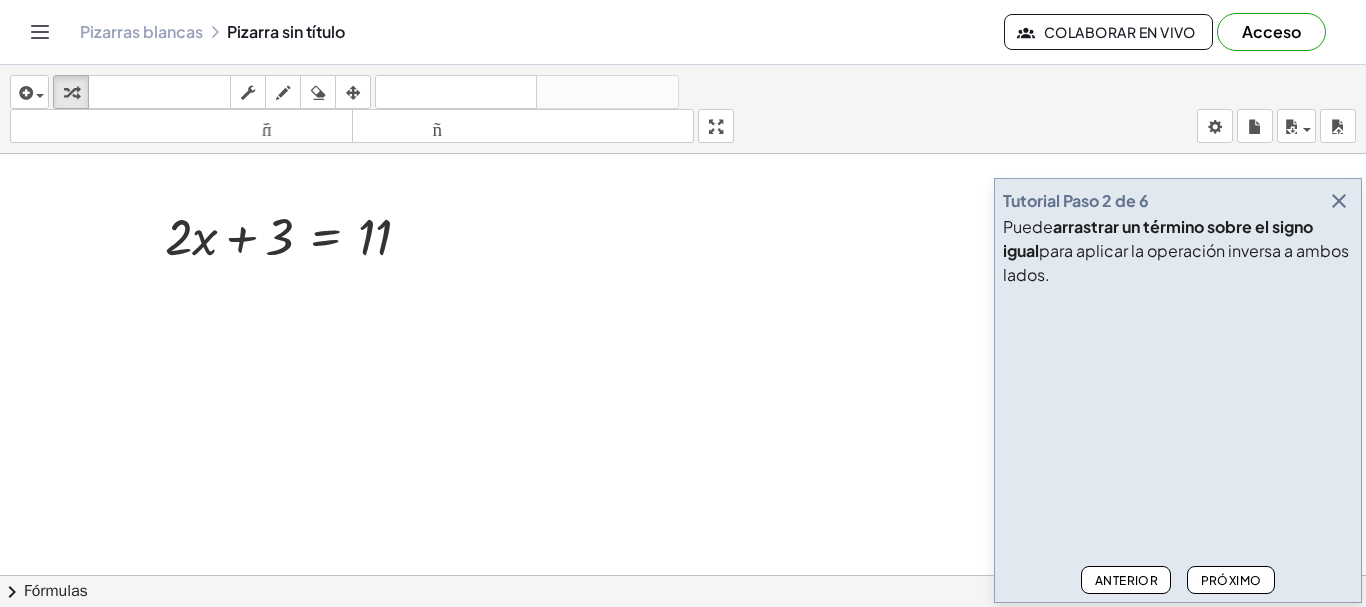click on "Próximo" at bounding box center [1231, 580] 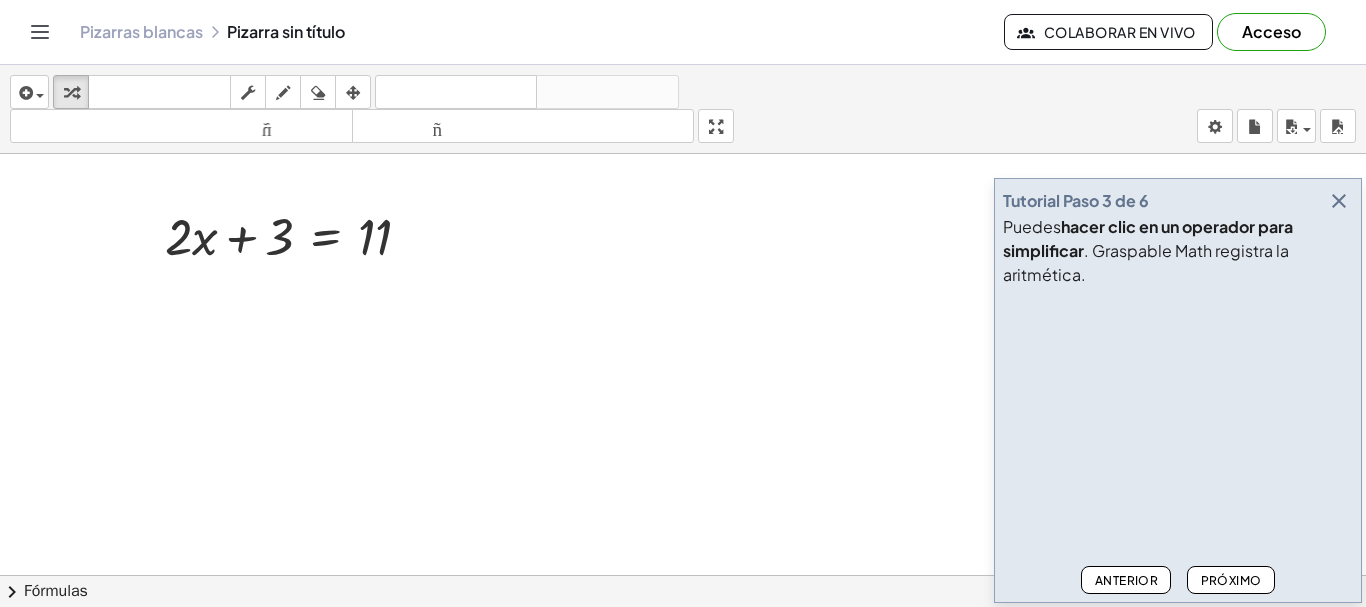 click on "Próximo" at bounding box center [1231, 580] 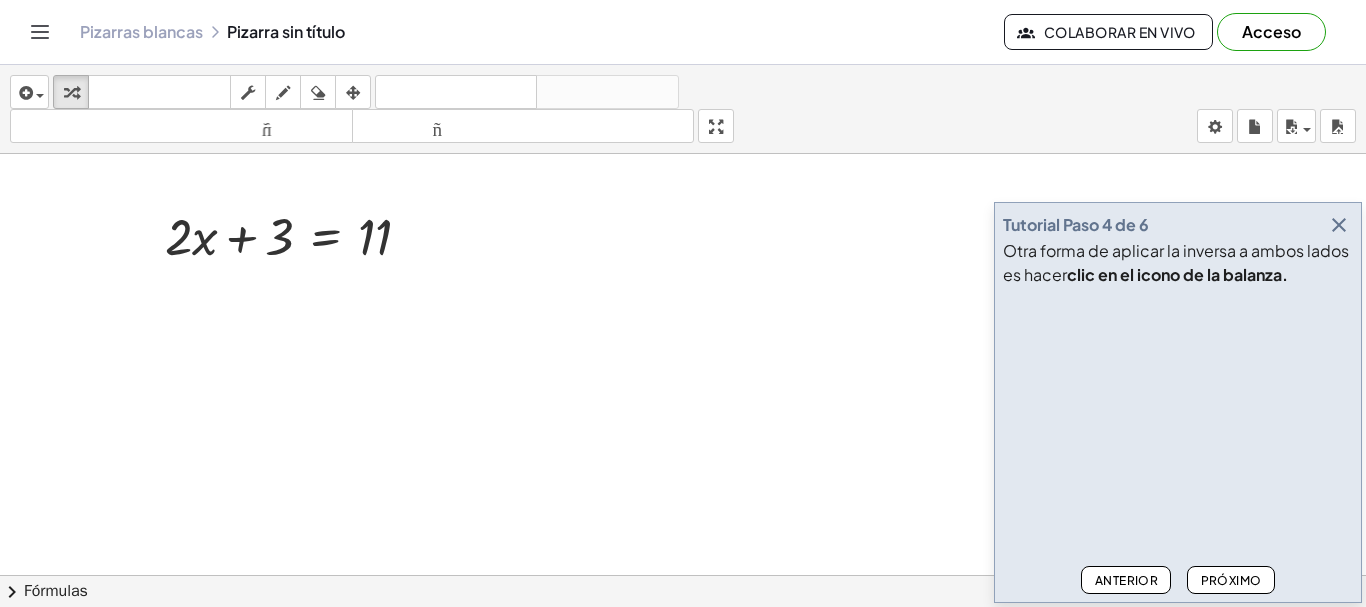 click on "Anterior" at bounding box center [1126, 580] 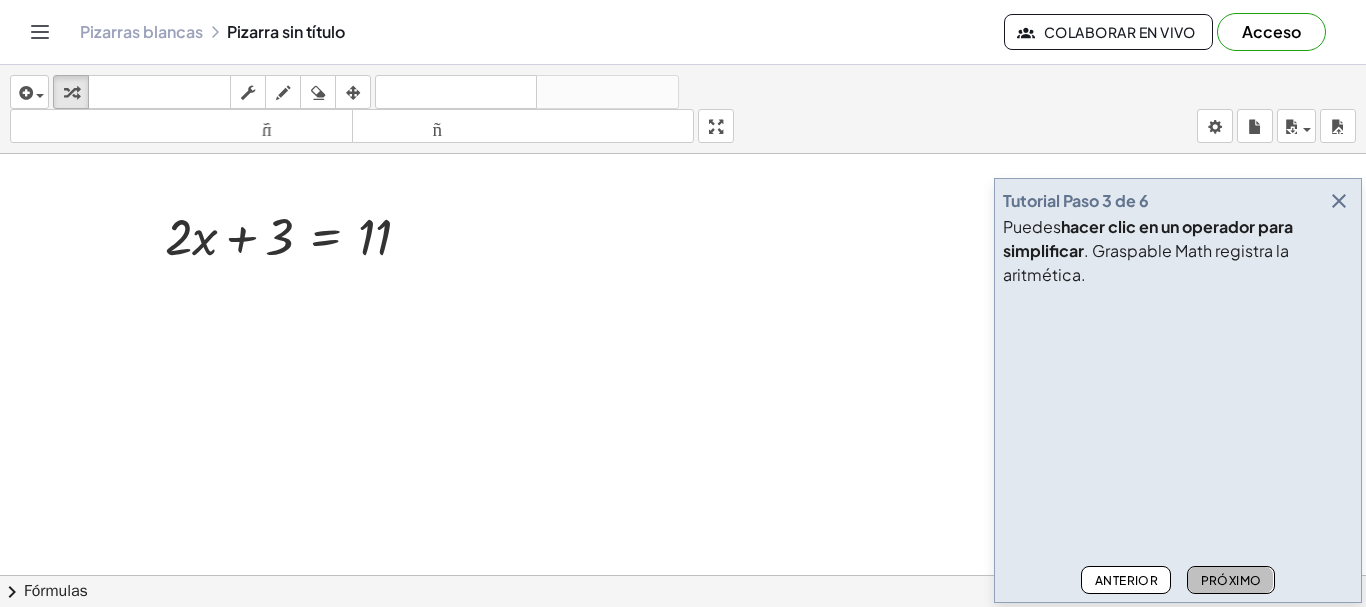 click on "Próximo" at bounding box center [1231, 580] 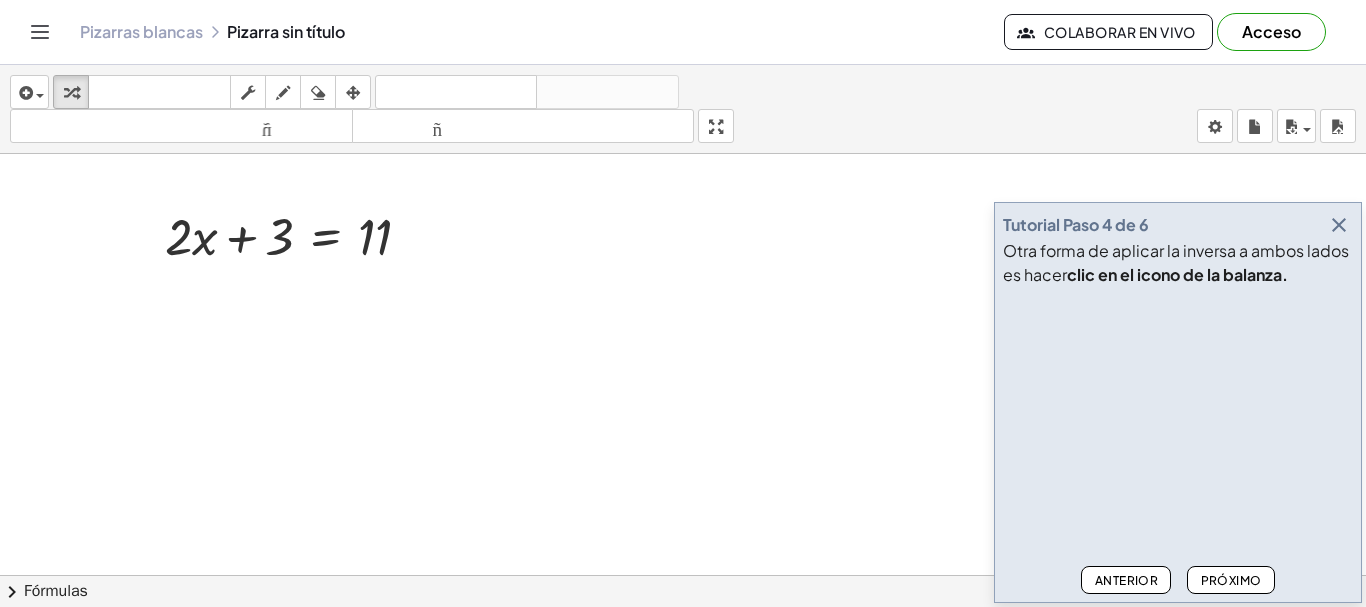 click on "Próximo" at bounding box center [1231, 580] 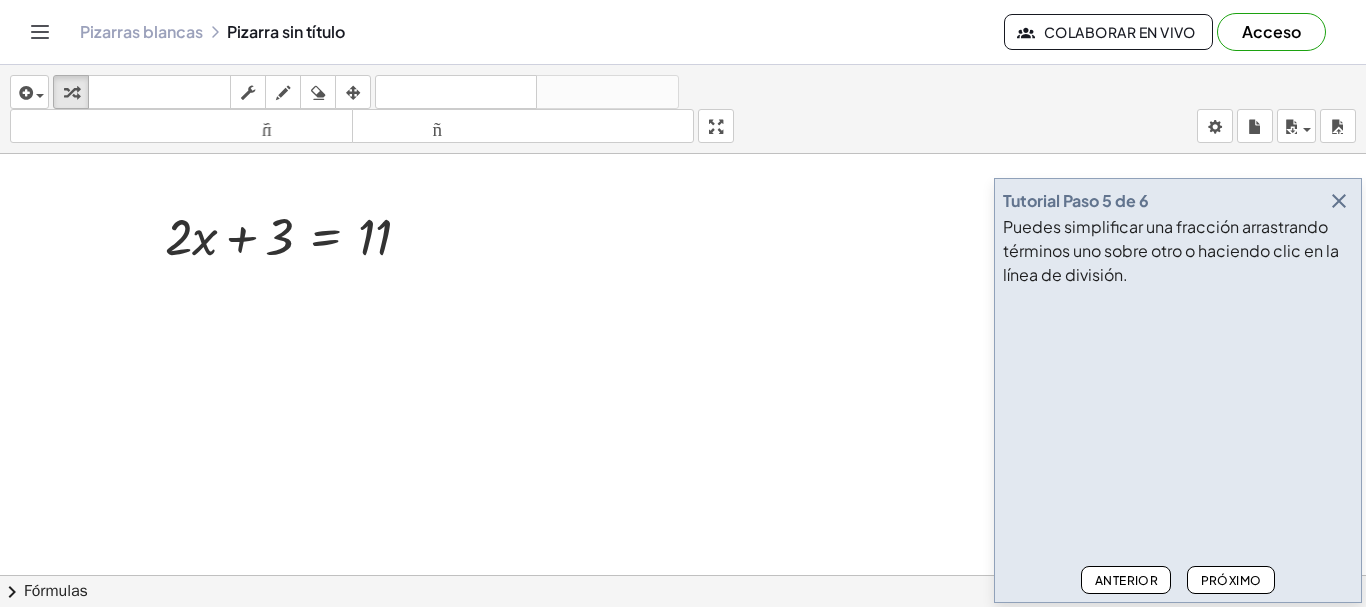 click on "Anterior" at bounding box center (1126, 580) 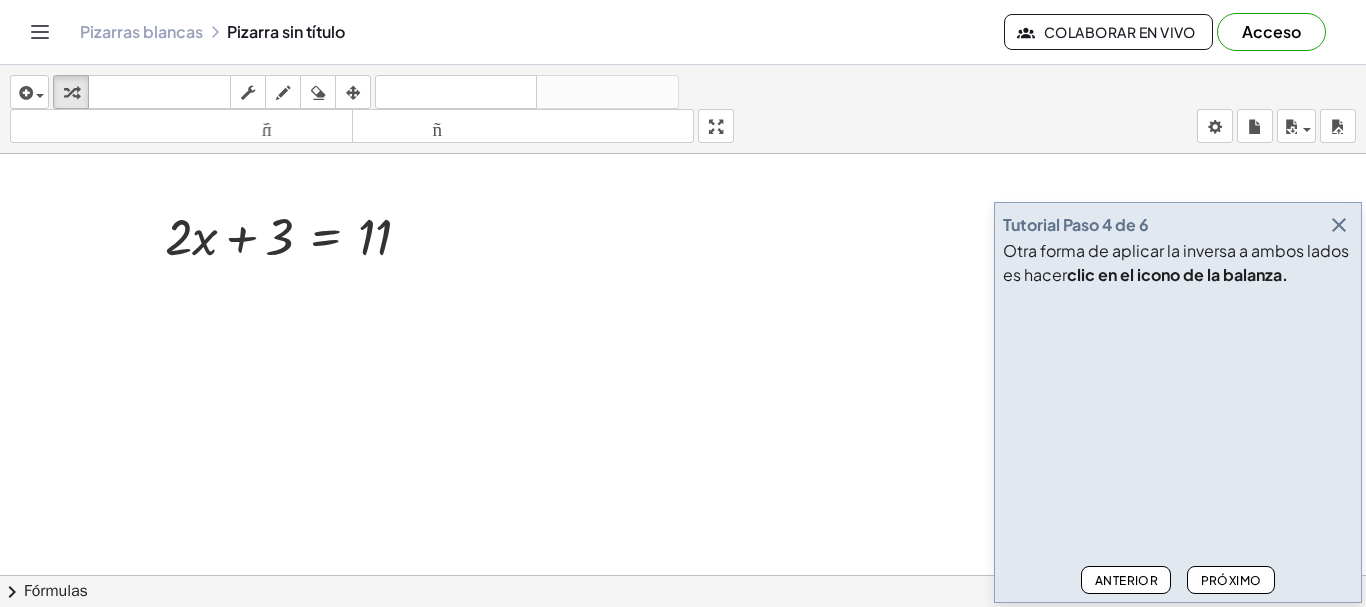 click on "Próximo" at bounding box center (1231, 580) 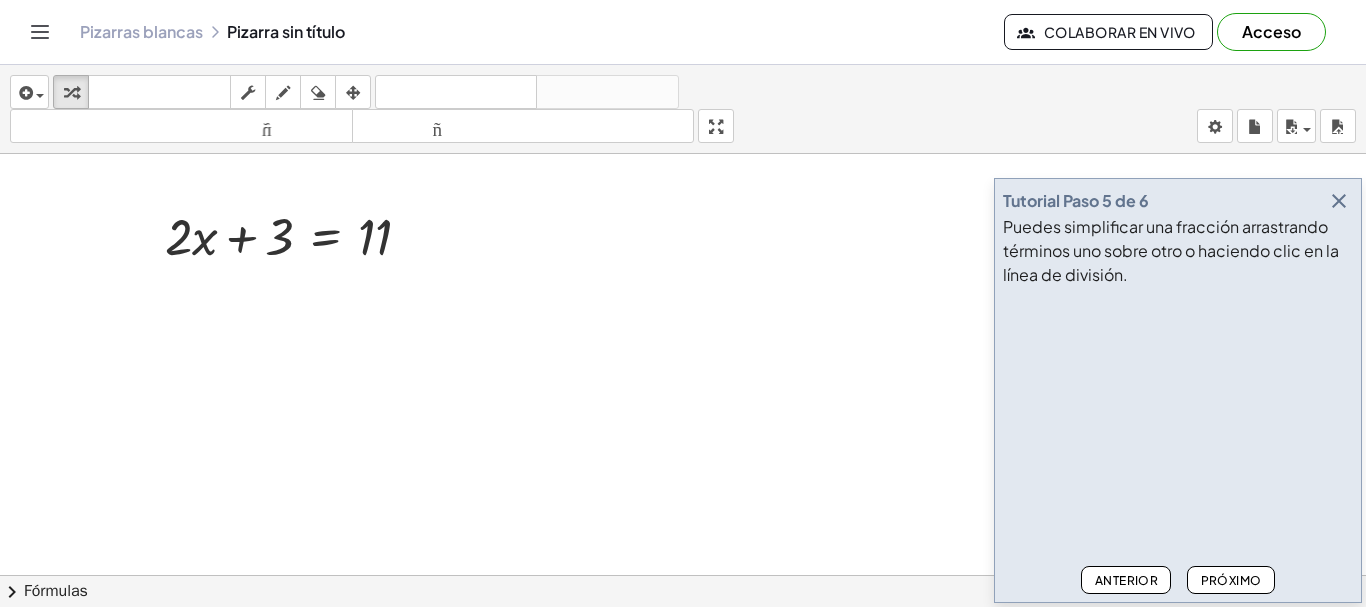 click on "Próximo" at bounding box center [1231, 580] 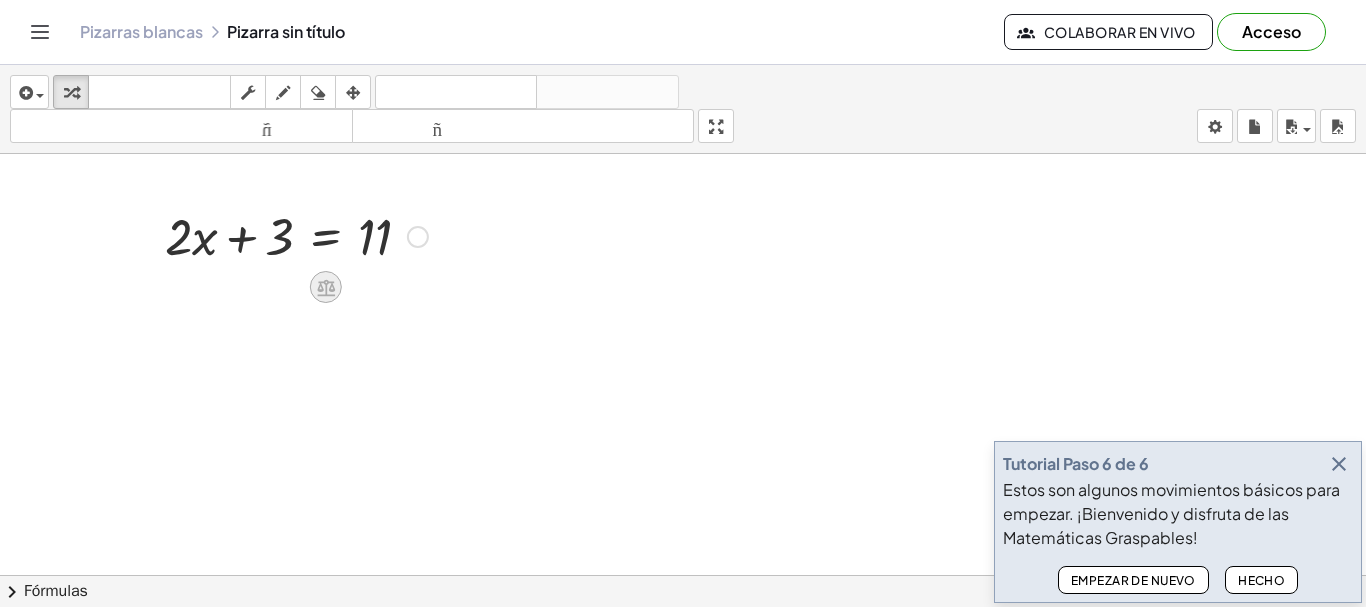 click 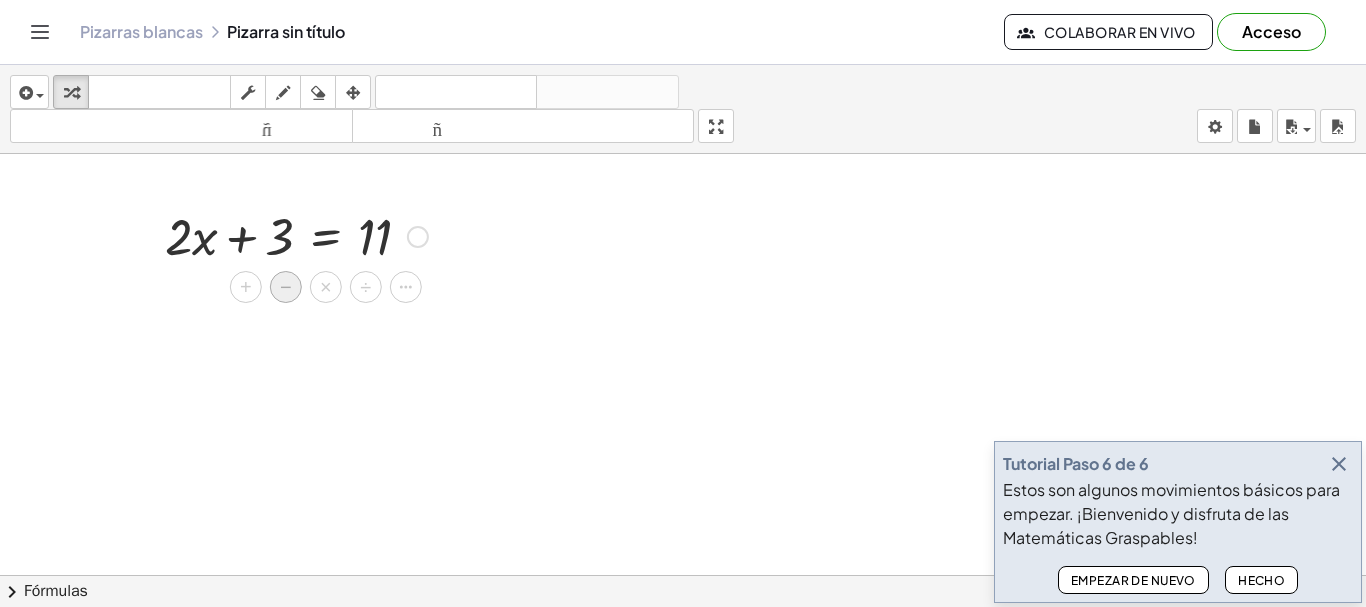 click on "−" at bounding box center (286, 287) 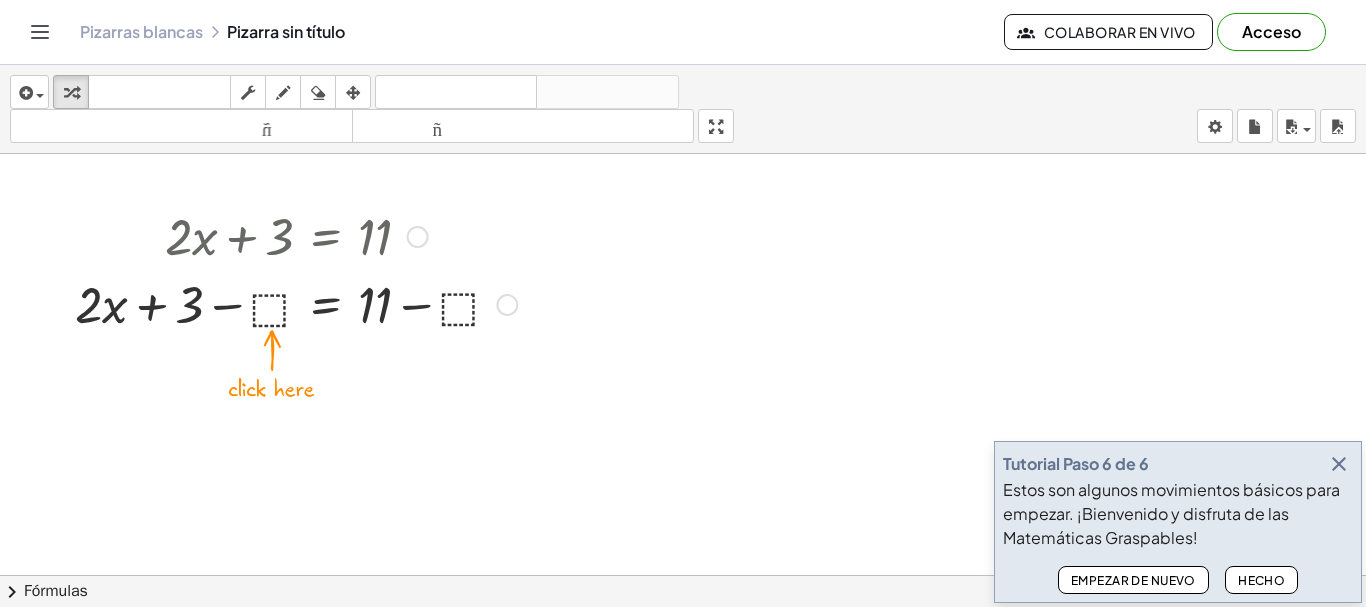 click at bounding box center [296, 303] 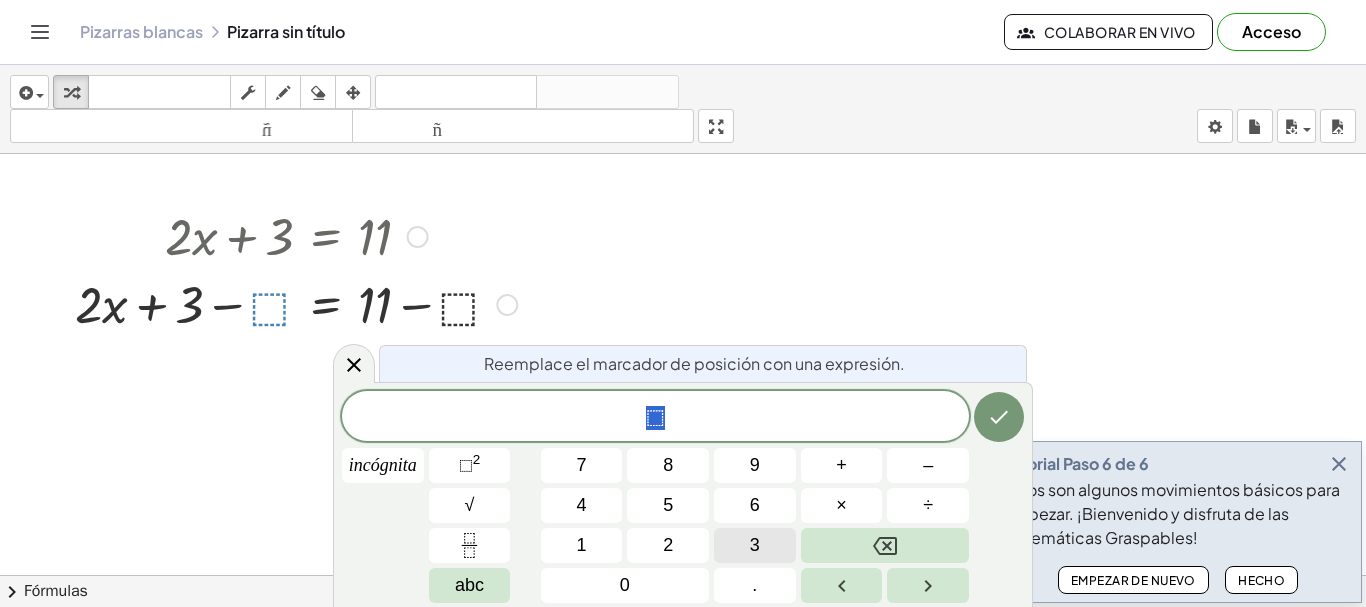 click on "3" at bounding box center (755, 545) 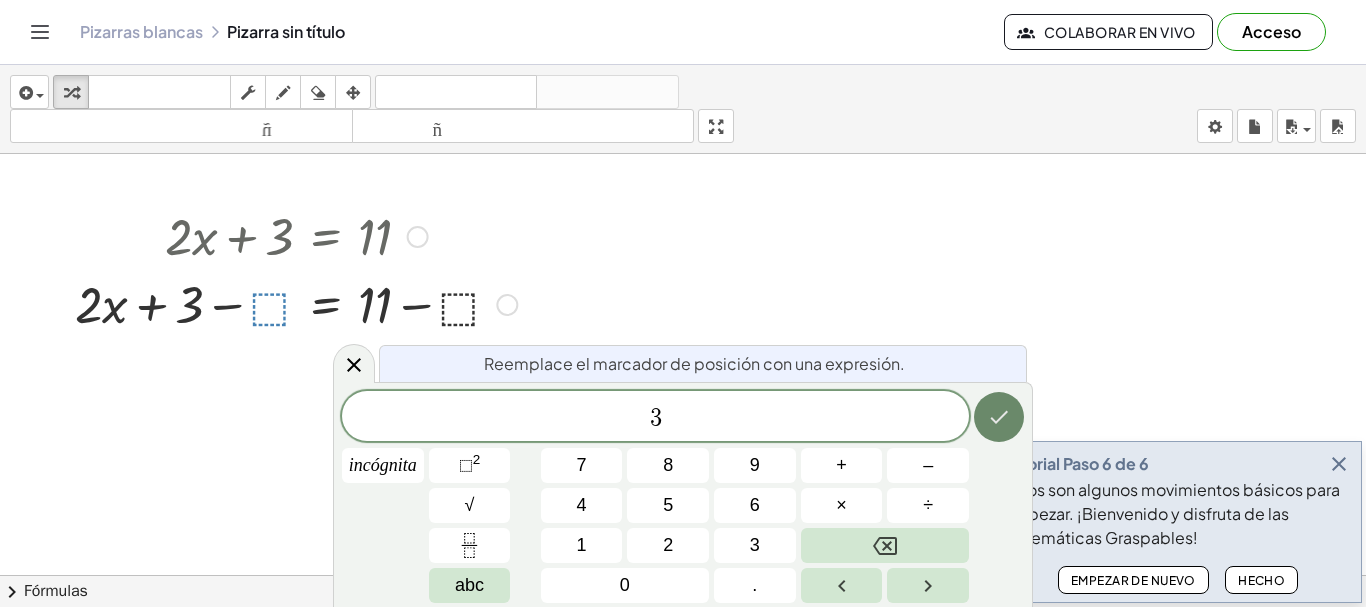 click 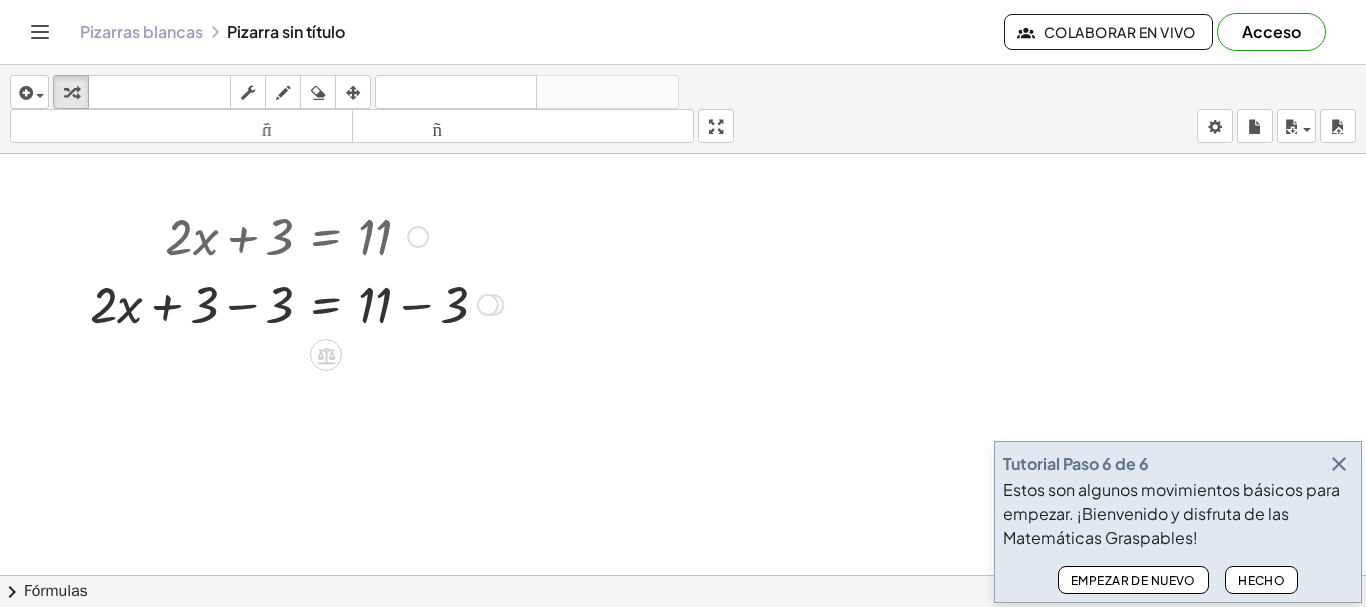 click at bounding box center [296, 303] 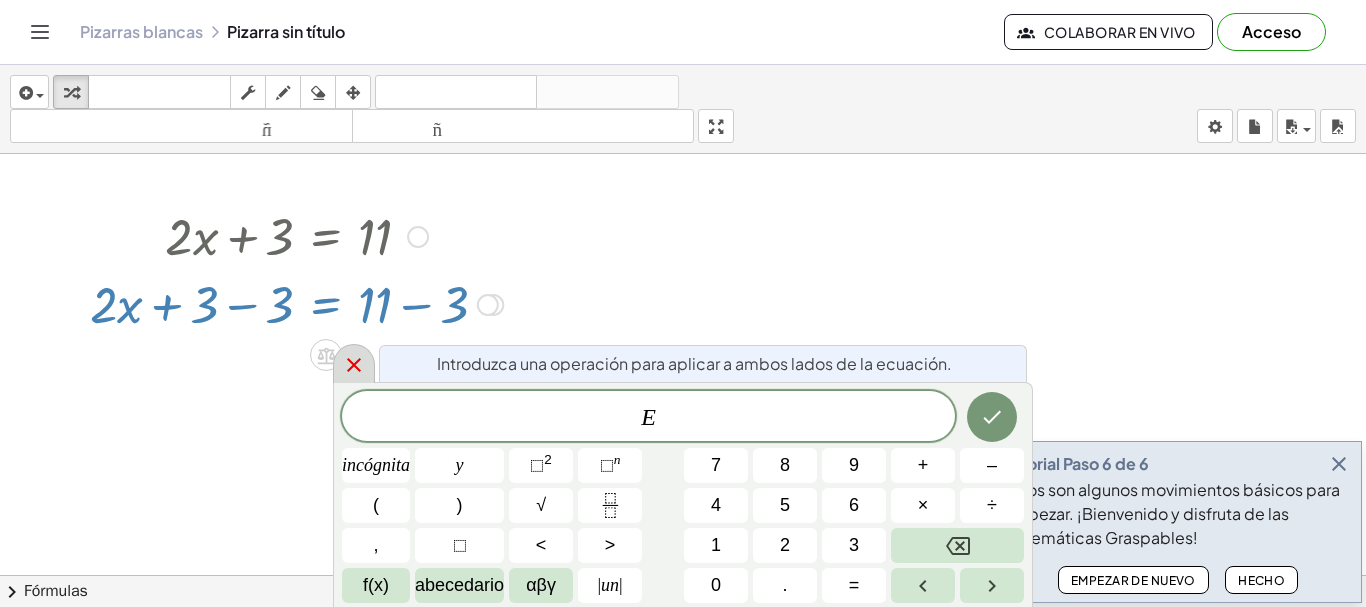 click 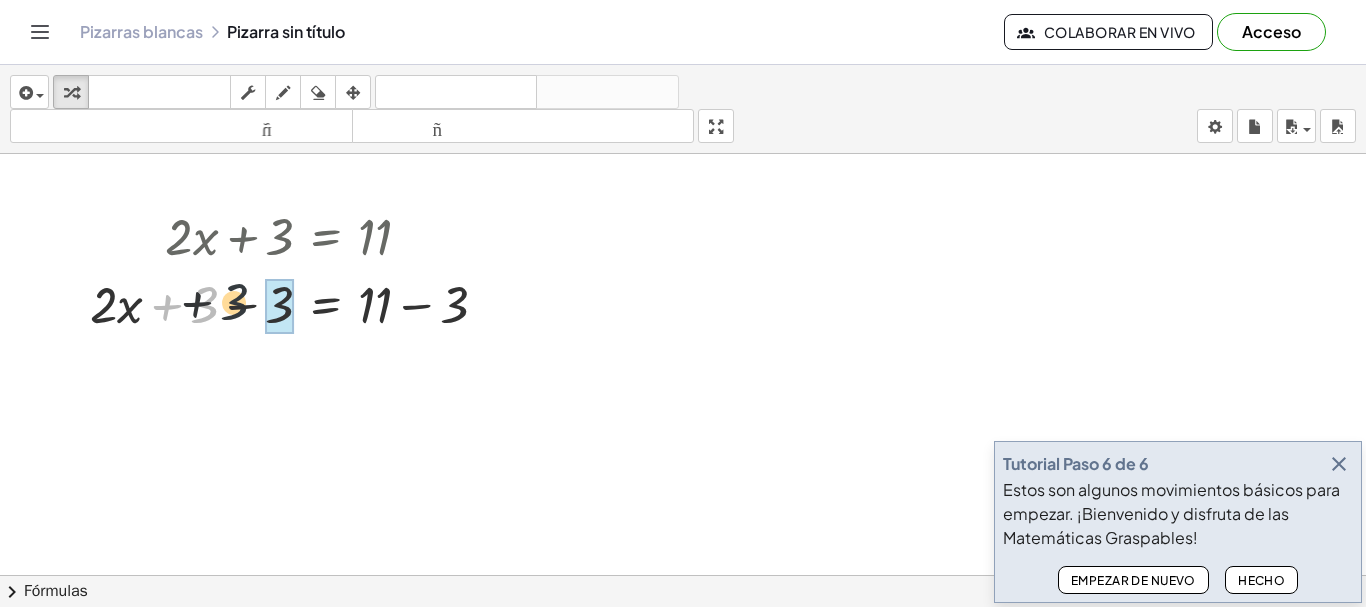 drag, startPoint x: 206, startPoint y: 306, endPoint x: 242, endPoint y: 302, distance: 36.221542 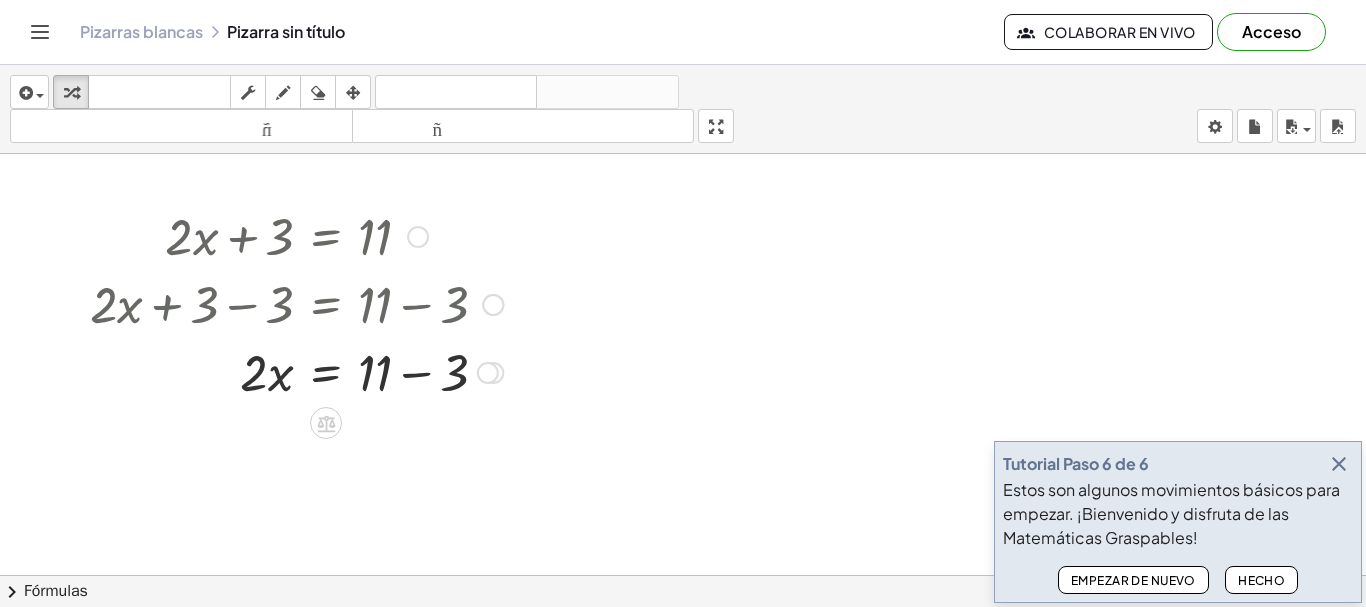 click at bounding box center (296, 235) 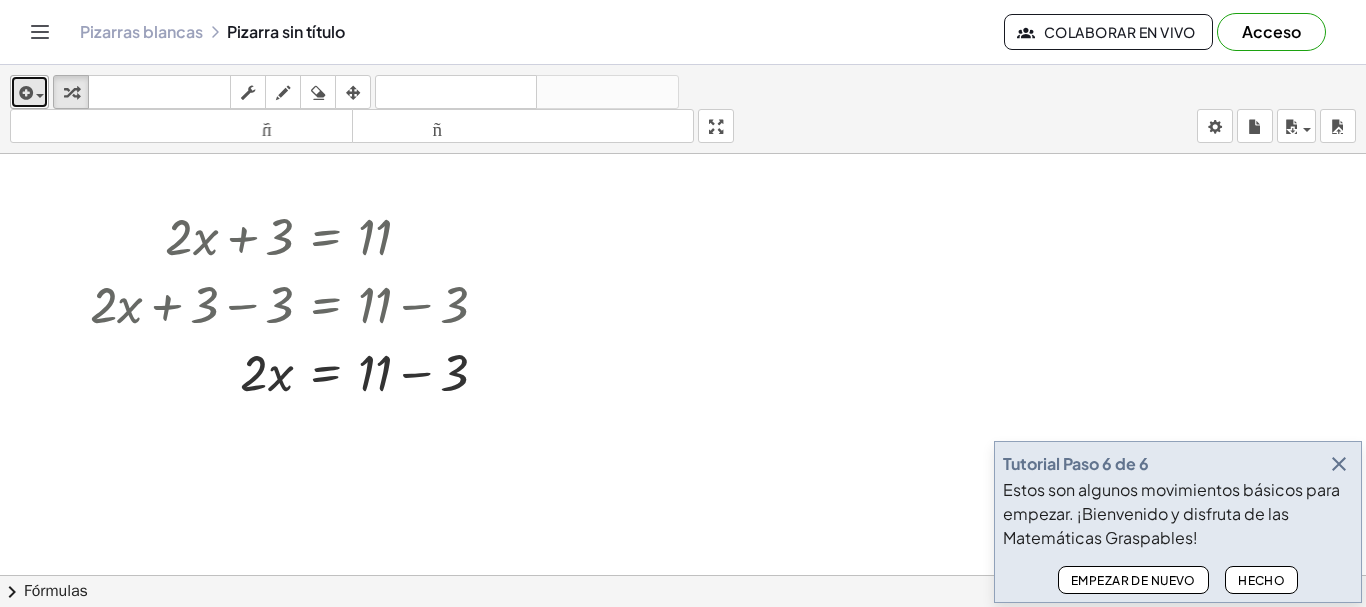 click at bounding box center (24, 93) 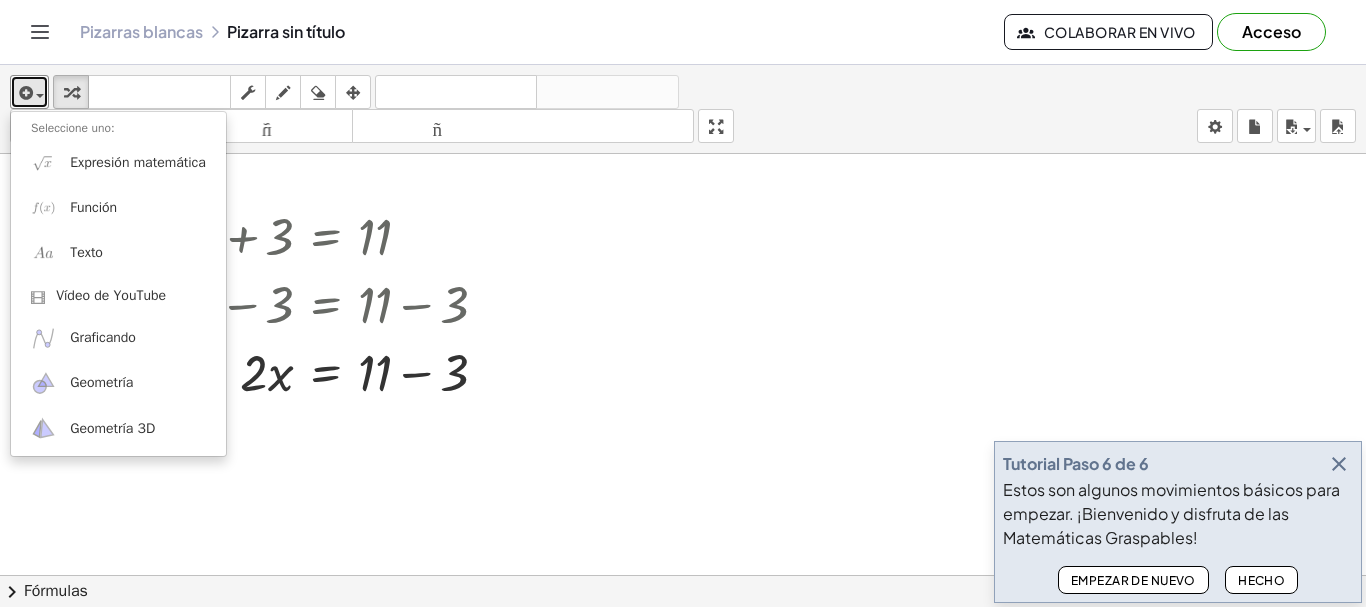 type 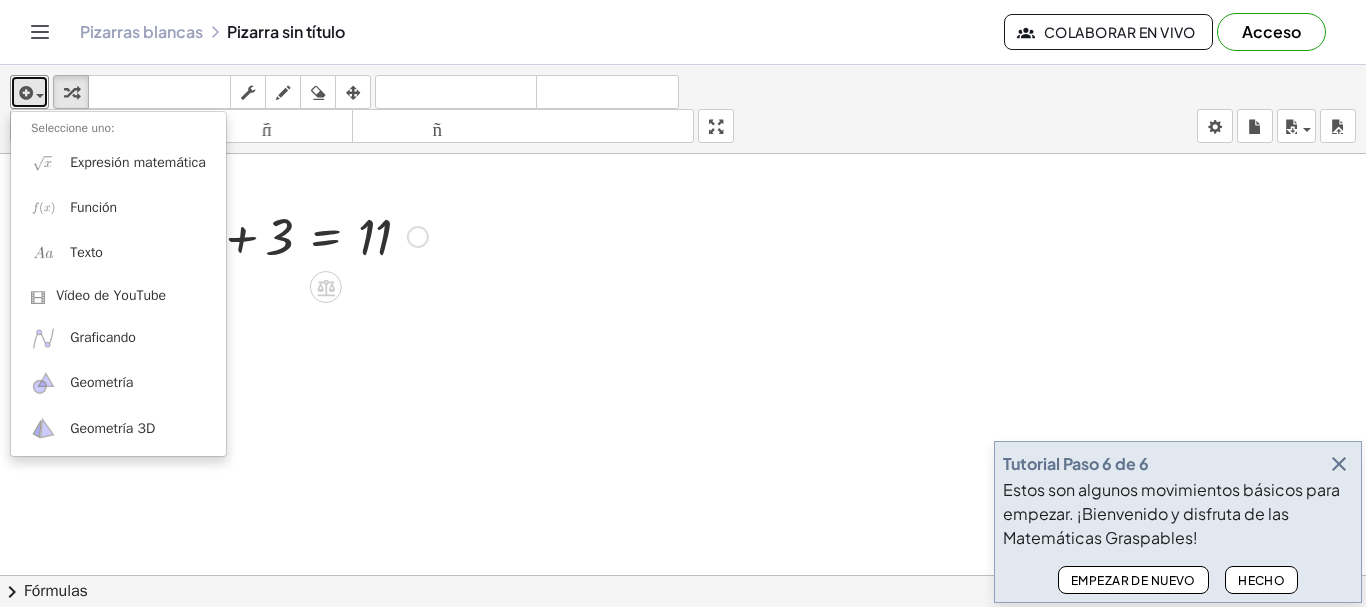 click at bounding box center (296, 235) 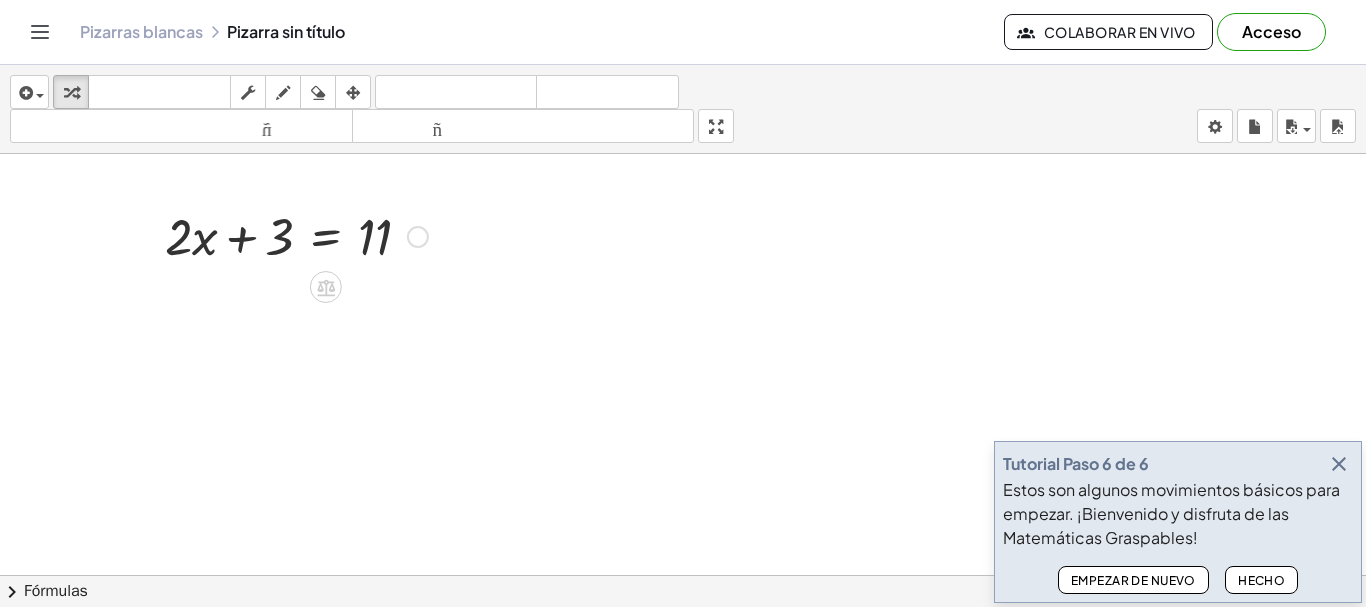 drag, startPoint x: 280, startPoint y: 238, endPoint x: 220, endPoint y: 268, distance: 67.08204 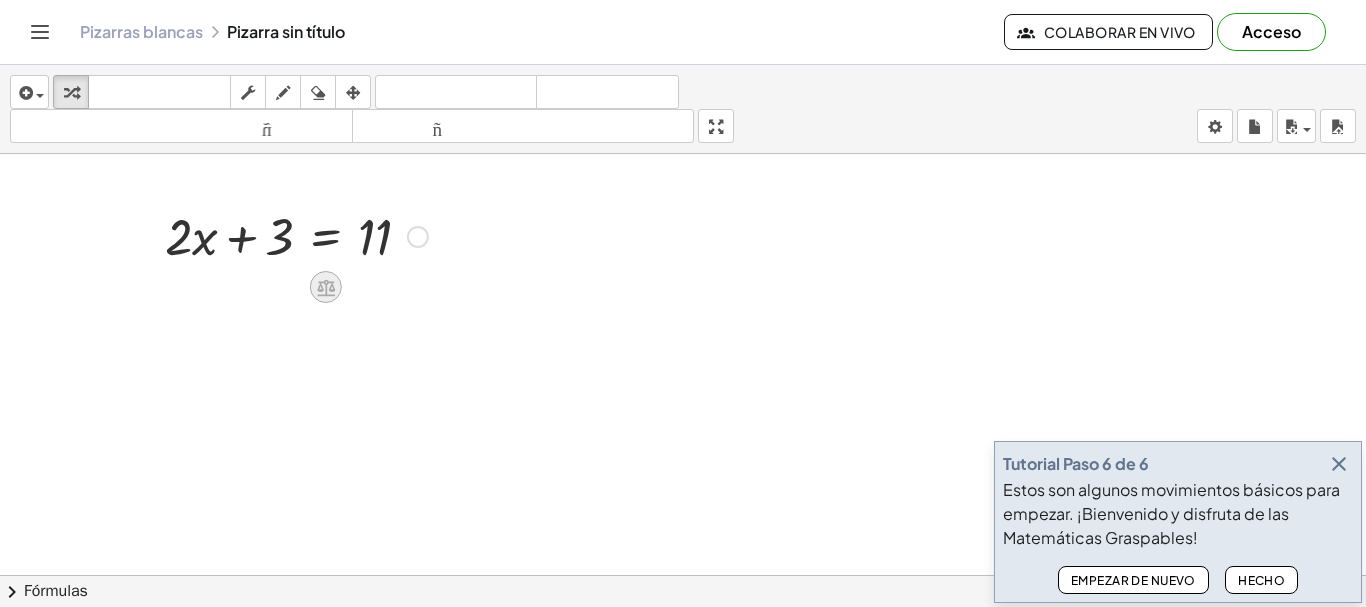 click 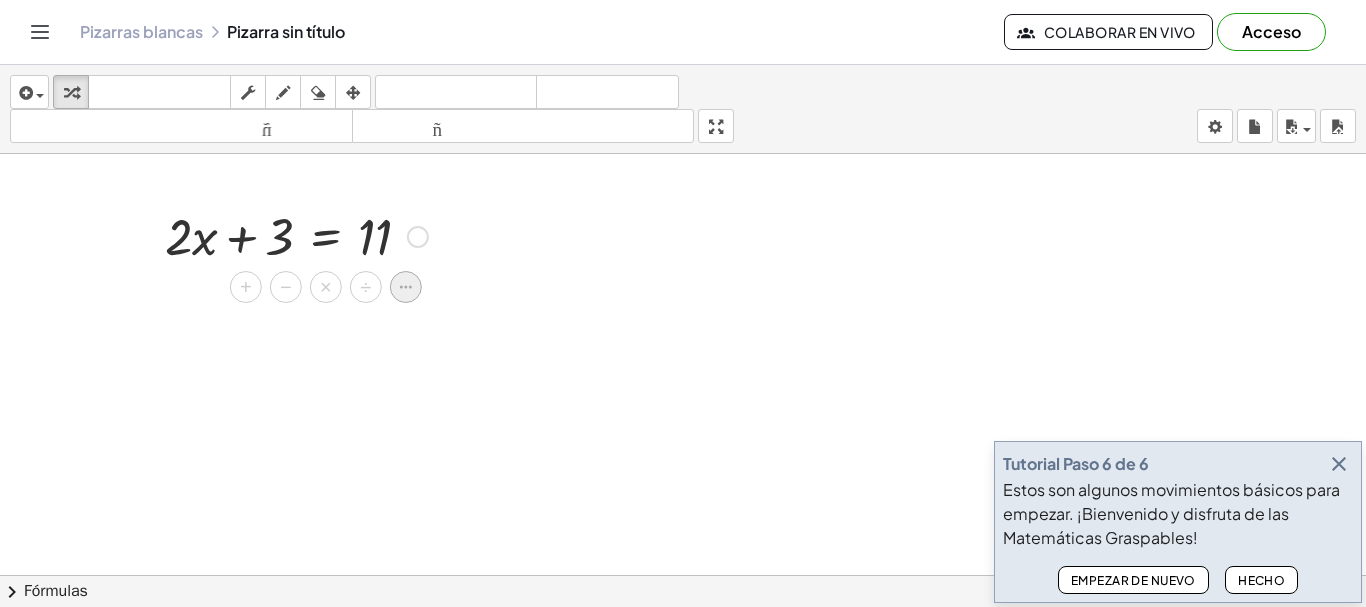 click 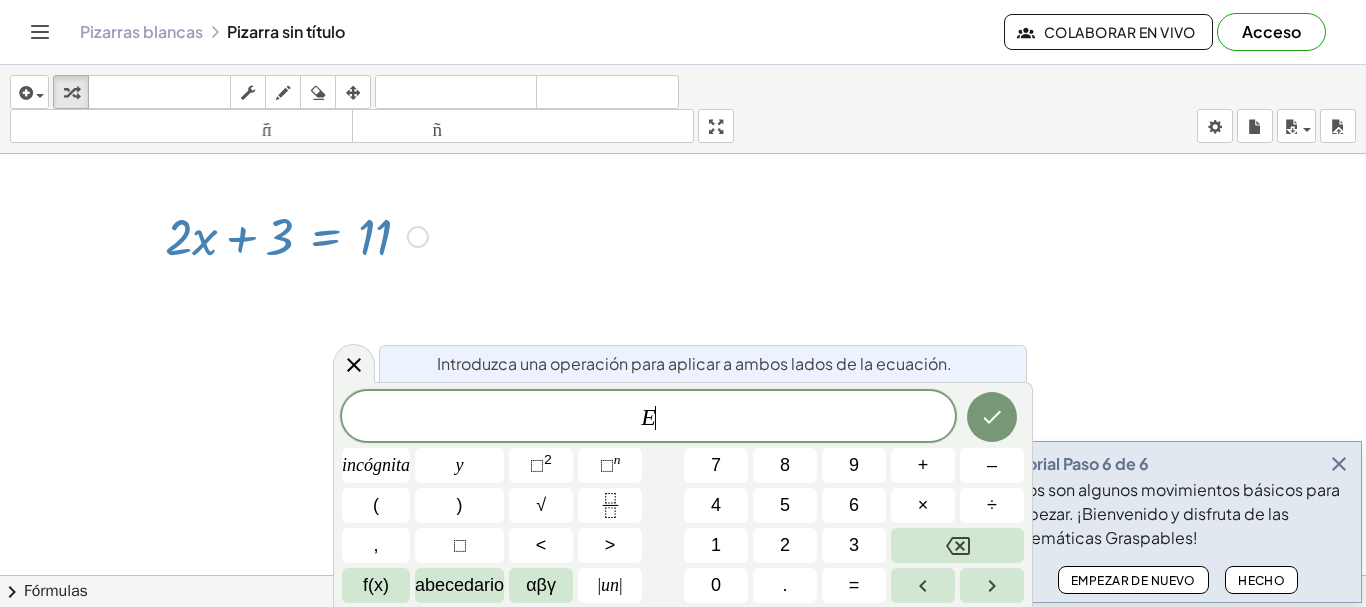 click at bounding box center (296, 235) 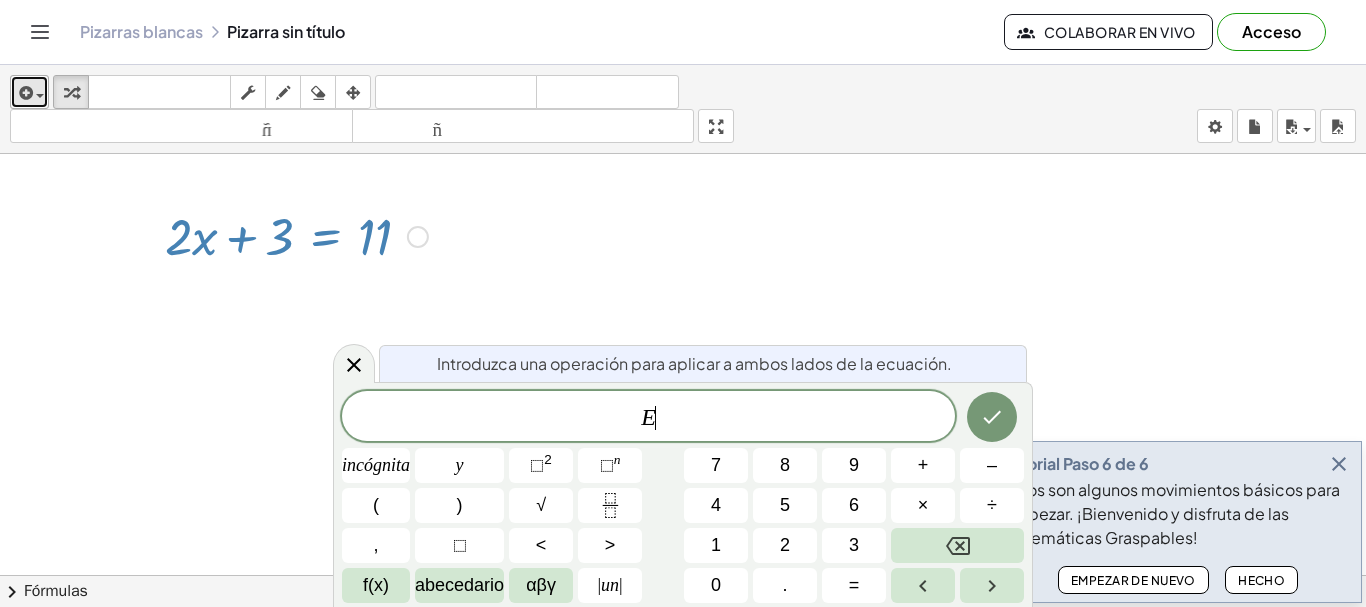 click at bounding box center [24, 93] 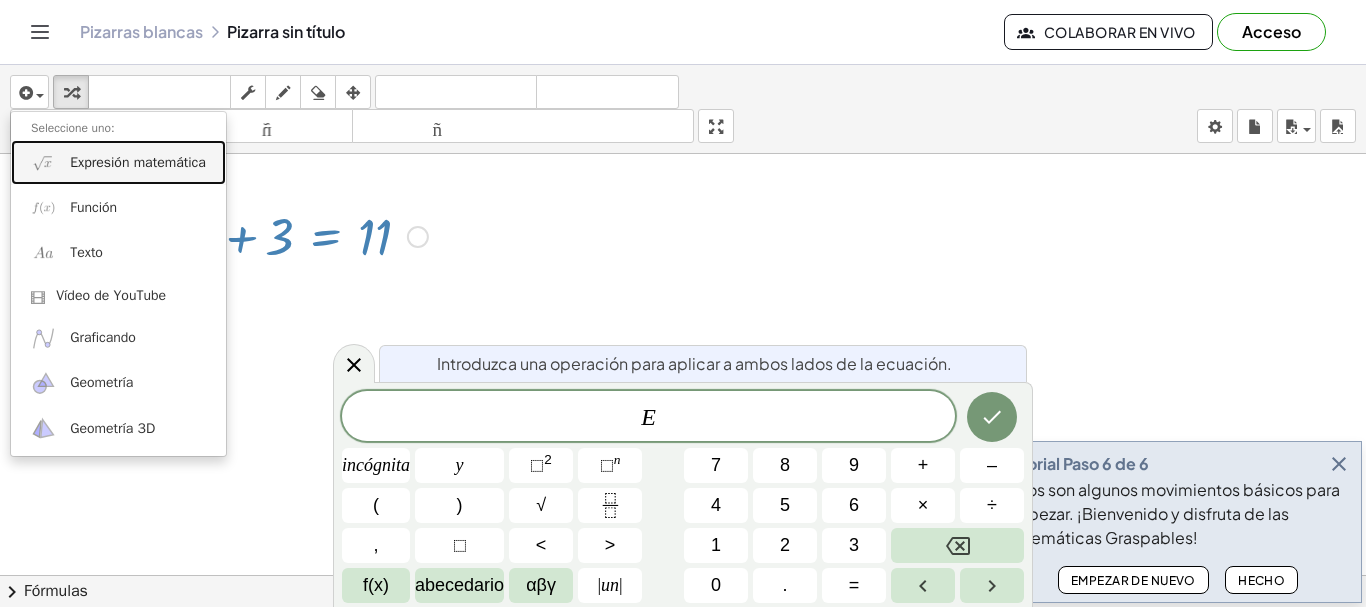 click on "Expresión matemática" at bounding box center [138, 162] 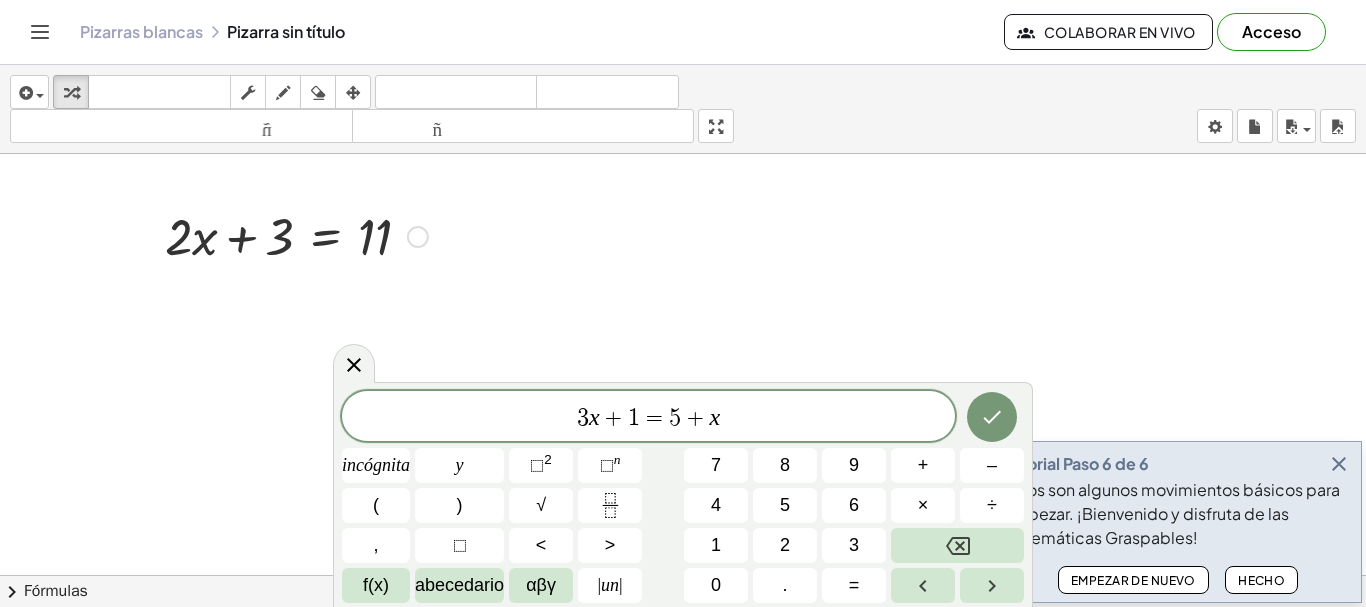 drag, startPoint x: 365, startPoint y: 230, endPoint x: 252, endPoint y: 243, distance: 113.74533 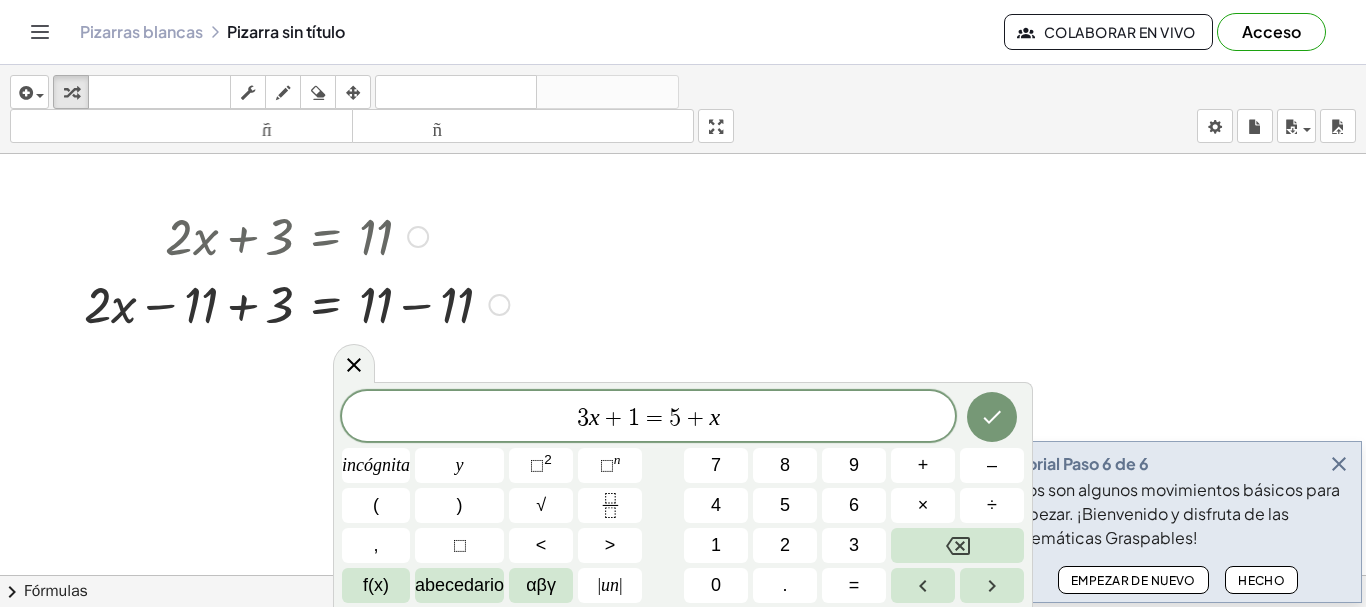 click at bounding box center (499, 305) 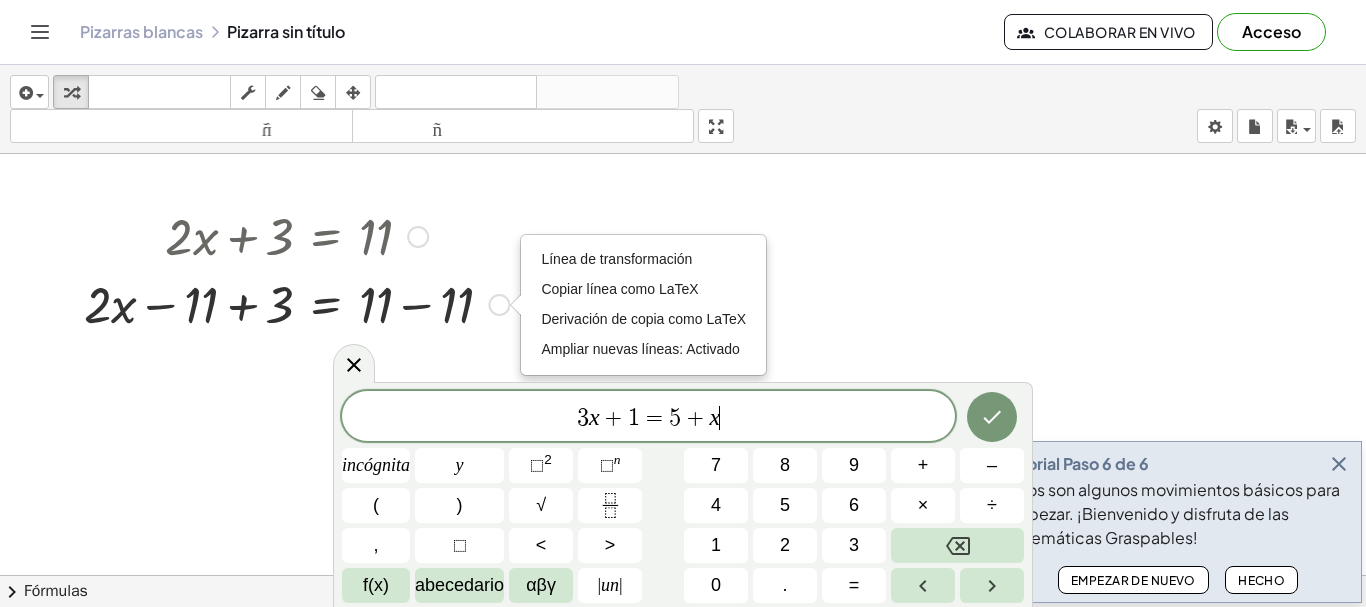 click at bounding box center [418, 237] 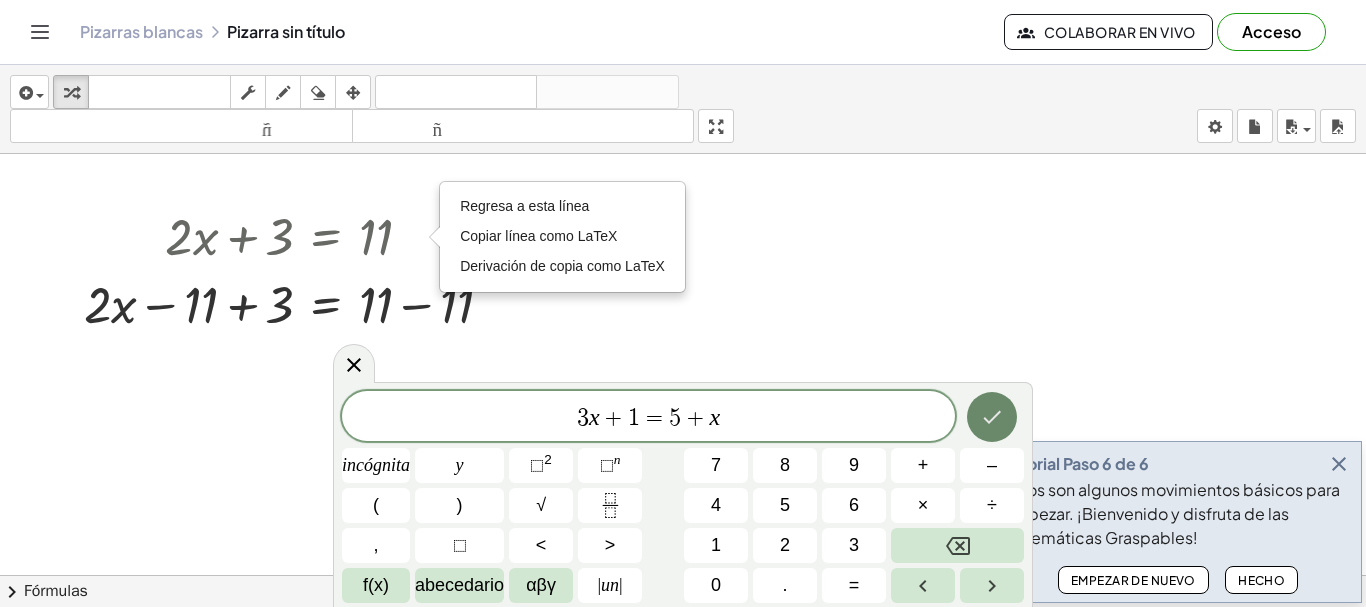 click 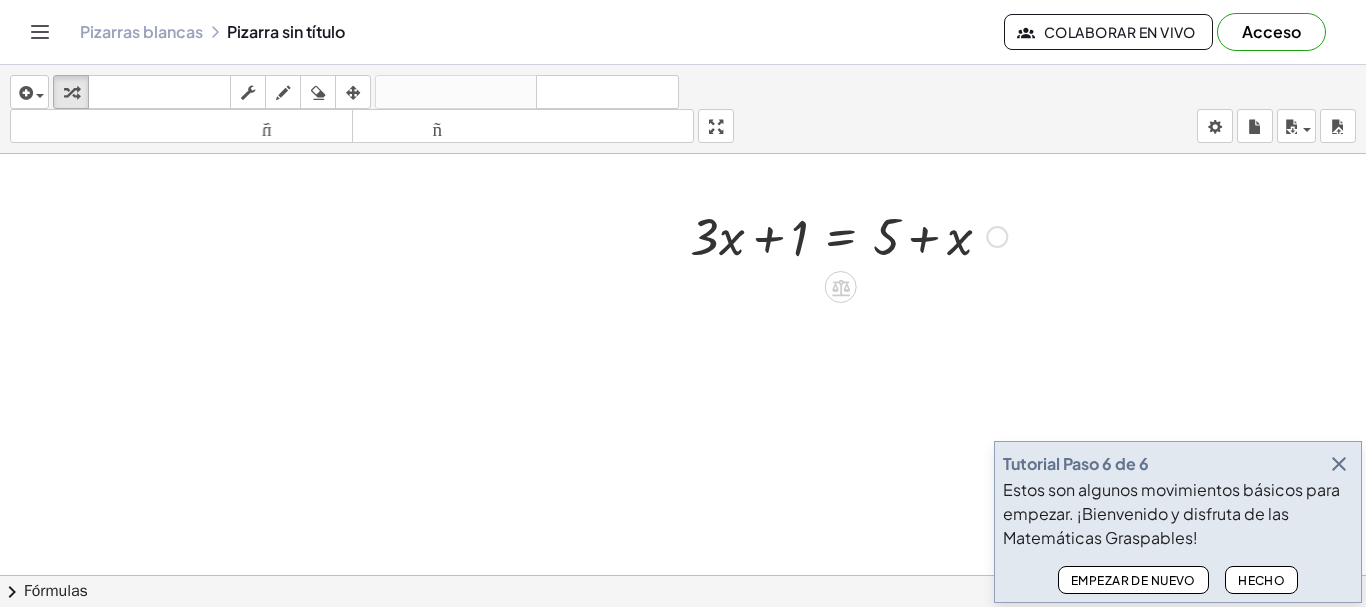 drag, startPoint x: 848, startPoint y: 283, endPoint x: 771, endPoint y: 238, distance: 89.1852 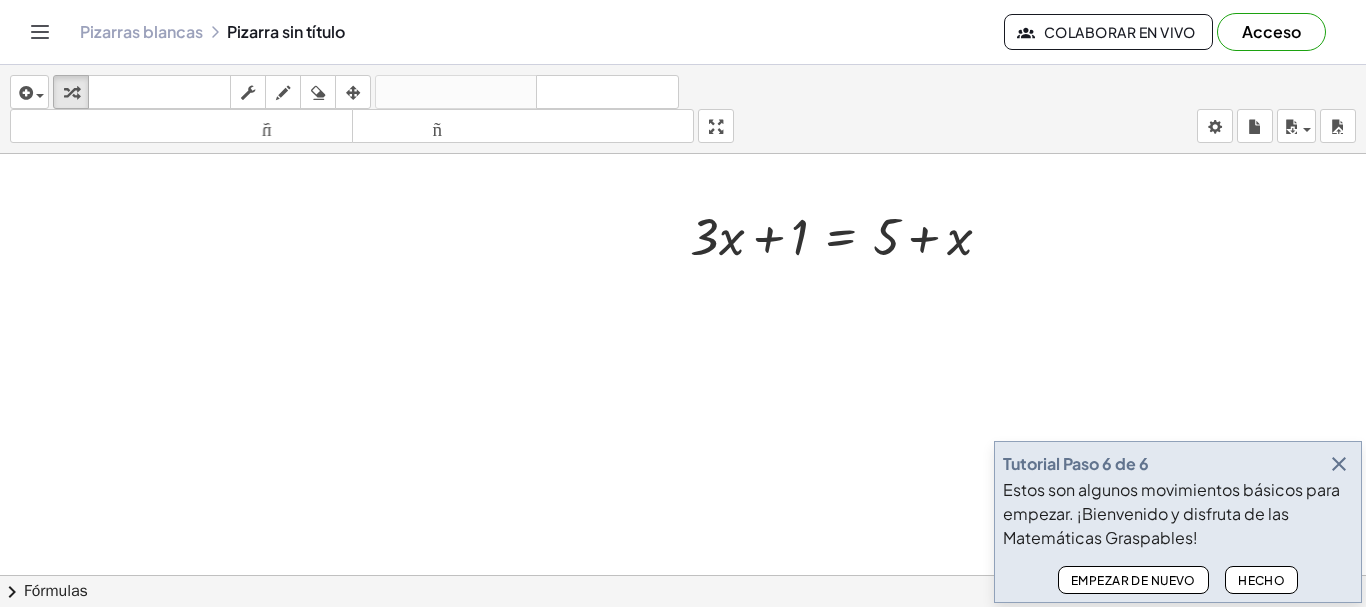 click at bounding box center (40, 32) 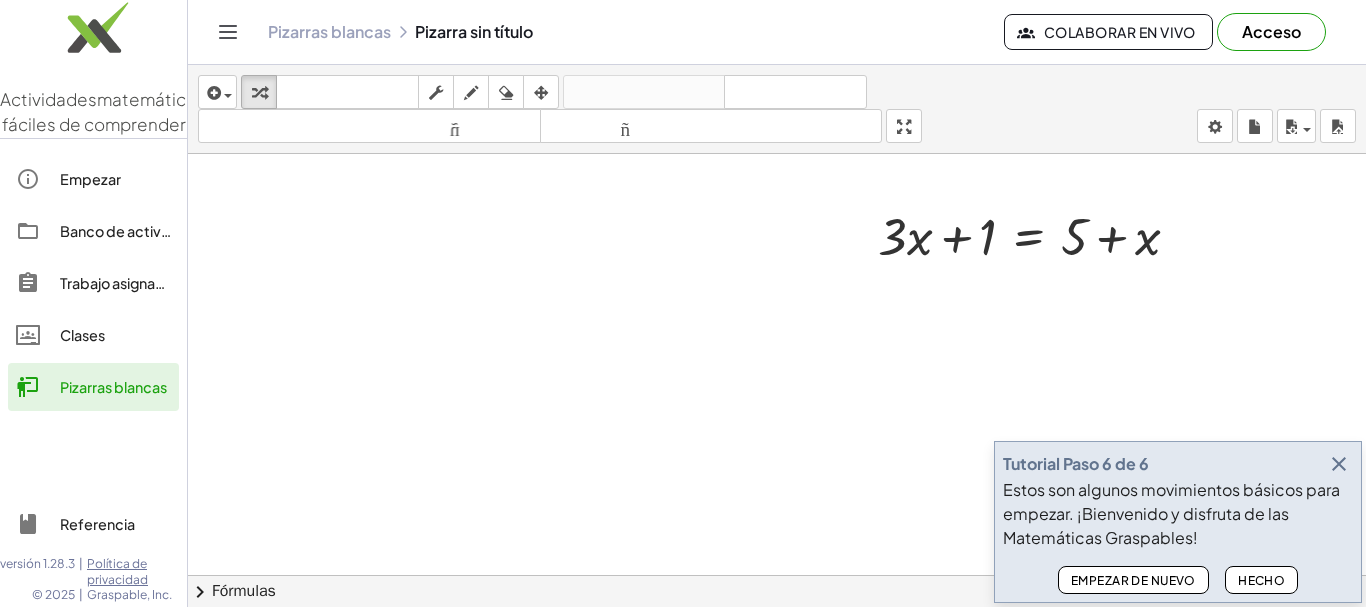 click on "insertar Seleccione uno: Expresión matemática Función Texto Vídeo de YouTube Graficando Geometría Geometría 3D transformar teclado teclado fregar dibujar borrar arreglar deshacer deshacer rehacer rehacer tamaño_del_formato menor tamaño_del_formato más grande pantalla completa carga   ahorrar nuevo ajustes" at bounding box center (777, 109) 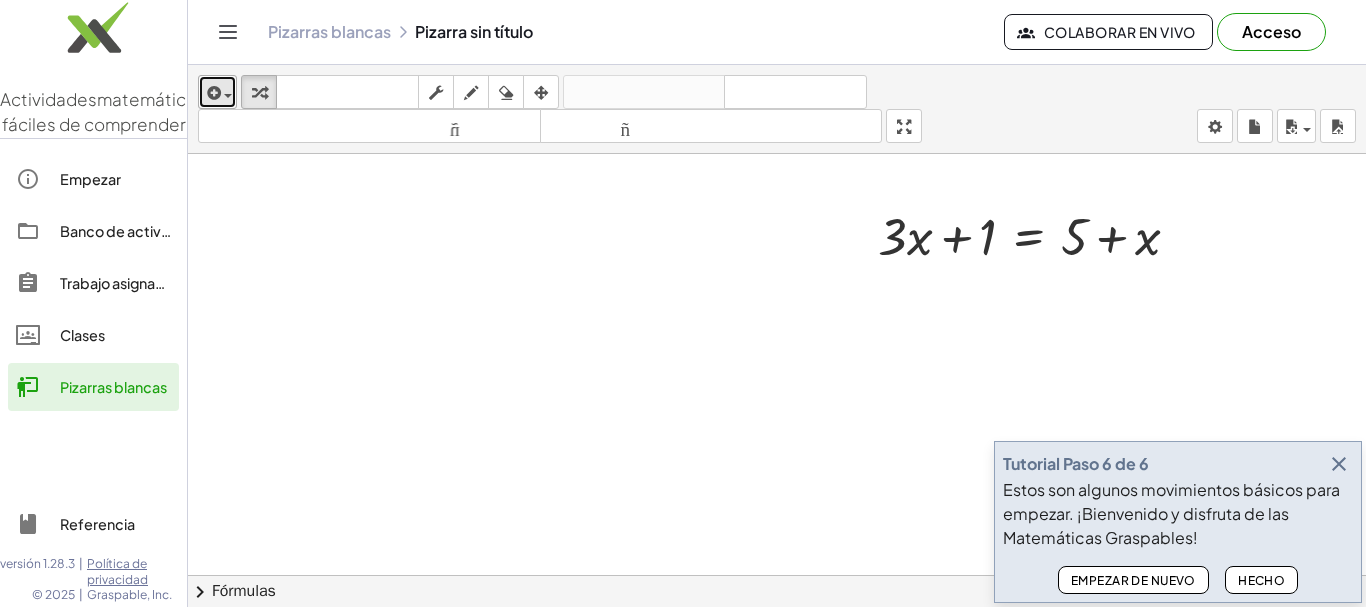 click at bounding box center [212, 93] 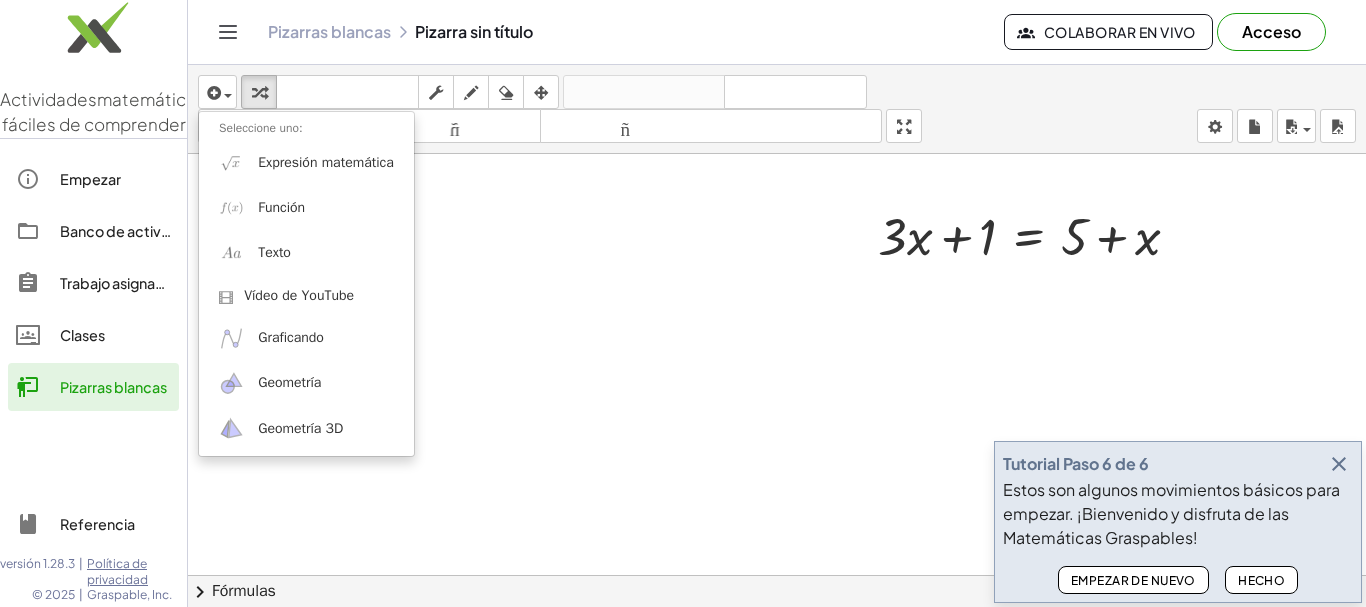 click on "Pizarras blancas Pizarra sin título" at bounding box center (636, 32) 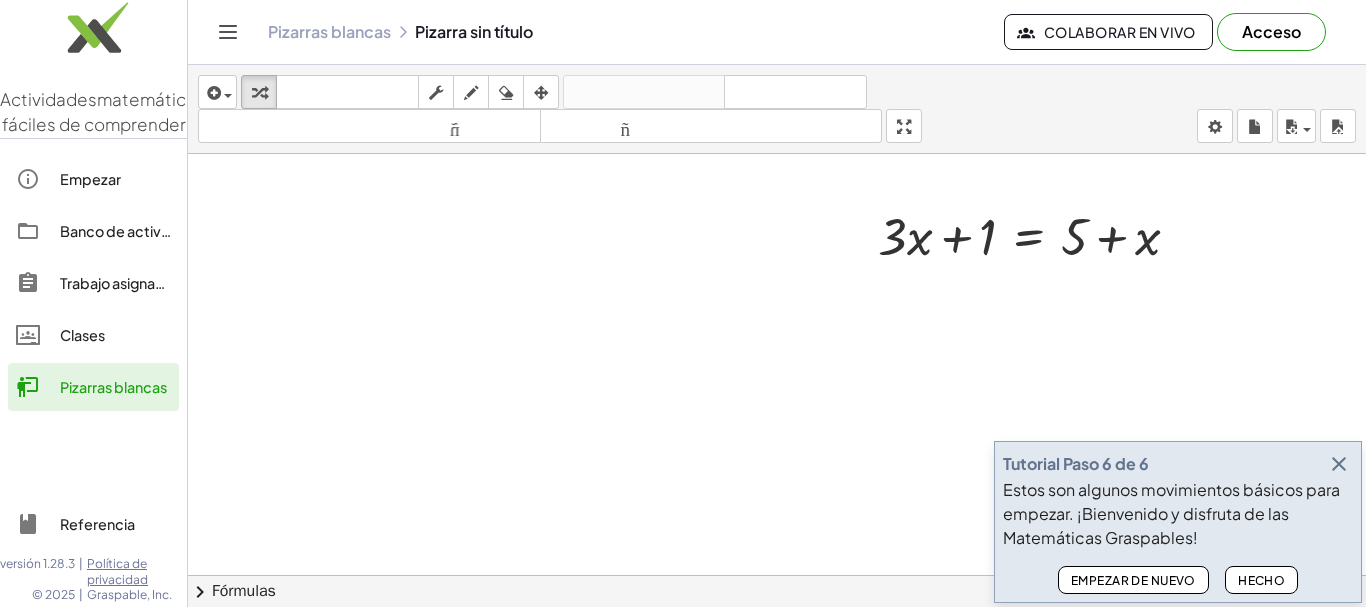 click on "Pizarras blancas" at bounding box center [113, 387] 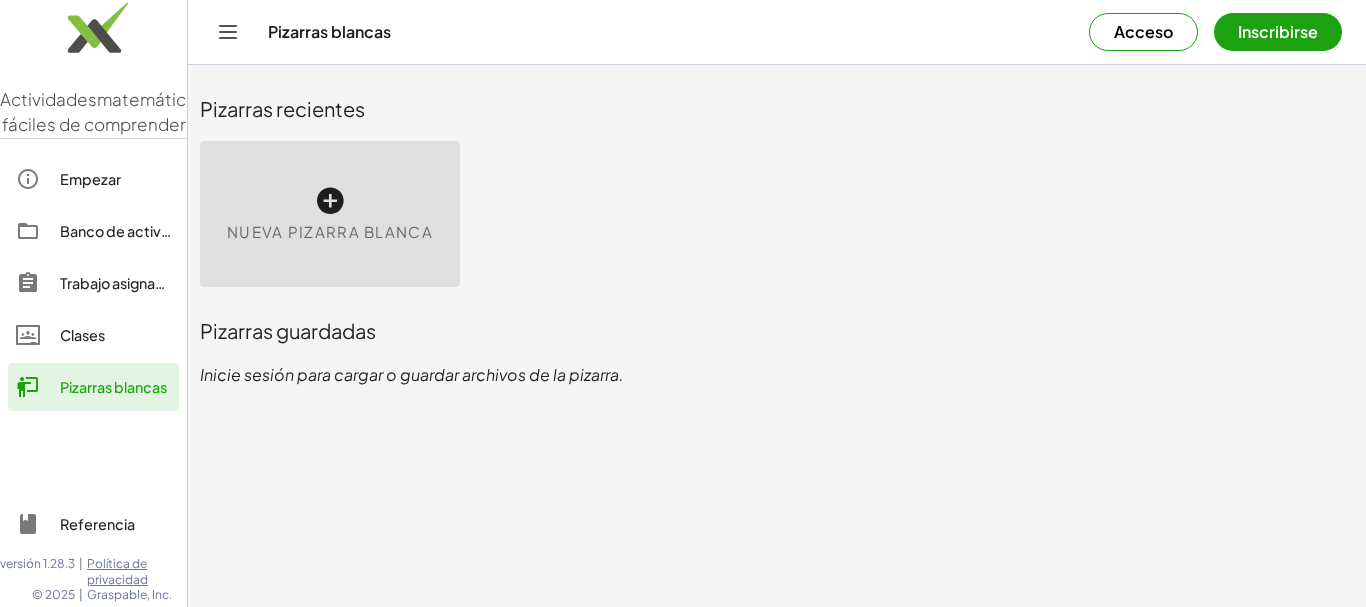 click at bounding box center (330, 201) 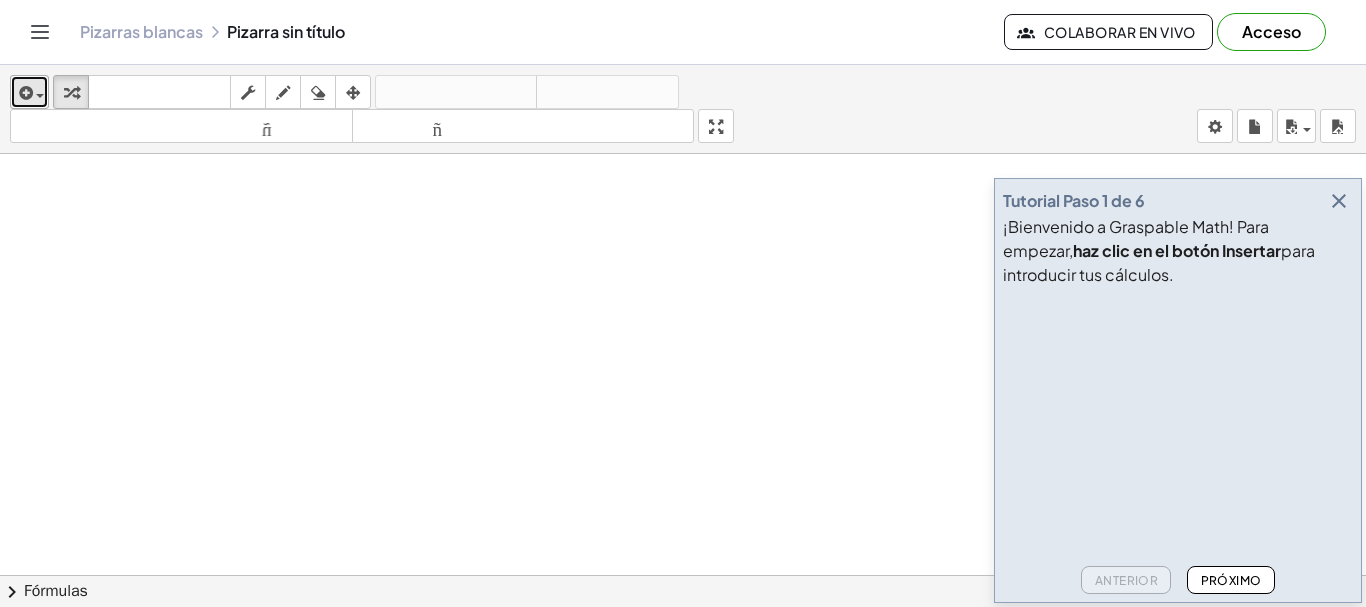 click at bounding box center [24, 93] 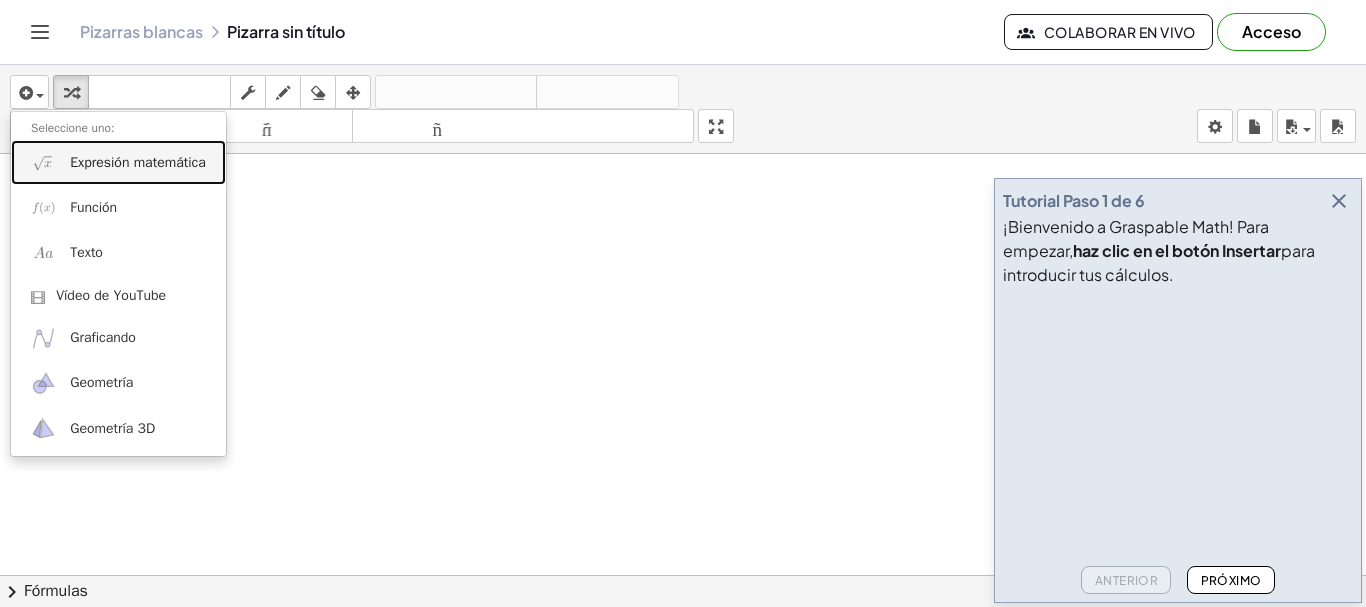 click on "Expresión matemática" at bounding box center [138, 162] 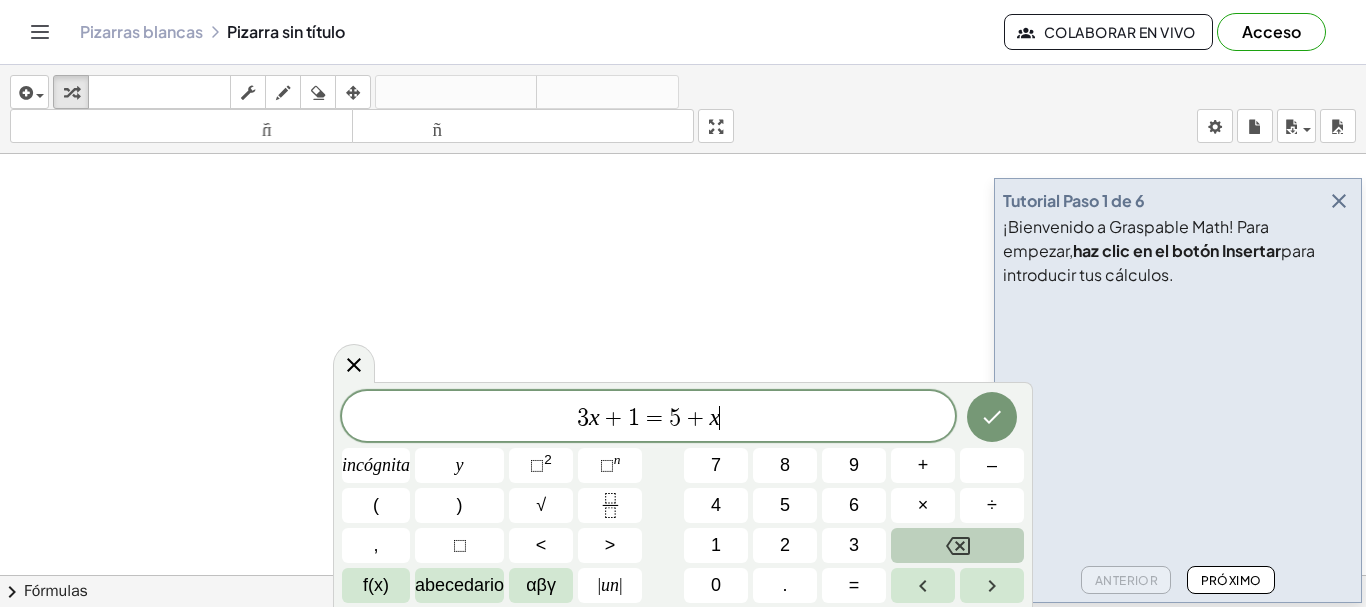 click at bounding box center [957, 545] 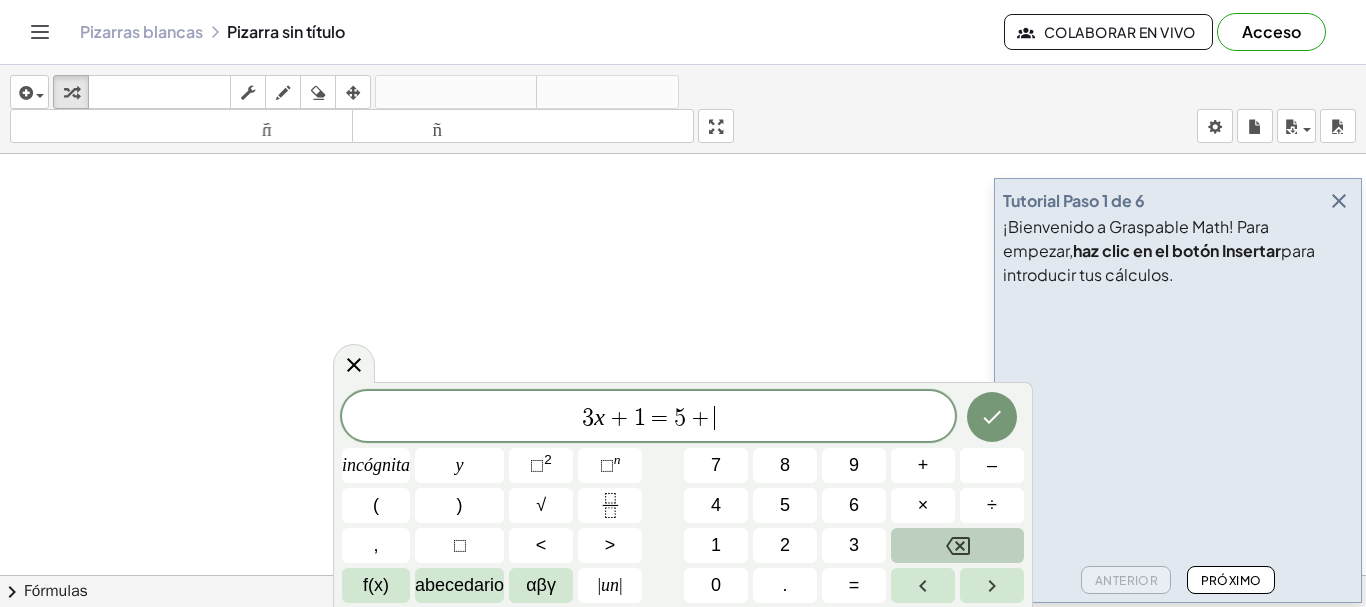click at bounding box center [957, 545] 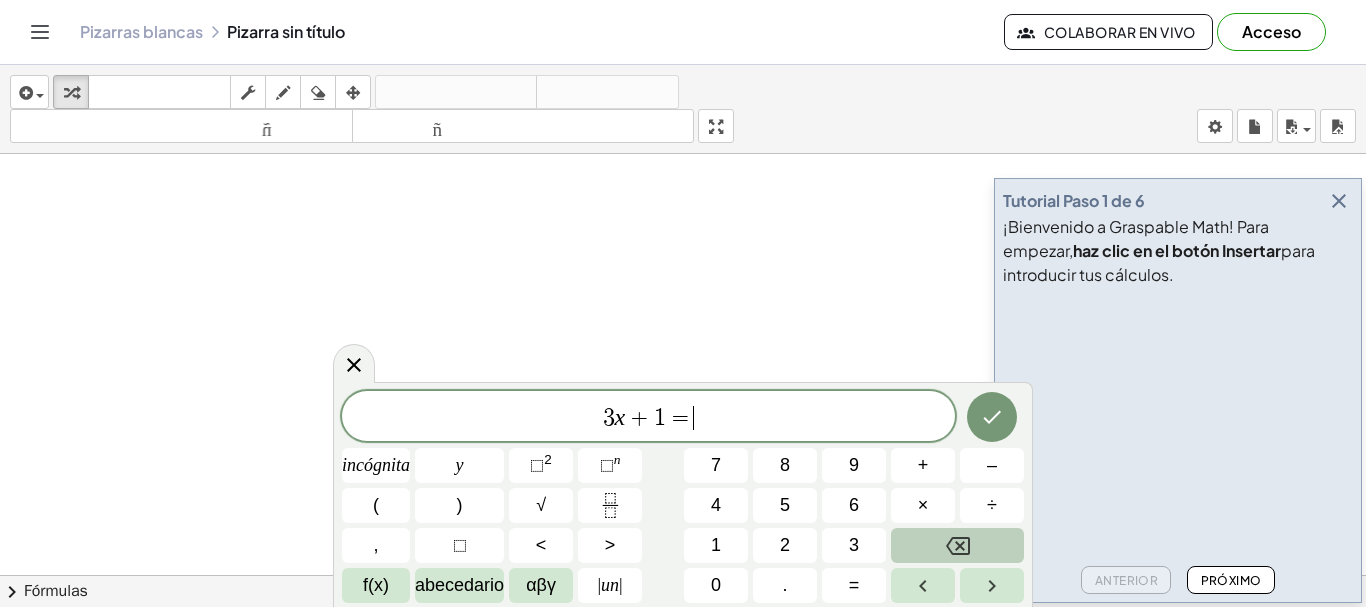 click at bounding box center [957, 545] 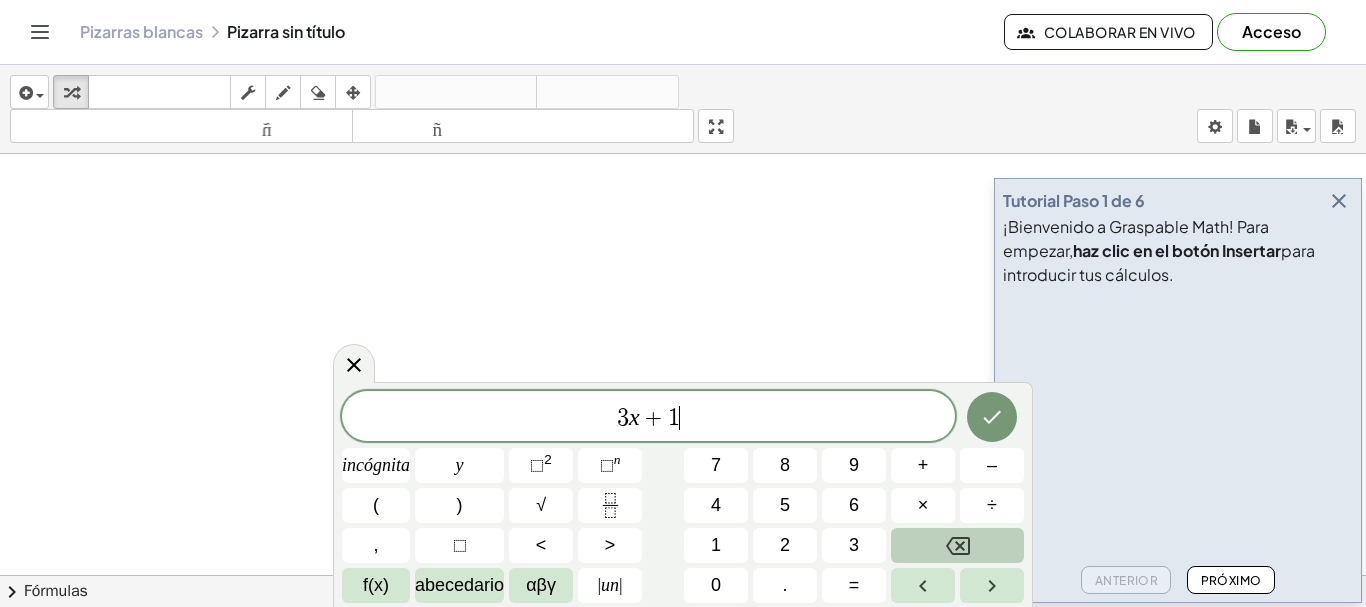 click at bounding box center [957, 545] 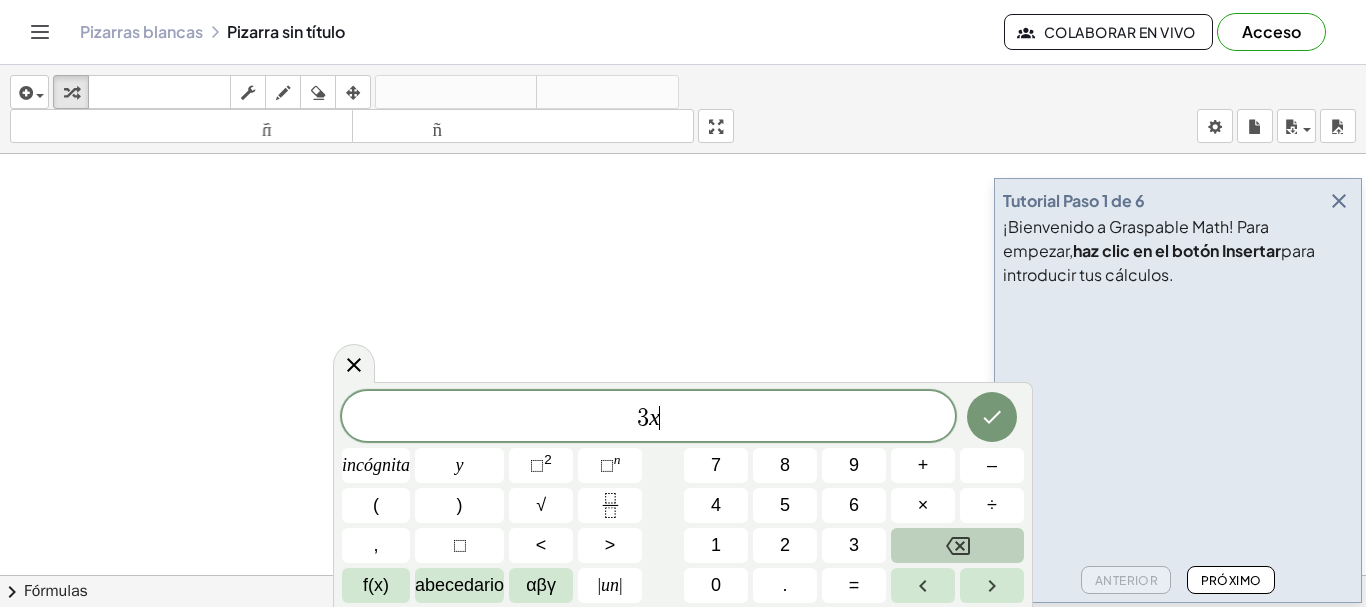 click at bounding box center (957, 545) 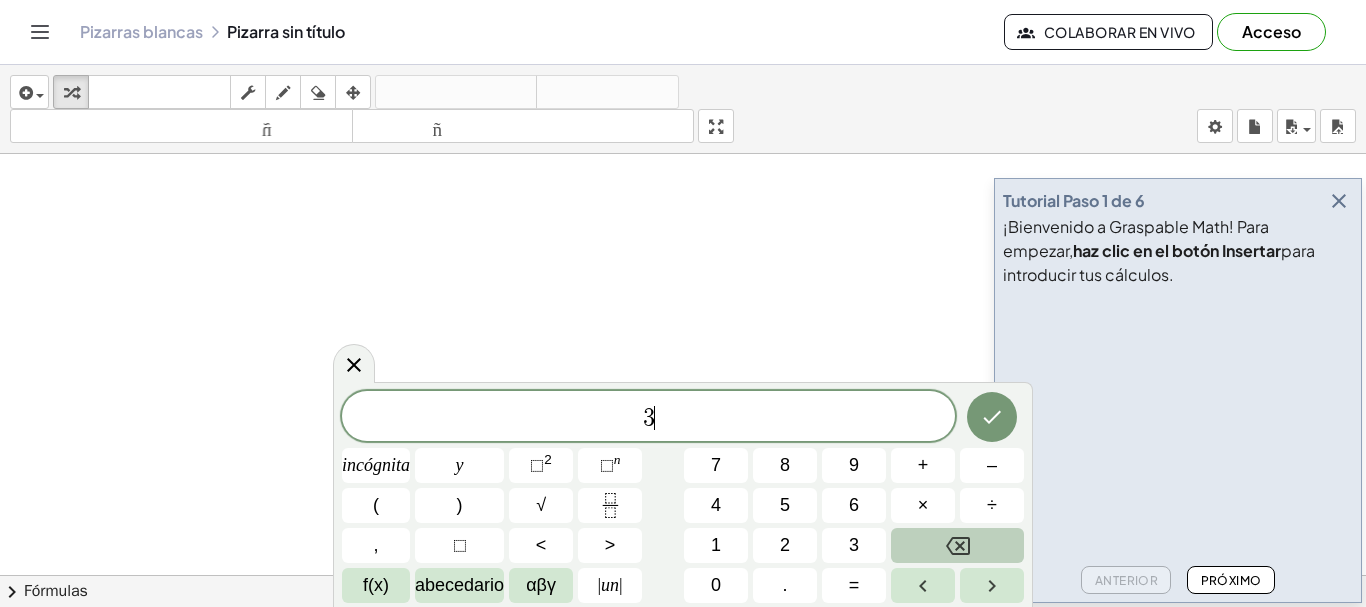 click at bounding box center (957, 545) 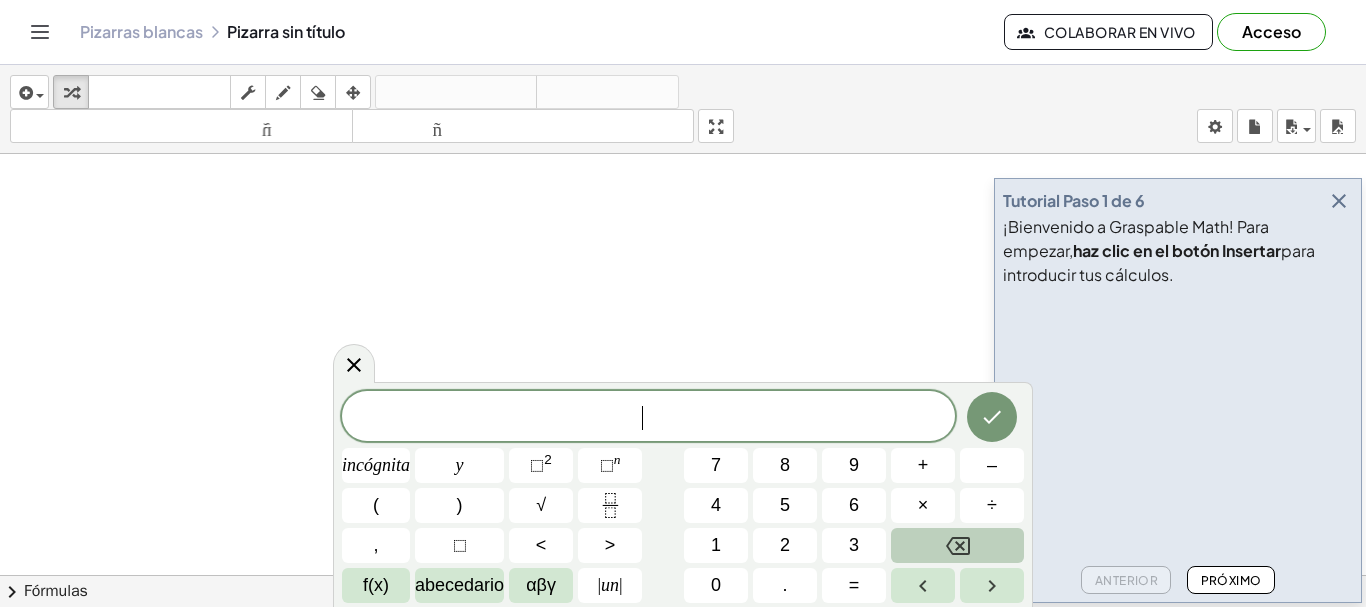 click at bounding box center [957, 545] 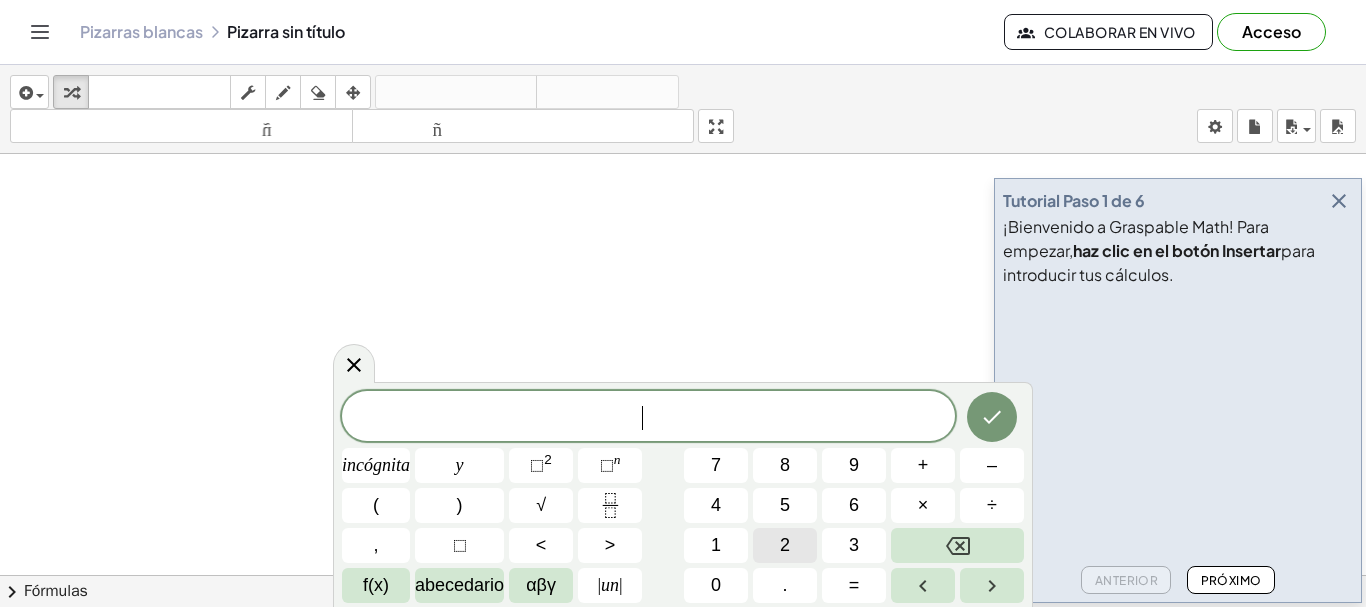 click on "2" at bounding box center [785, 545] 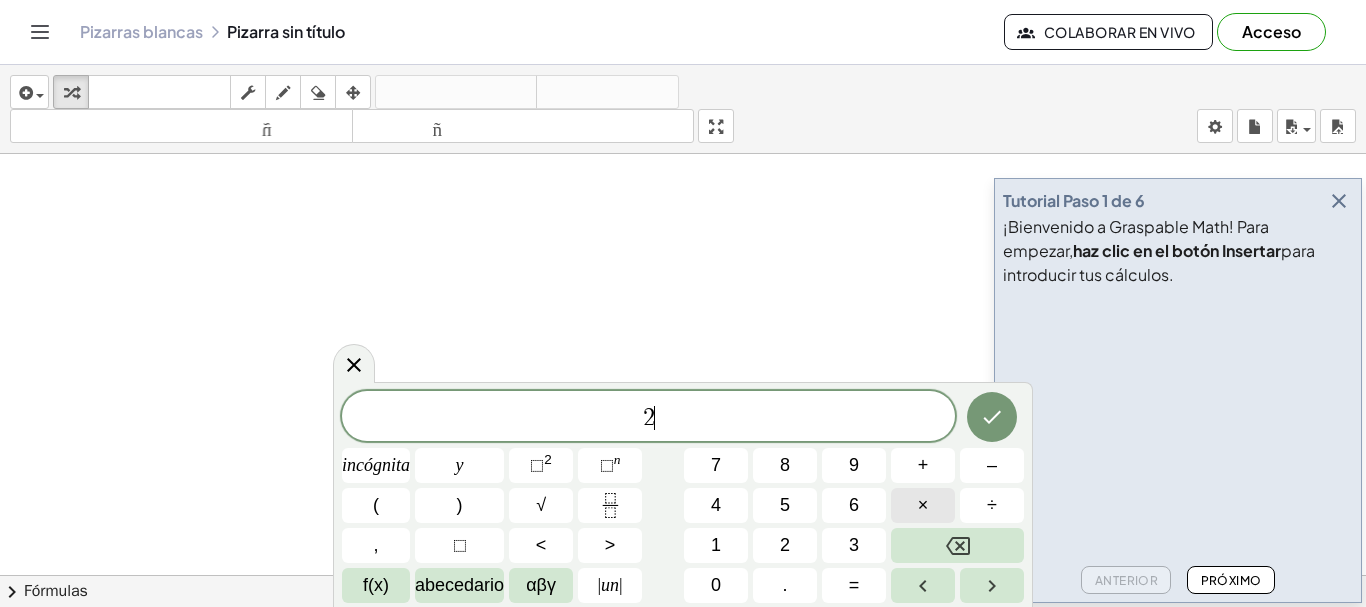 click on "×" at bounding box center (923, 505) 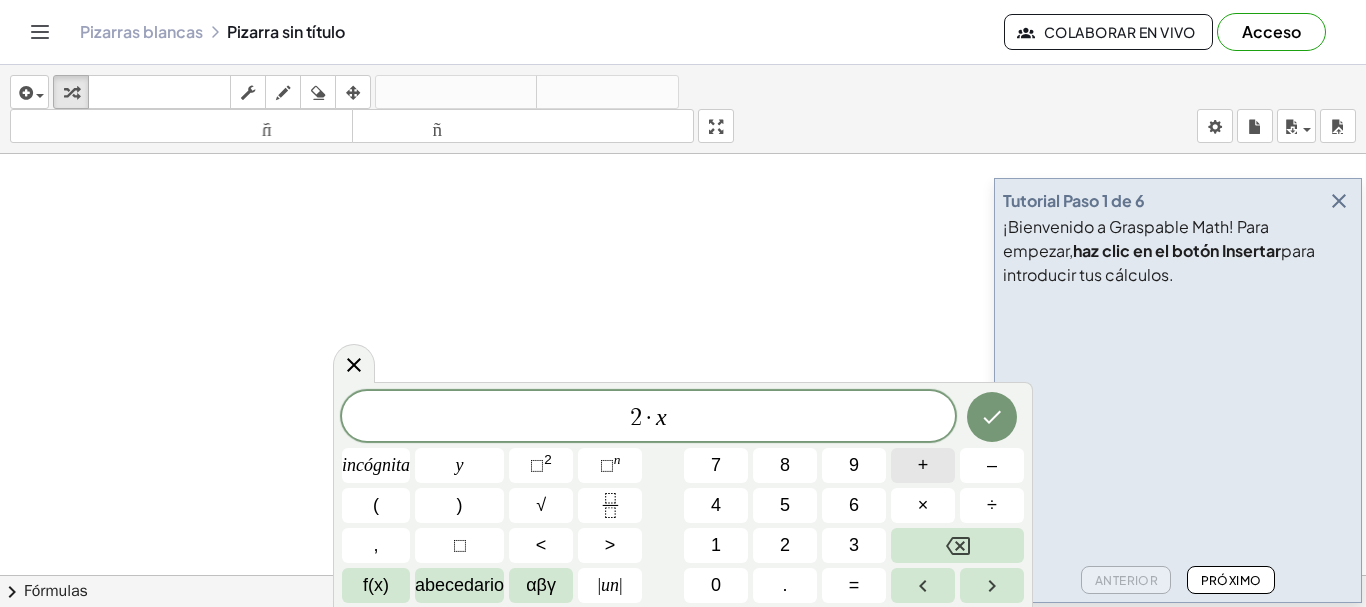 click on "+" at bounding box center (923, 465) 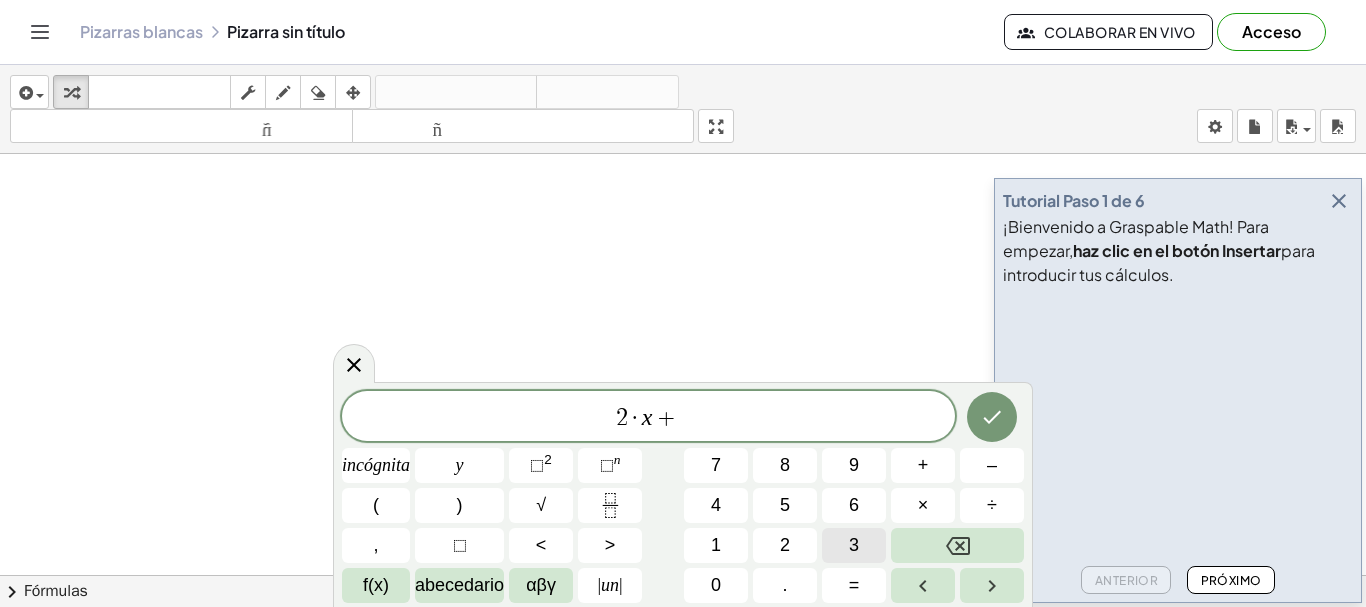 click on "3" at bounding box center [854, 545] 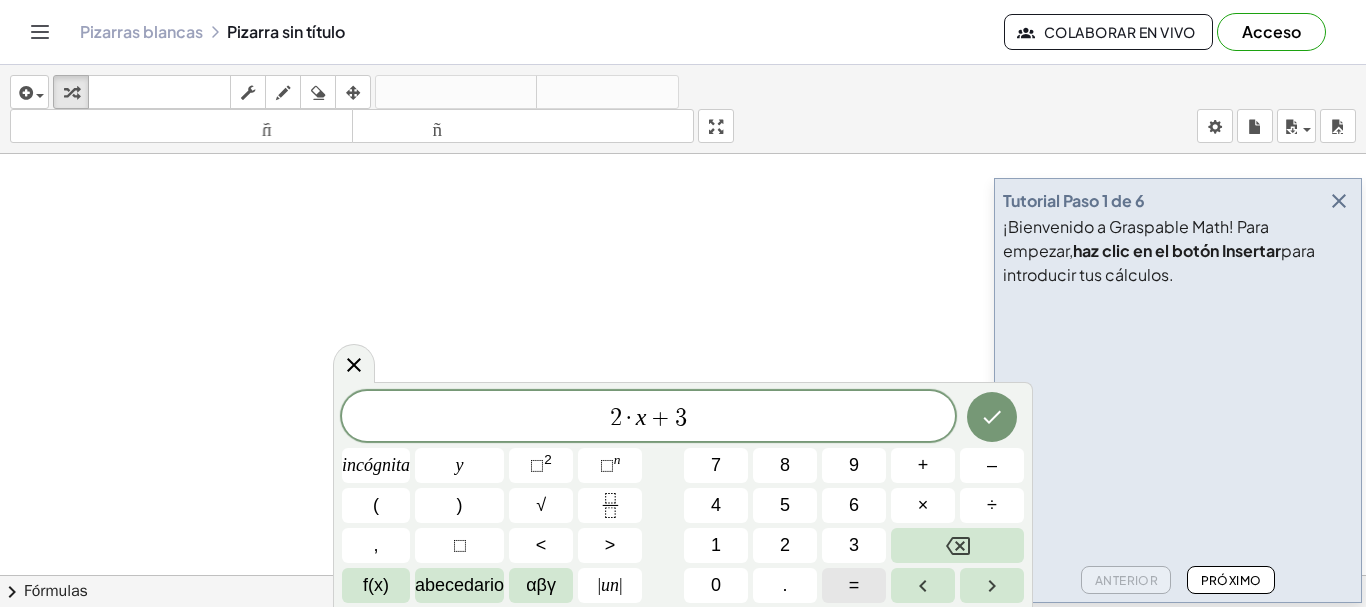 click on "=" at bounding box center [854, 585] 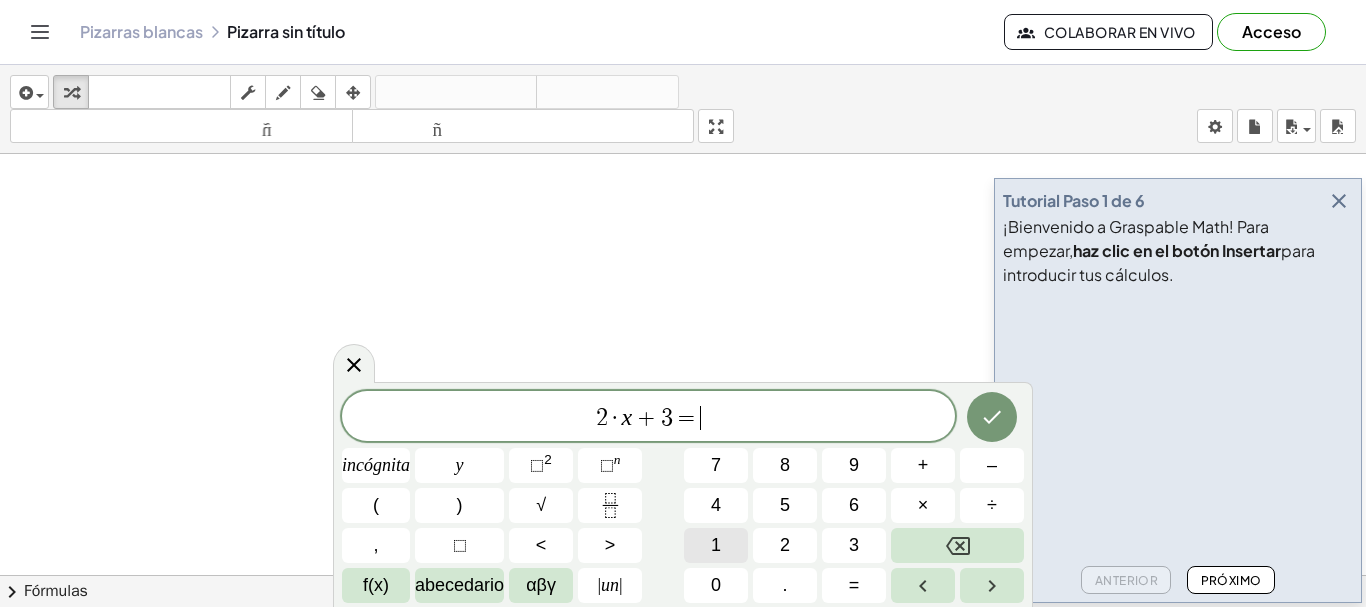 click on "1" at bounding box center [716, 545] 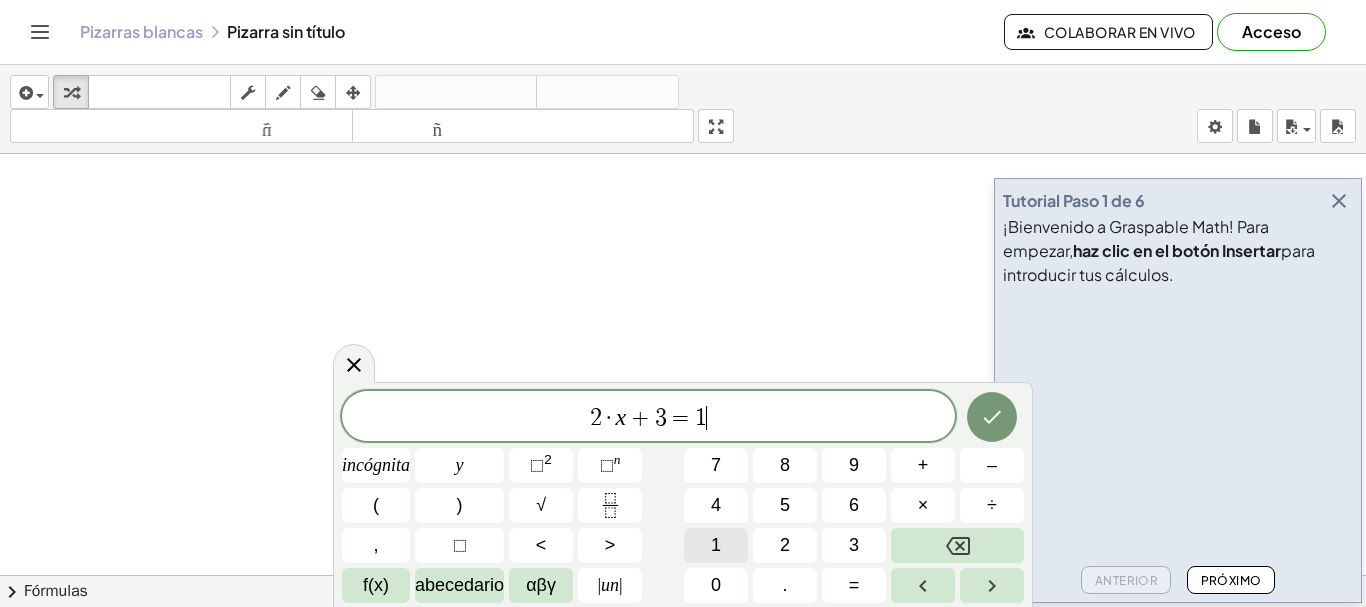 click on "1" at bounding box center (716, 545) 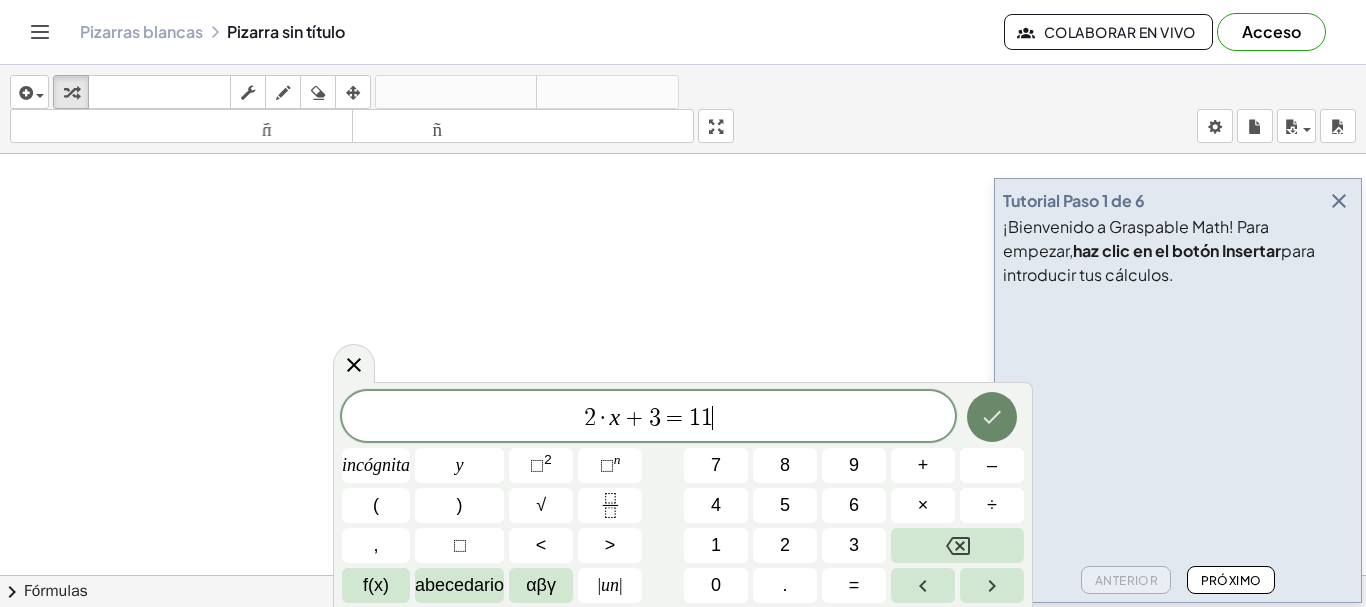 click 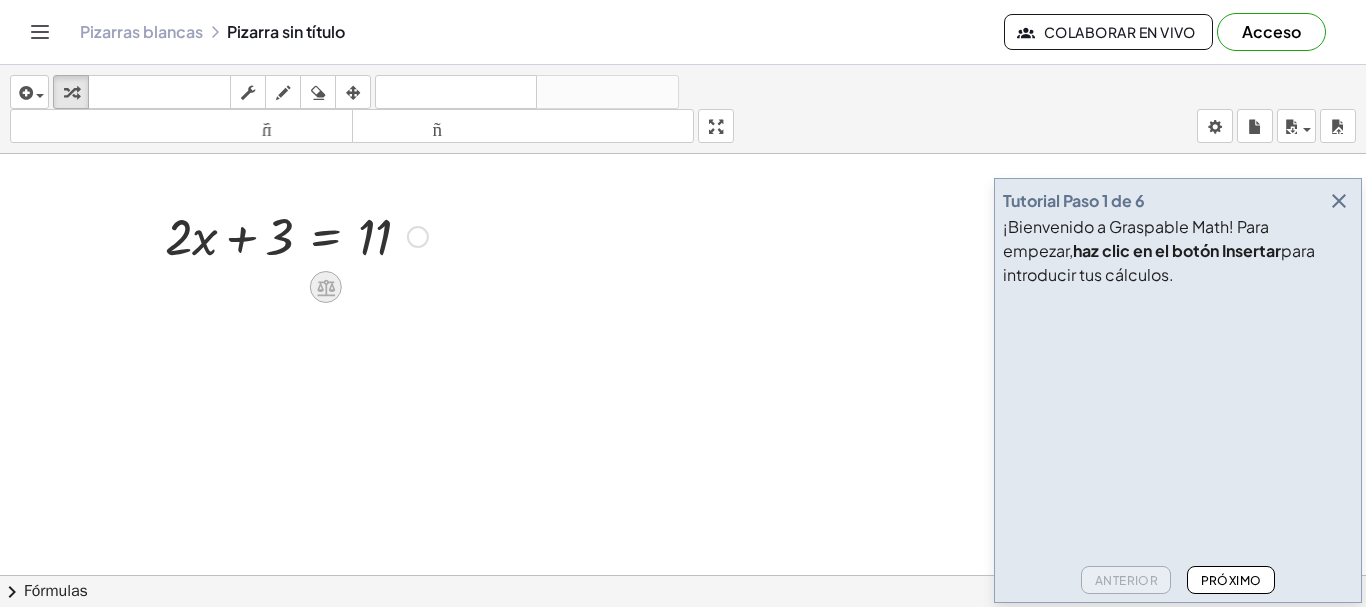 click 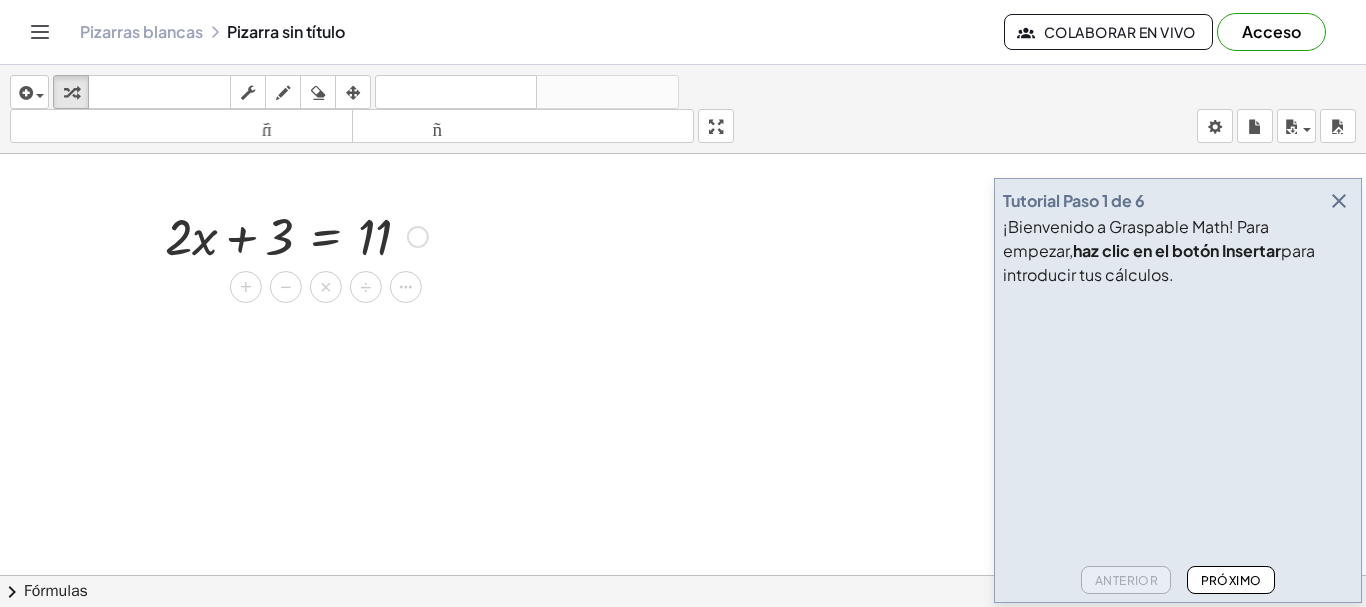 click at bounding box center (296, 235) 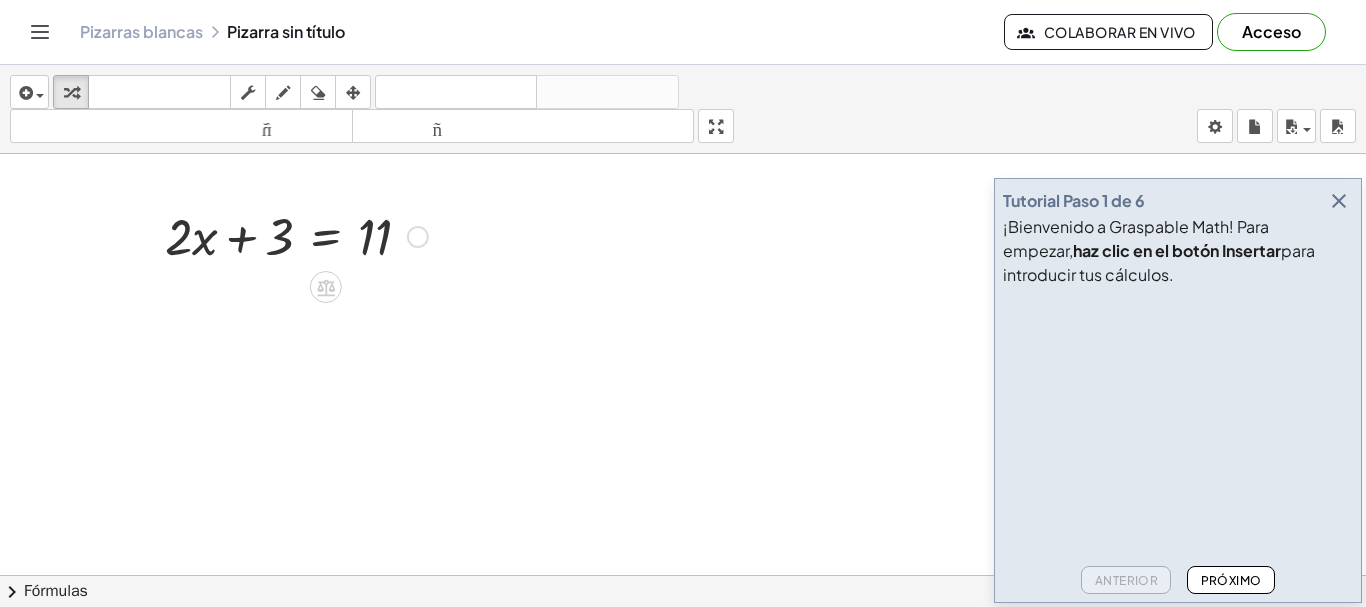 click at bounding box center (296, 235) 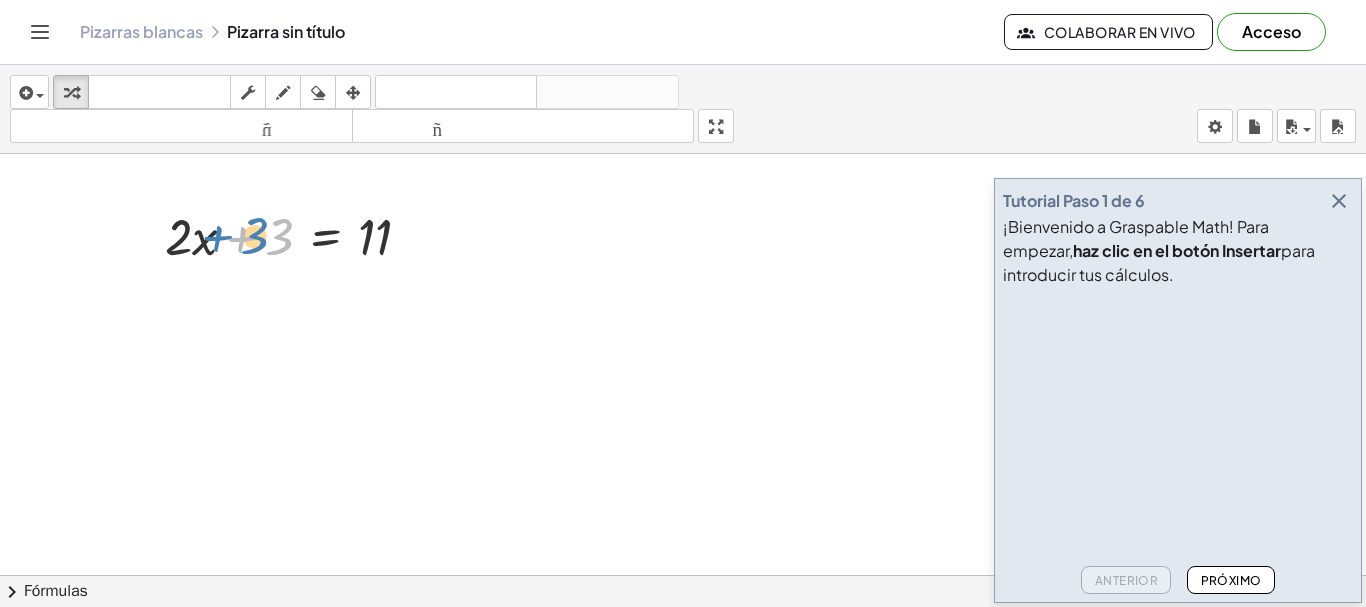 drag, startPoint x: 283, startPoint y: 236, endPoint x: 257, endPoint y: 235, distance: 26.019224 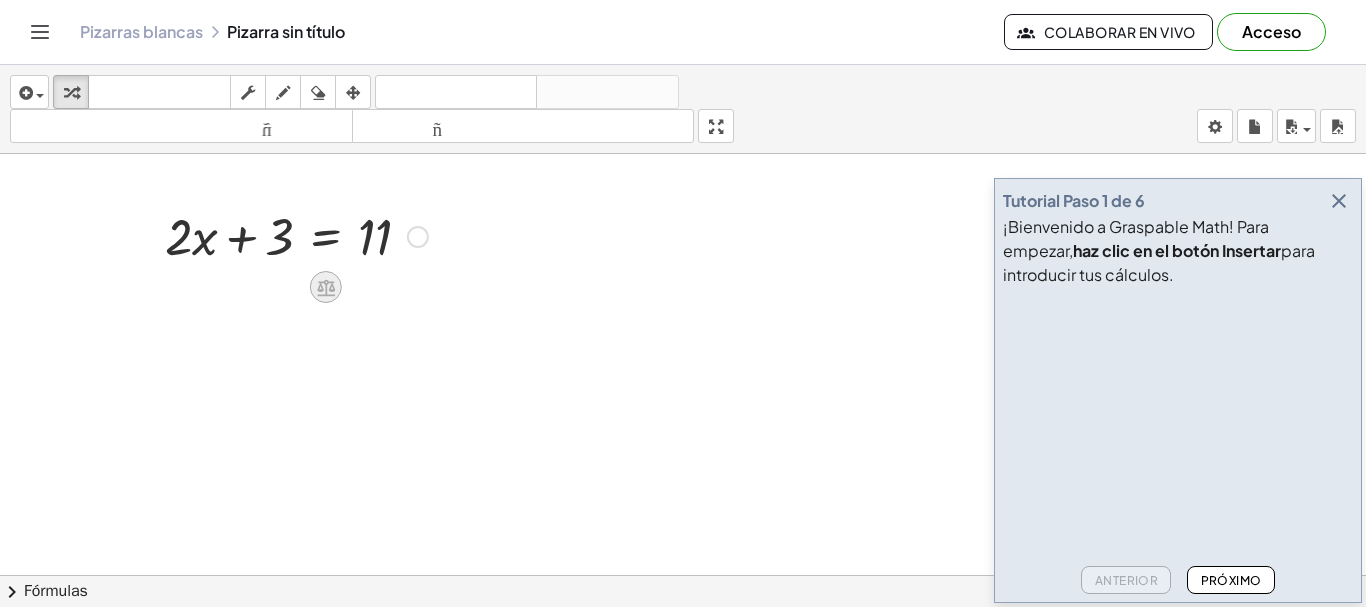 click 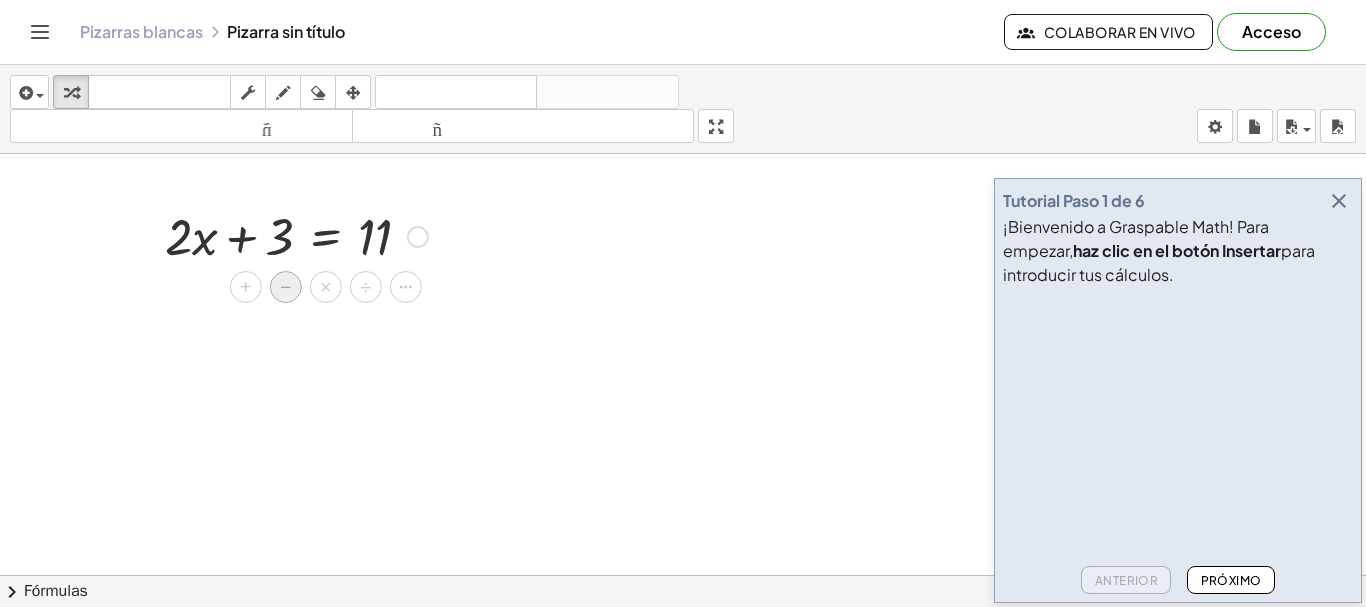 click on "−" at bounding box center (286, 287) 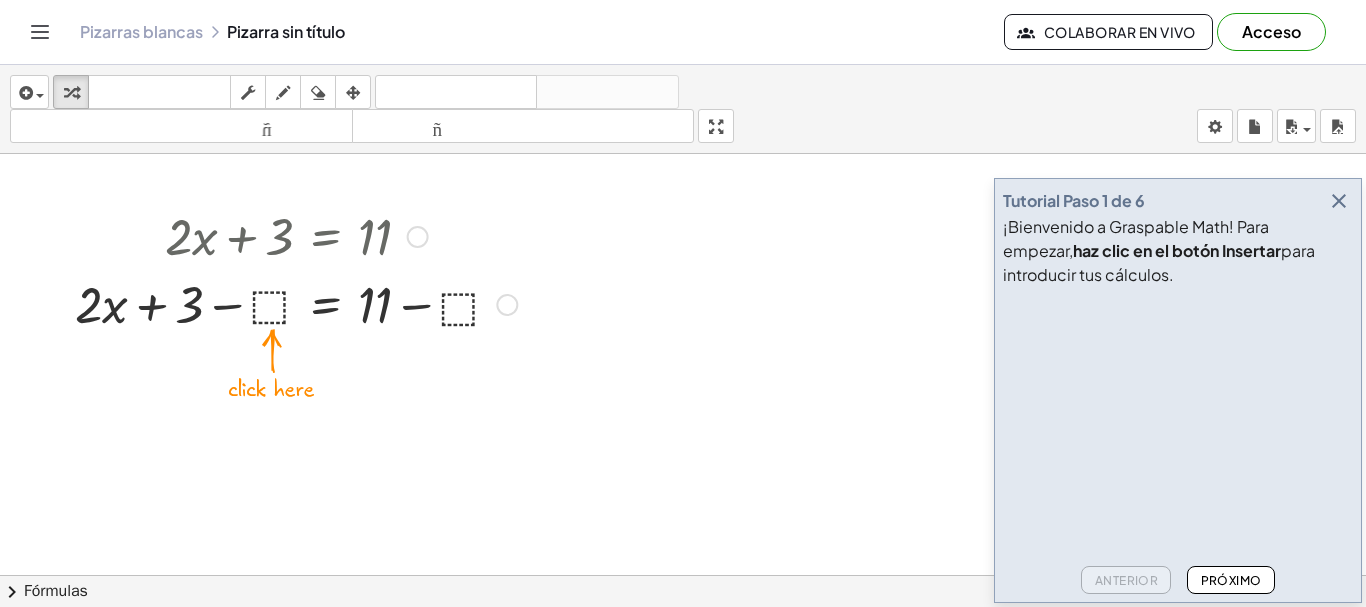 click at bounding box center (296, 303) 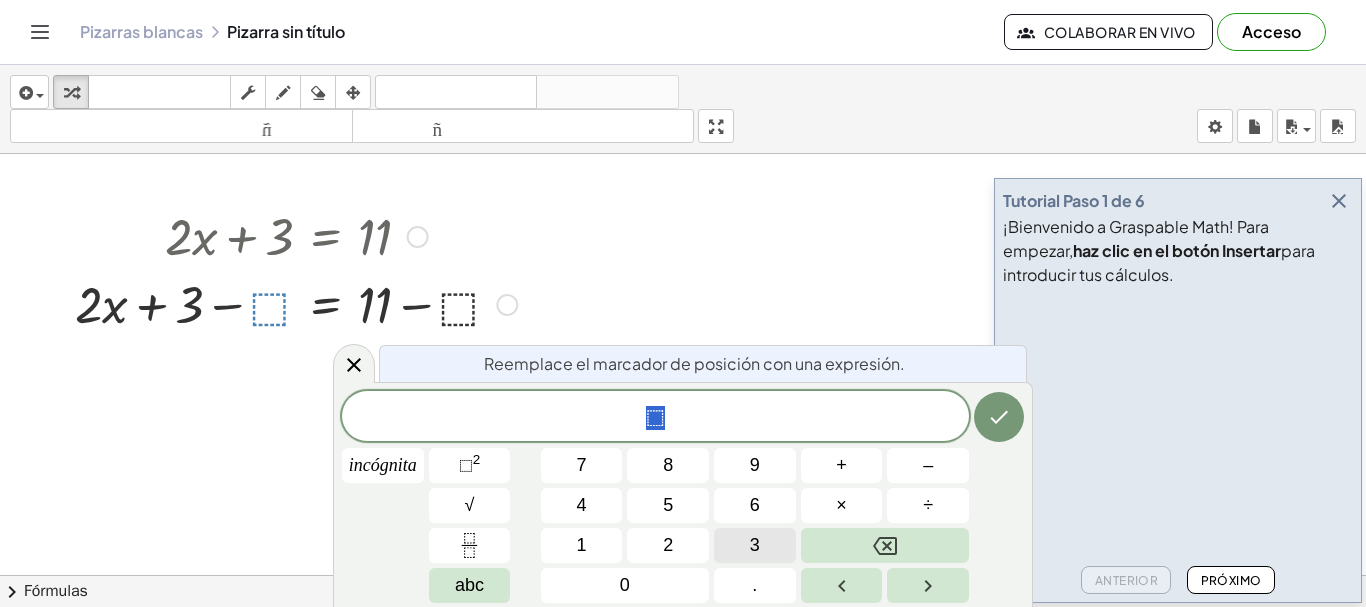 click on "3" at bounding box center [755, 545] 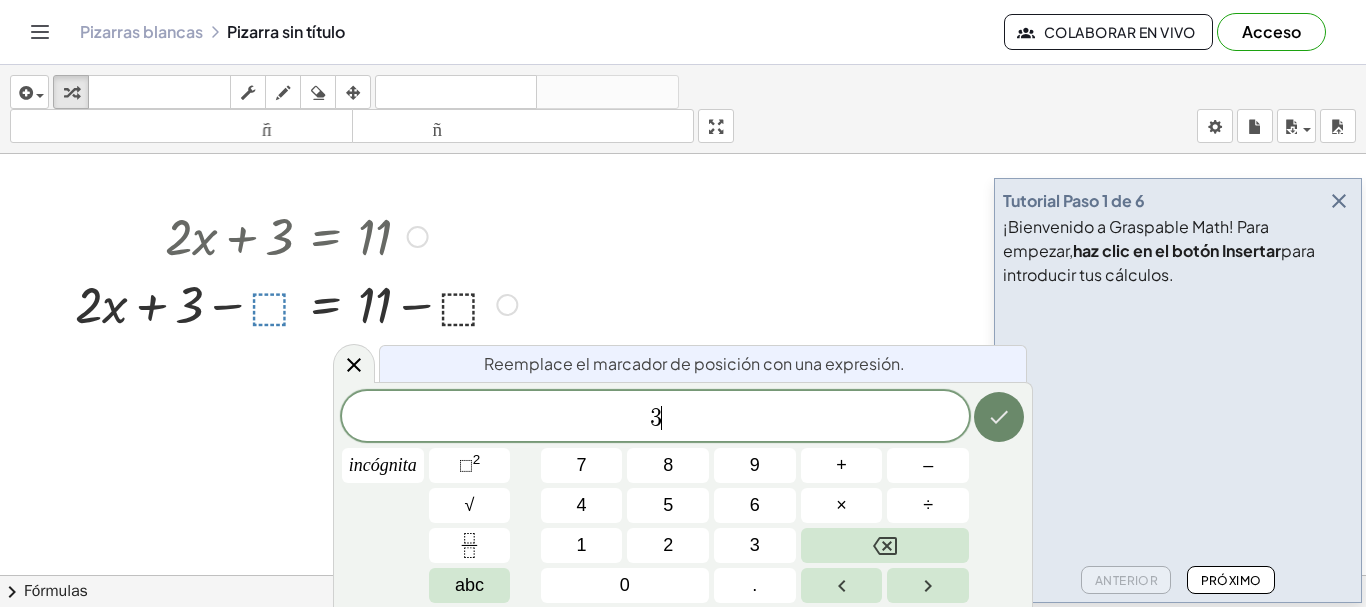 click 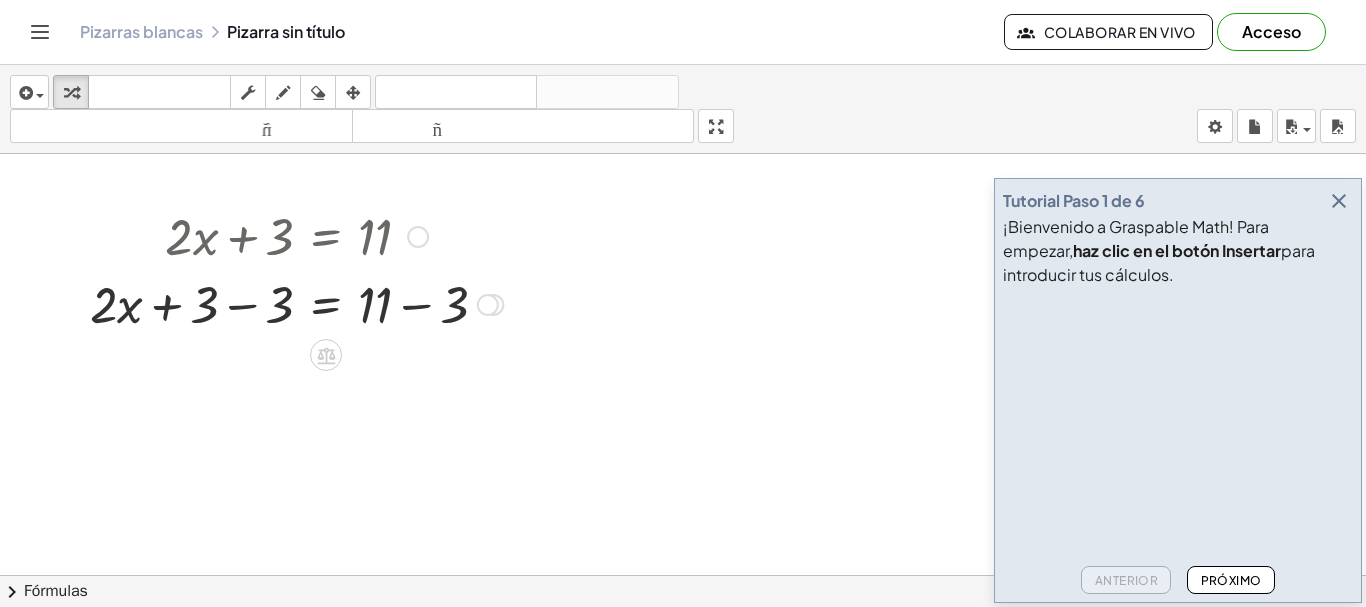 click at bounding box center (296, 303) 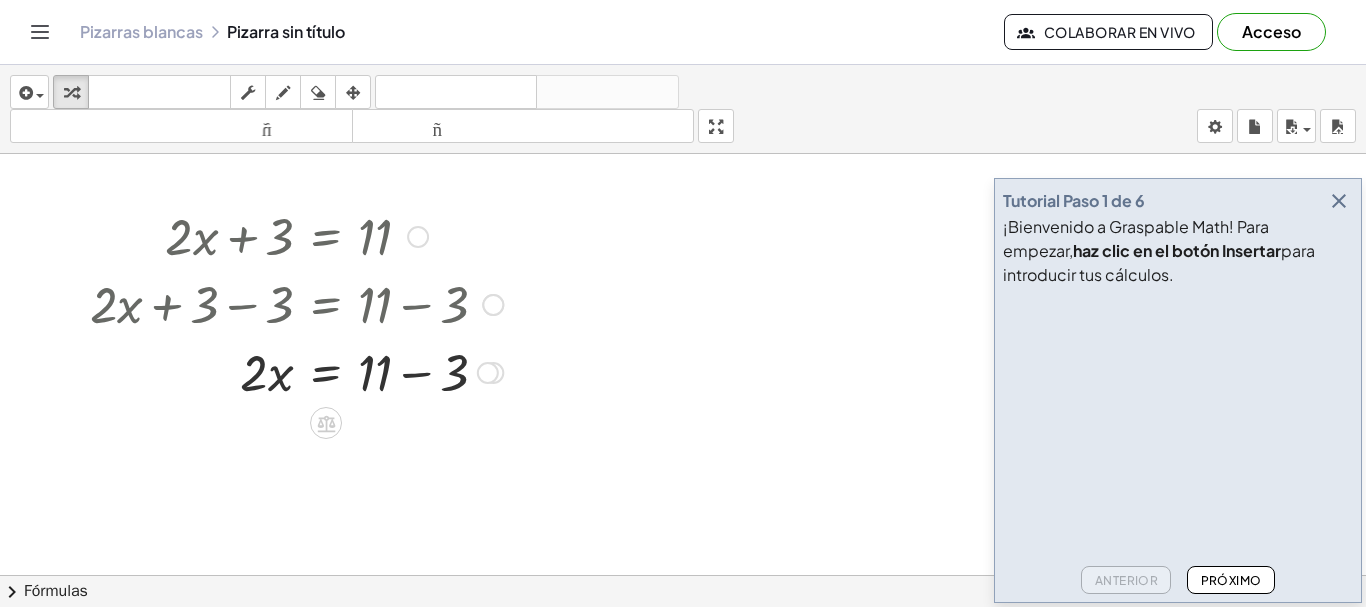 click at bounding box center [296, 371] 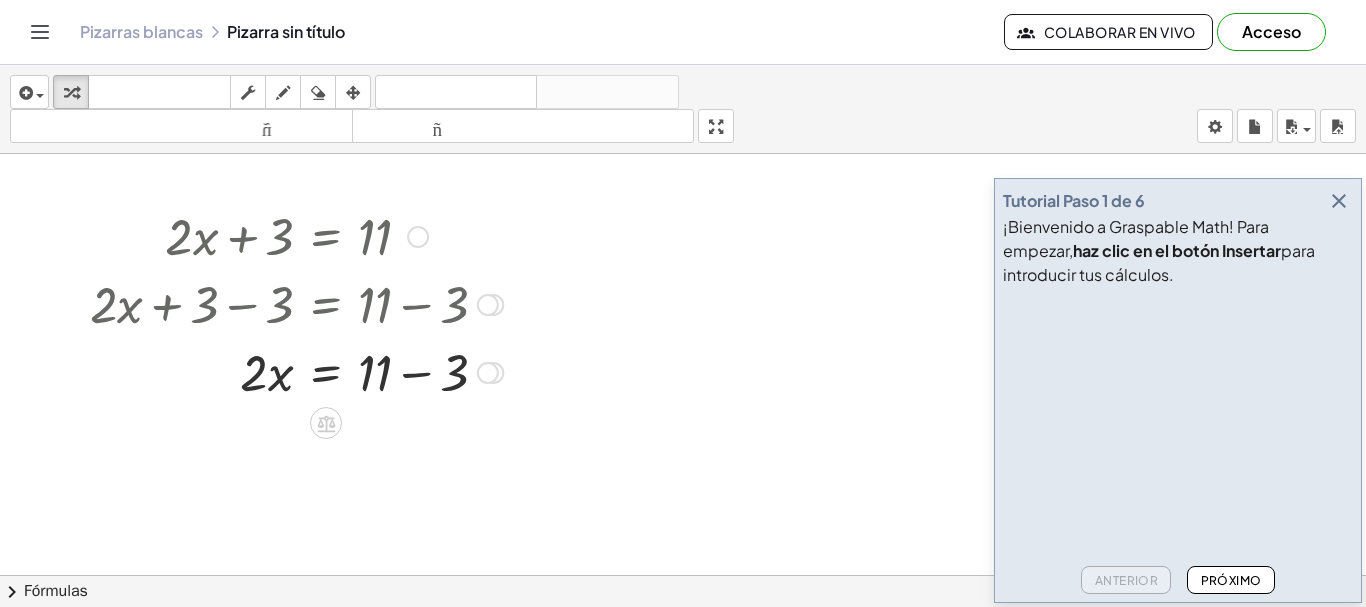 click at bounding box center [296, 371] 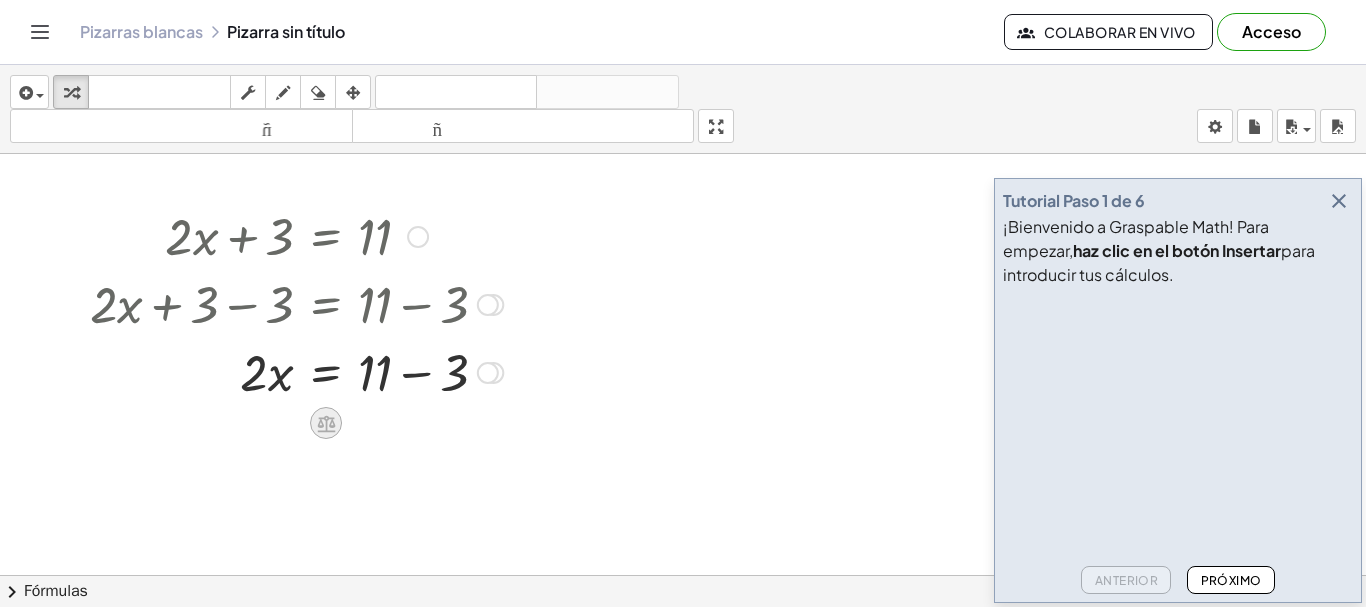 click 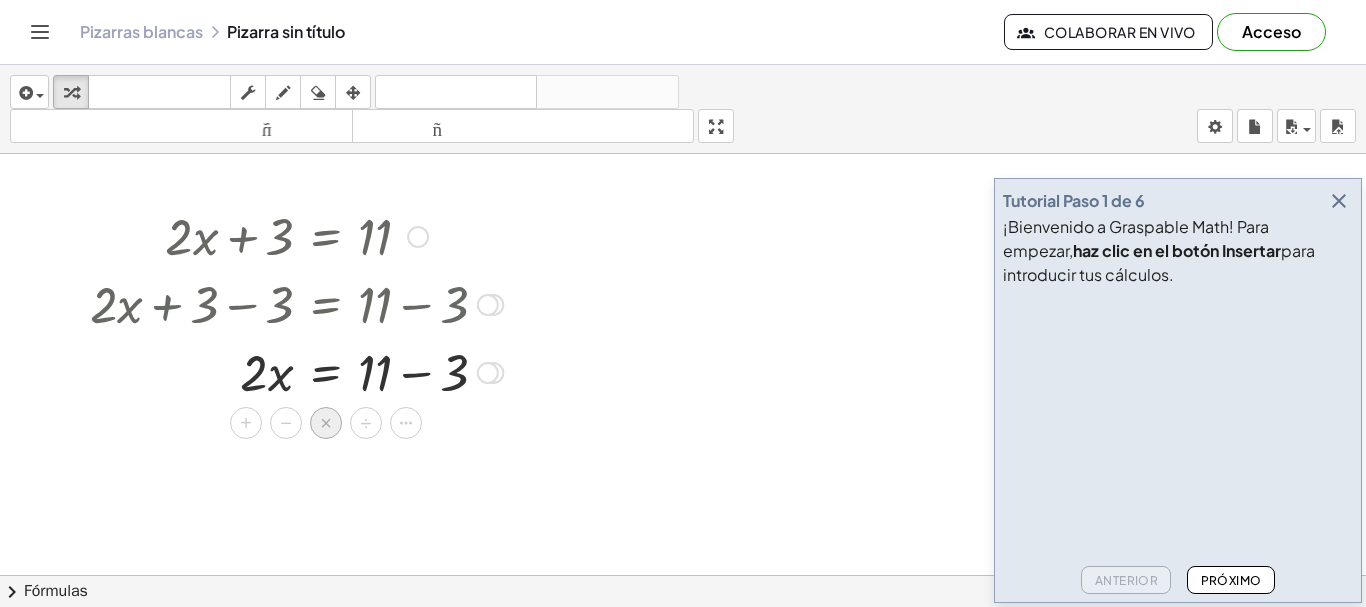 click on "×" at bounding box center [326, 423] 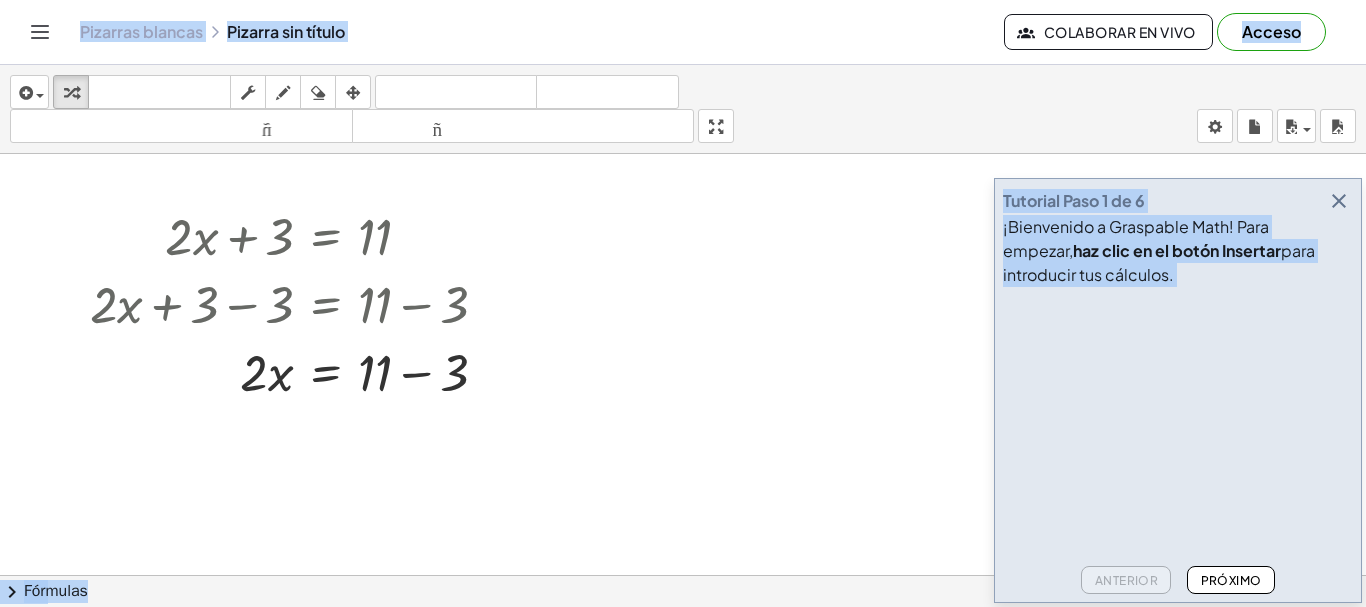 click at bounding box center [683, 589] 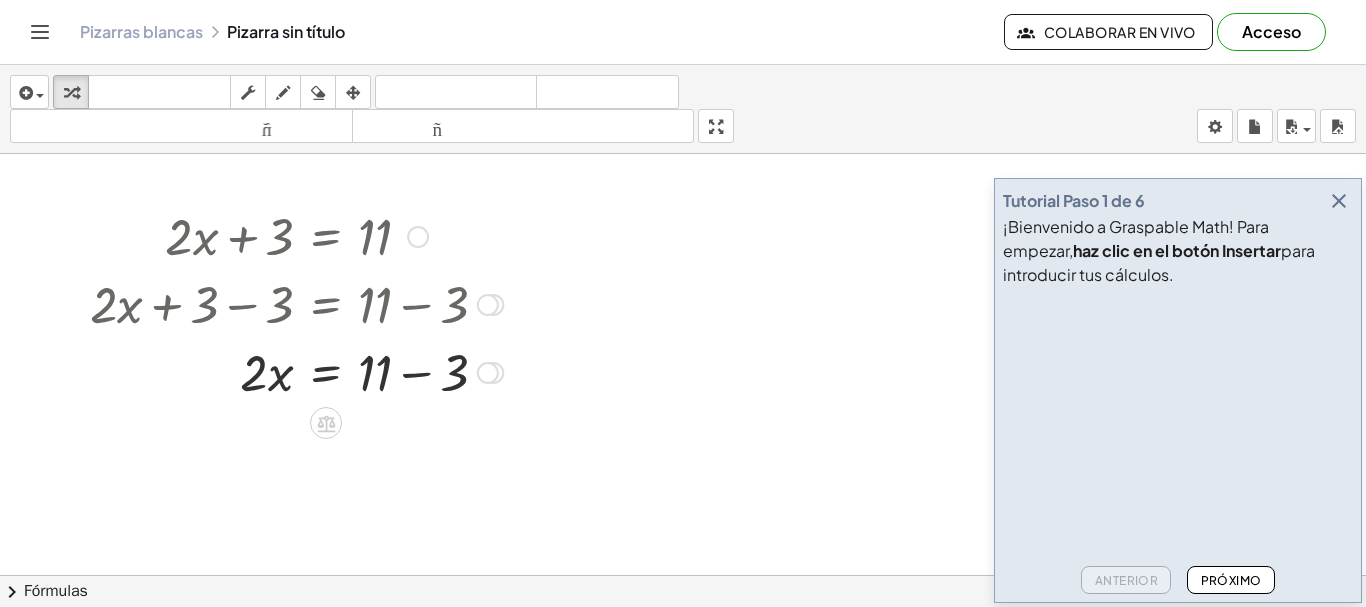 click at bounding box center (296, 371) 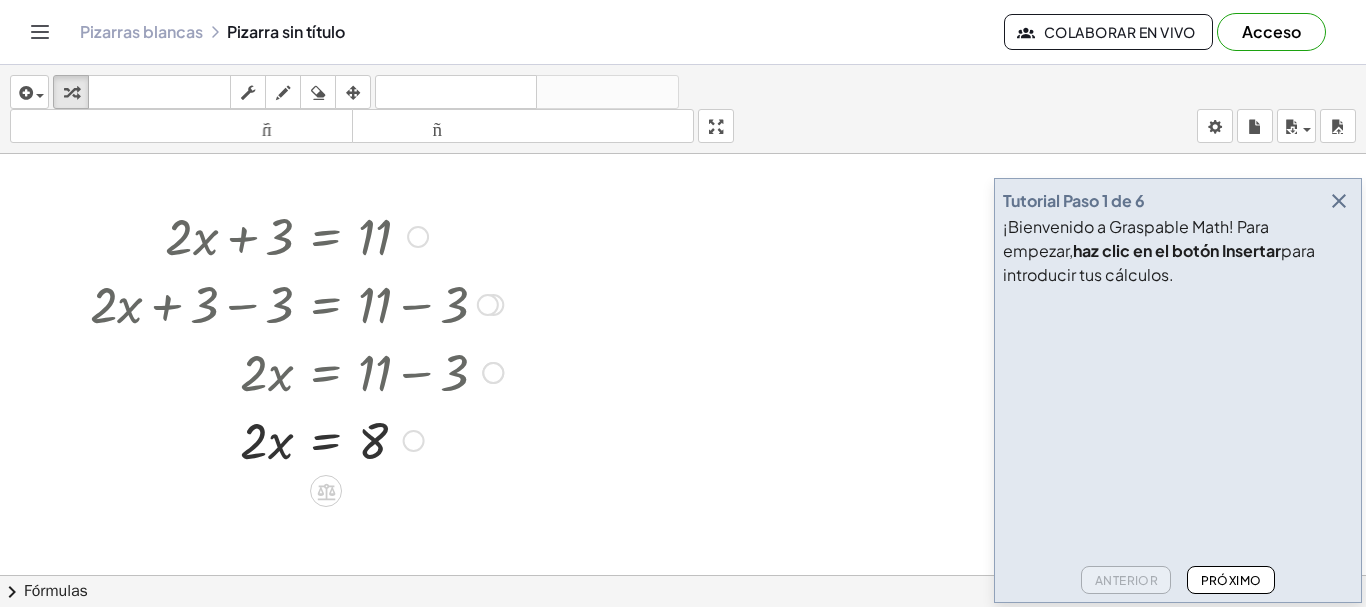 click at bounding box center [296, 439] 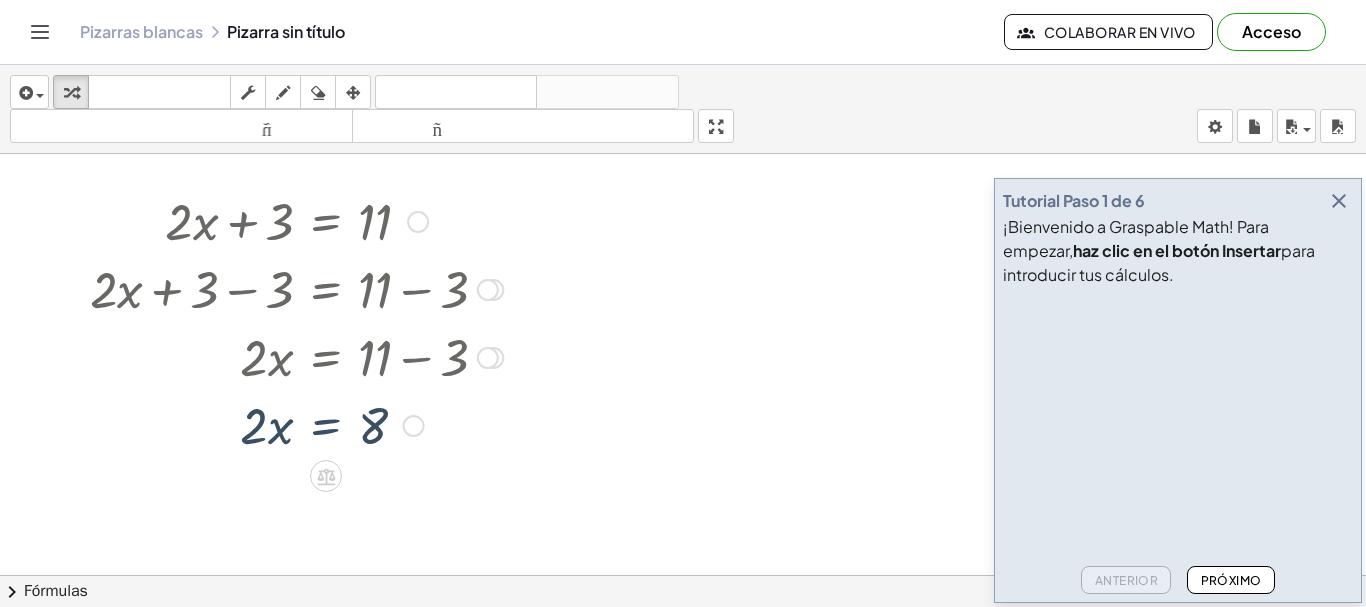 scroll, scrollTop: 0, scrollLeft: 0, axis: both 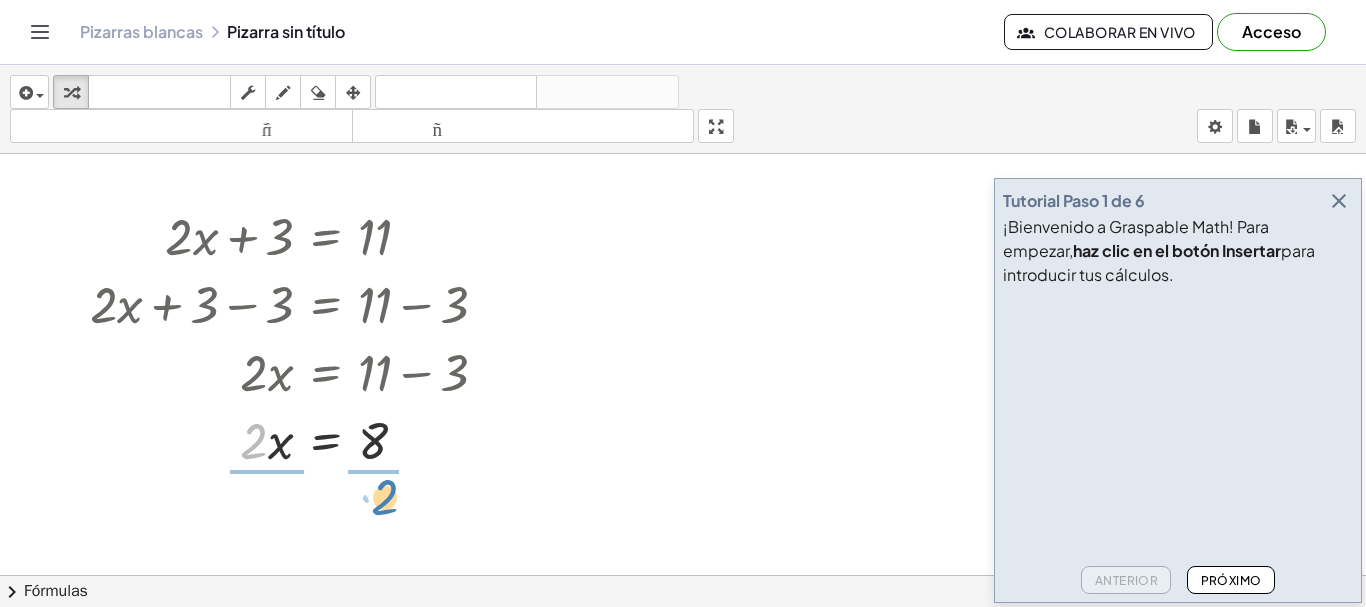 drag, startPoint x: 254, startPoint y: 445, endPoint x: 385, endPoint y: 501, distance: 142.46754 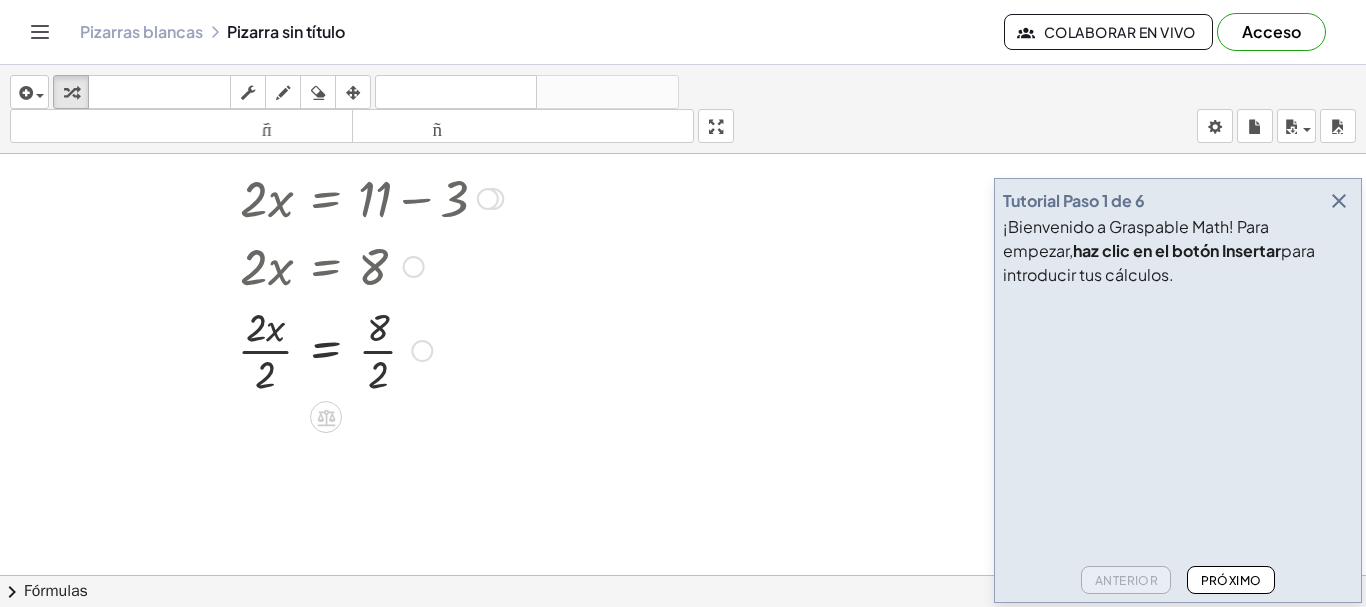 scroll, scrollTop: 200, scrollLeft: 0, axis: vertical 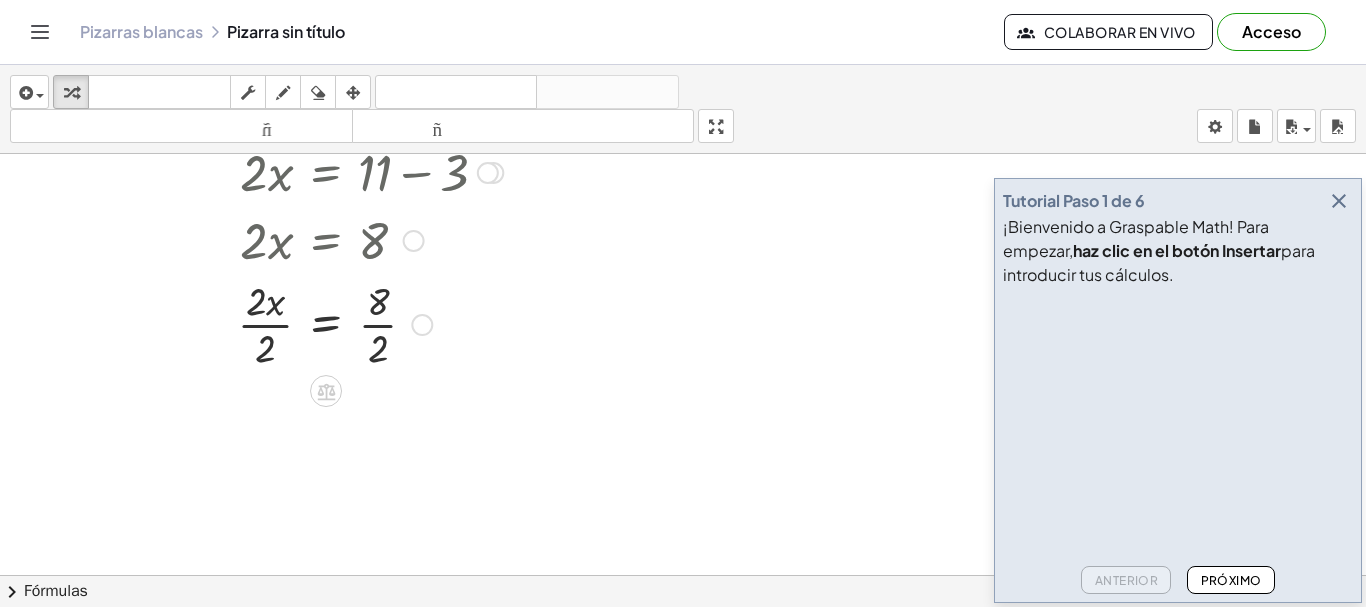 click at bounding box center (296, 323) 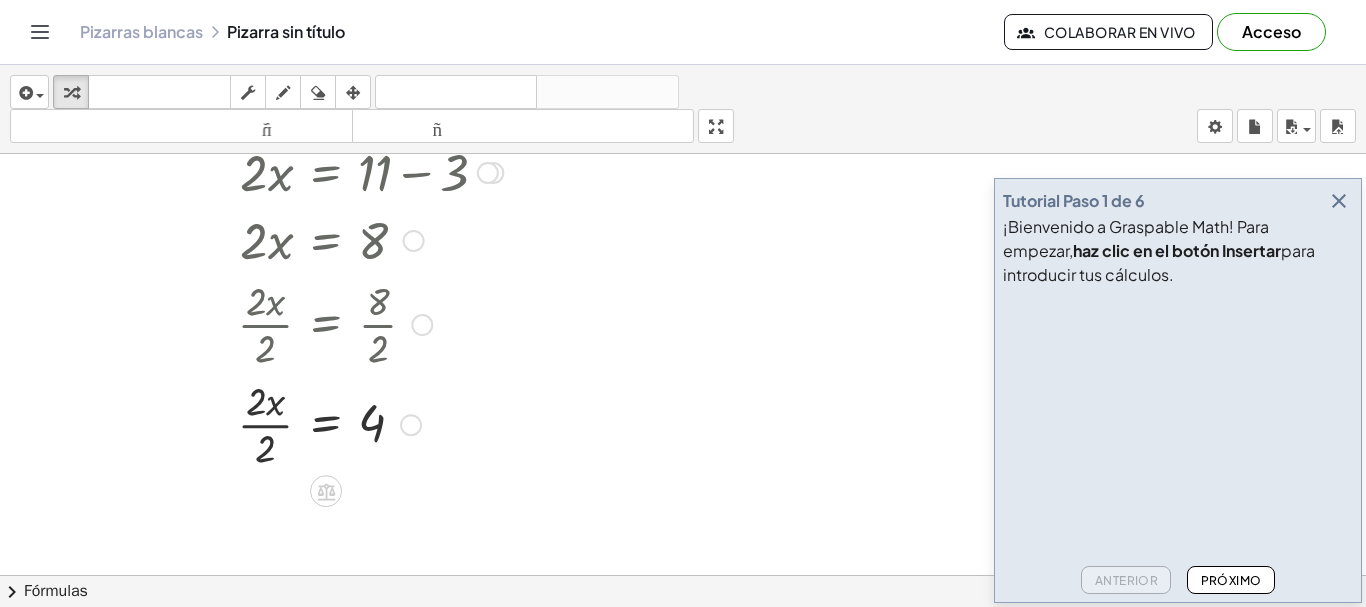 click at bounding box center (296, 423) 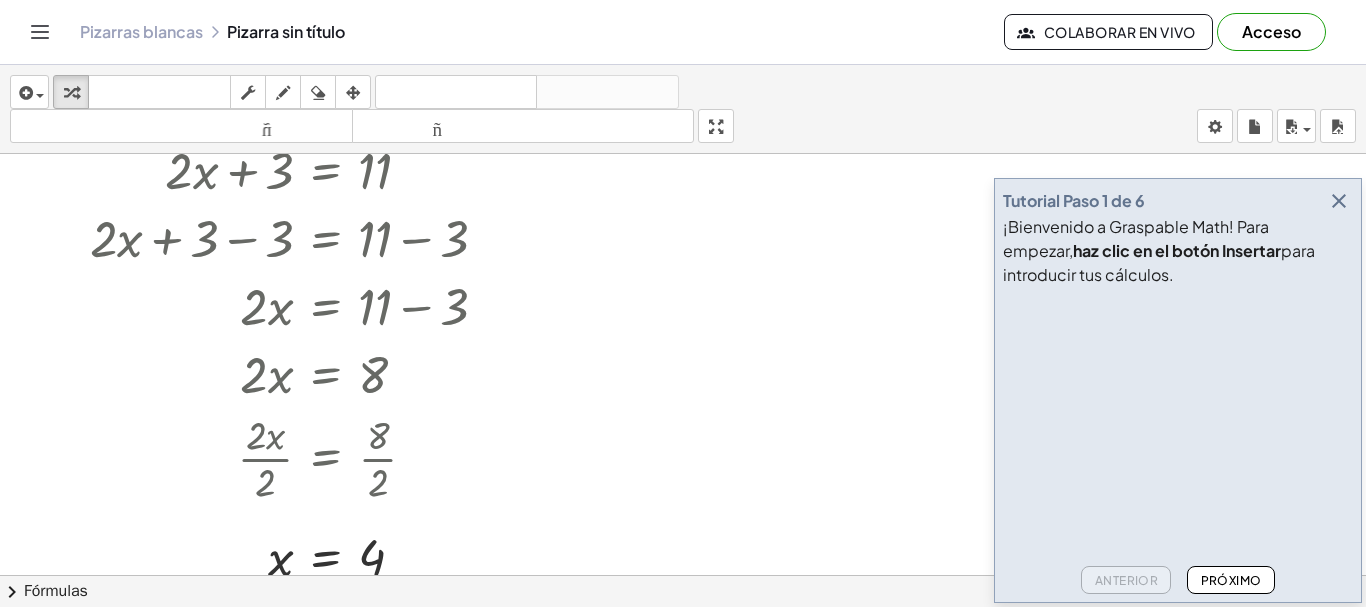 scroll, scrollTop: 100, scrollLeft: 0, axis: vertical 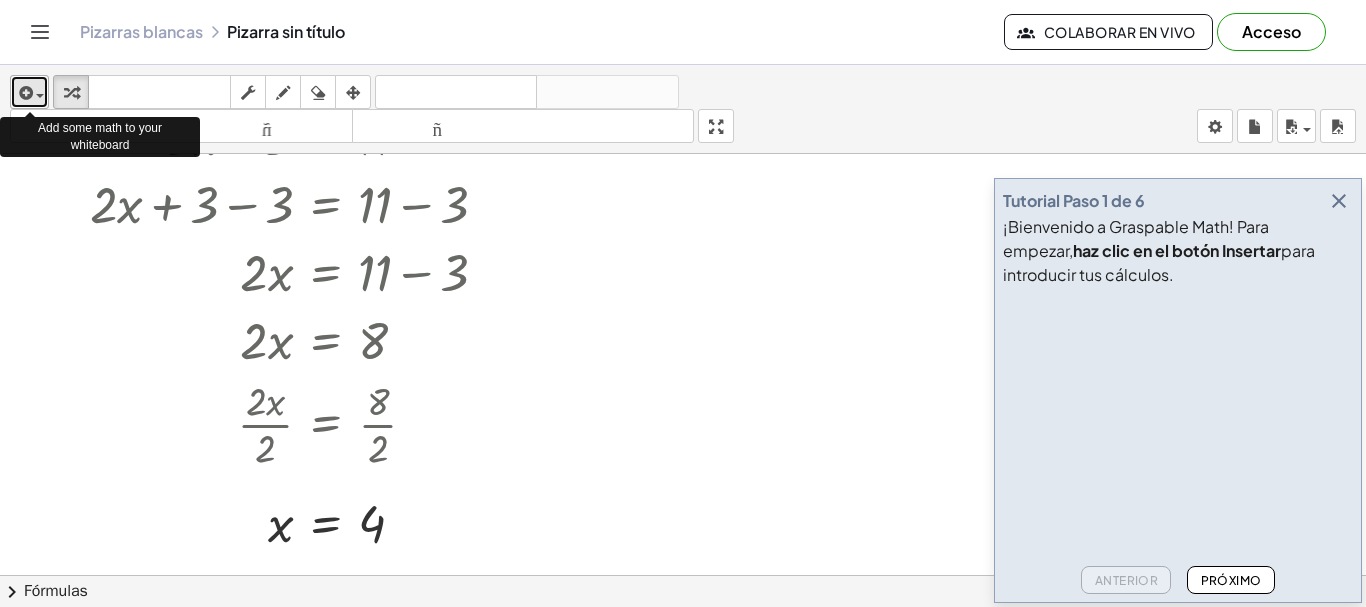 click at bounding box center (24, 93) 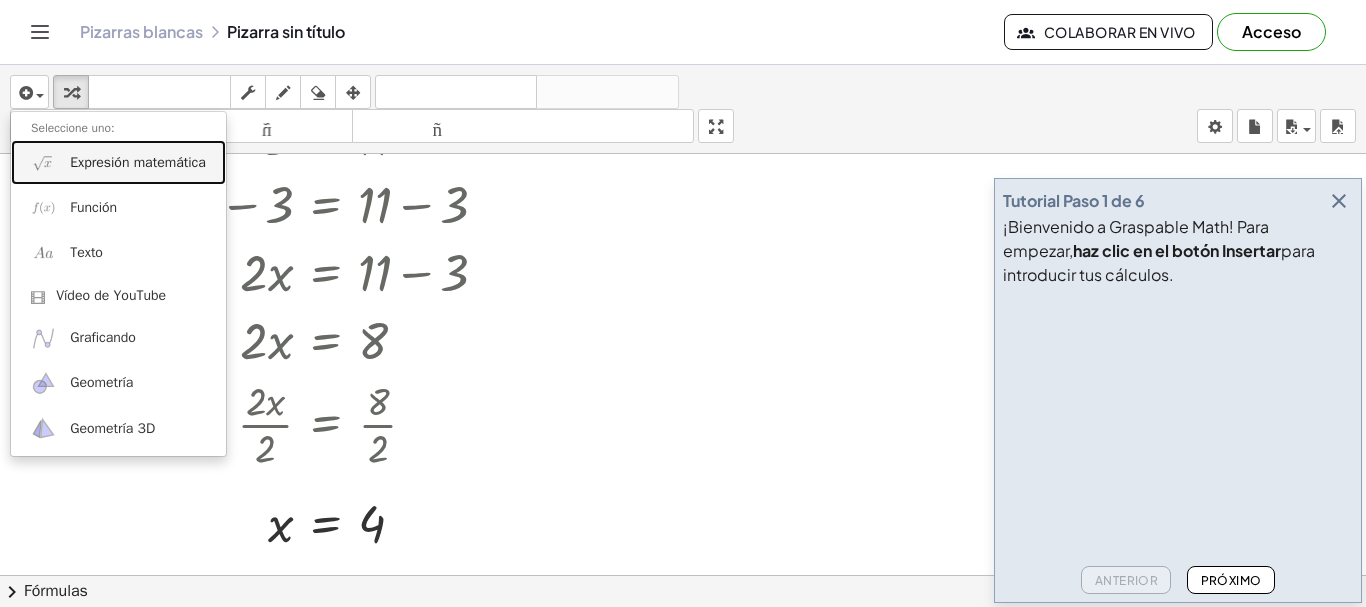 click on "Expresión matemática" at bounding box center [118, 162] 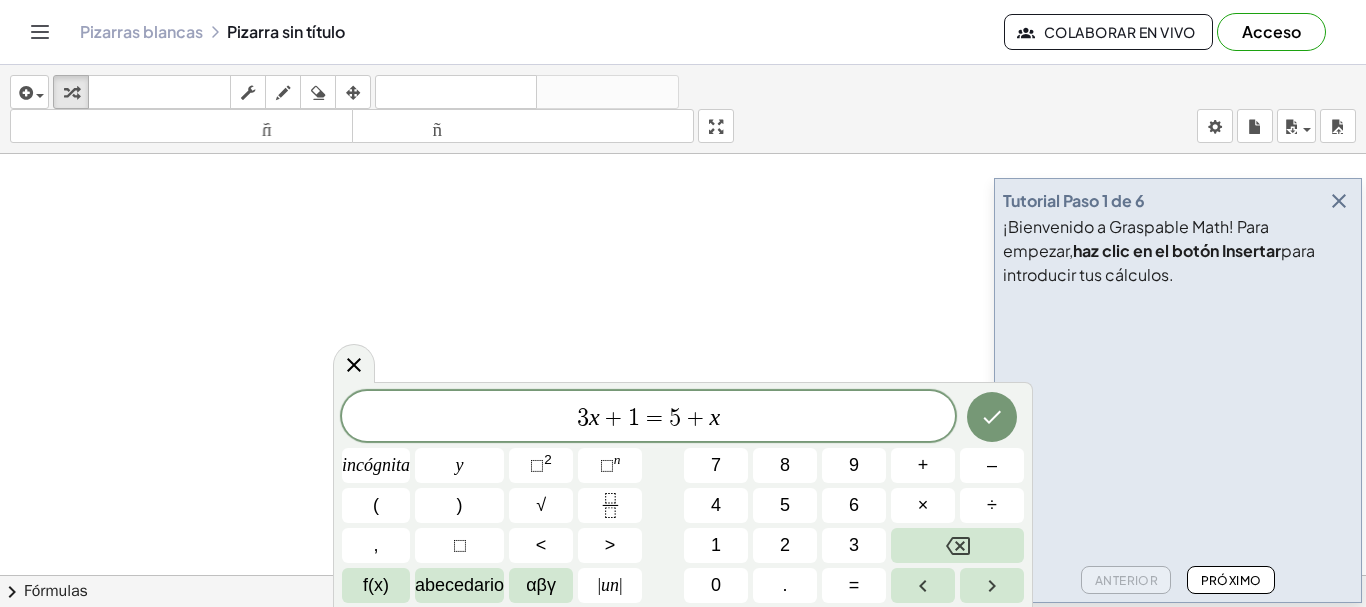 scroll, scrollTop: 549, scrollLeft: 0, axis: vertical 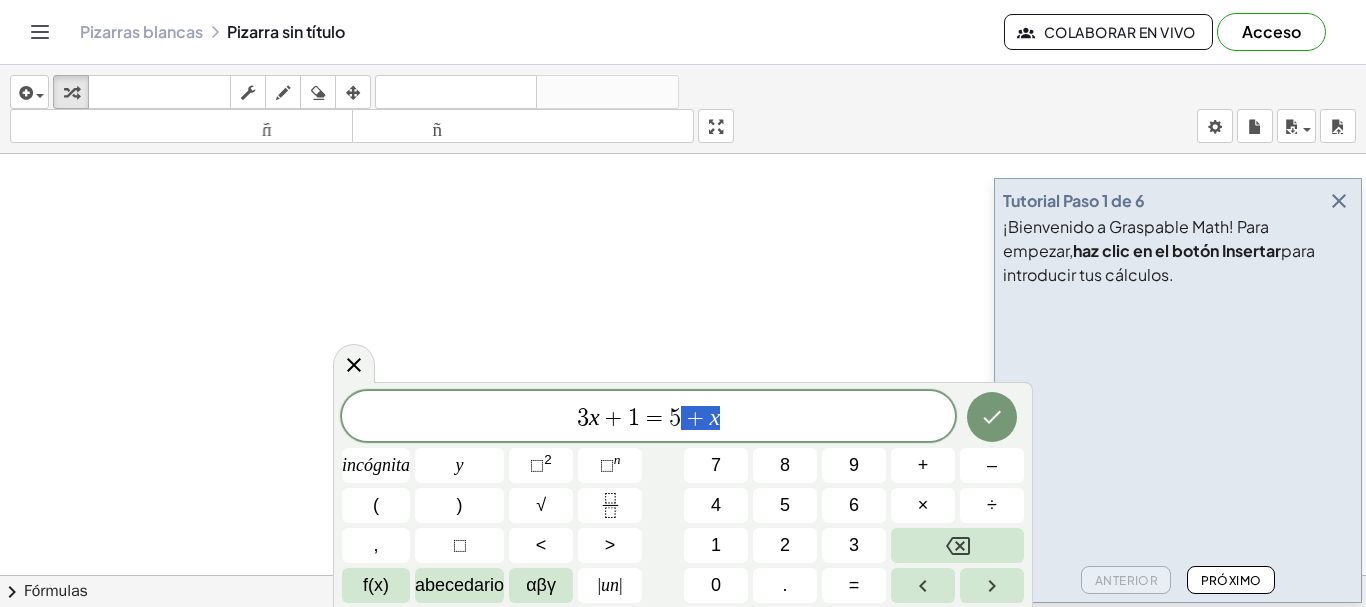 drag, startPoint x: 693, startPoint y: 423, endPoint x: 550, endPoint y: 407, distance: 143.89232 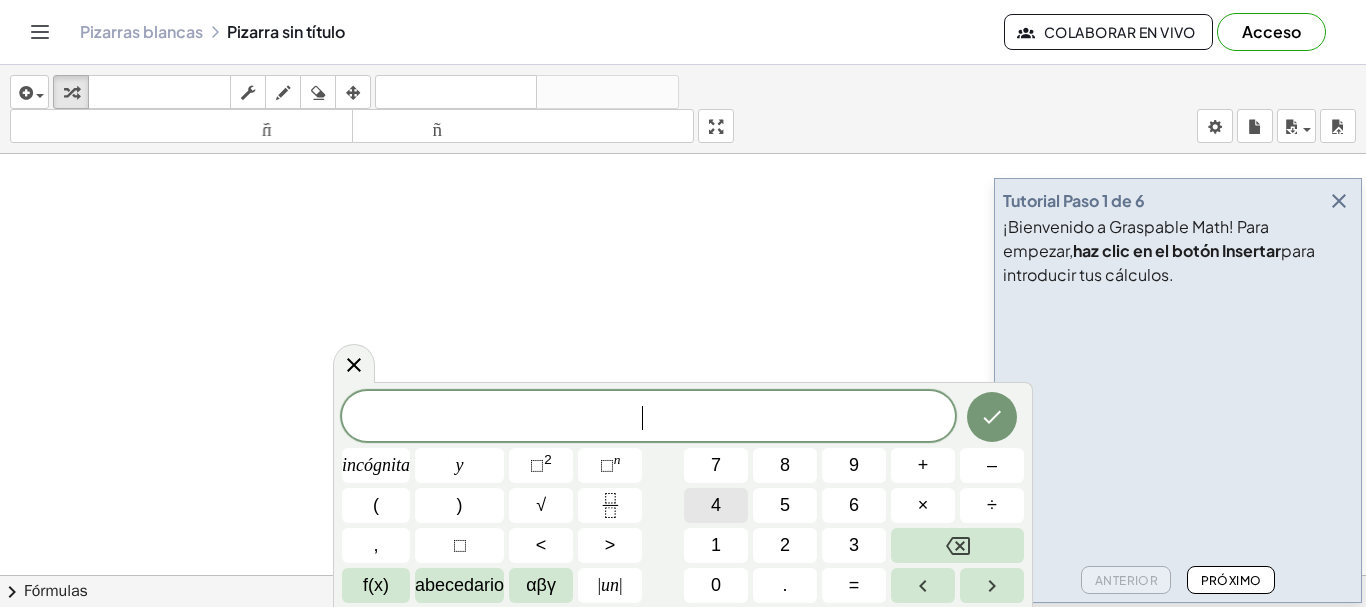 click on "4" at bounding box center (716, 505) 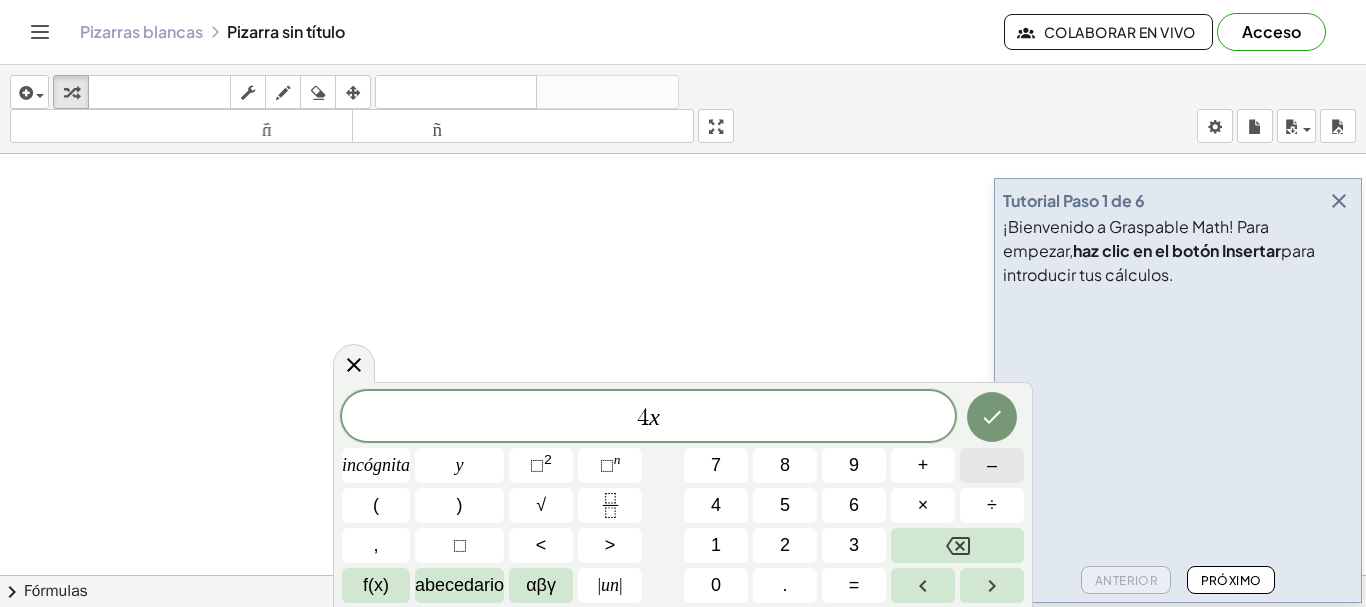 click on "–" at bounding box center (992, 465) 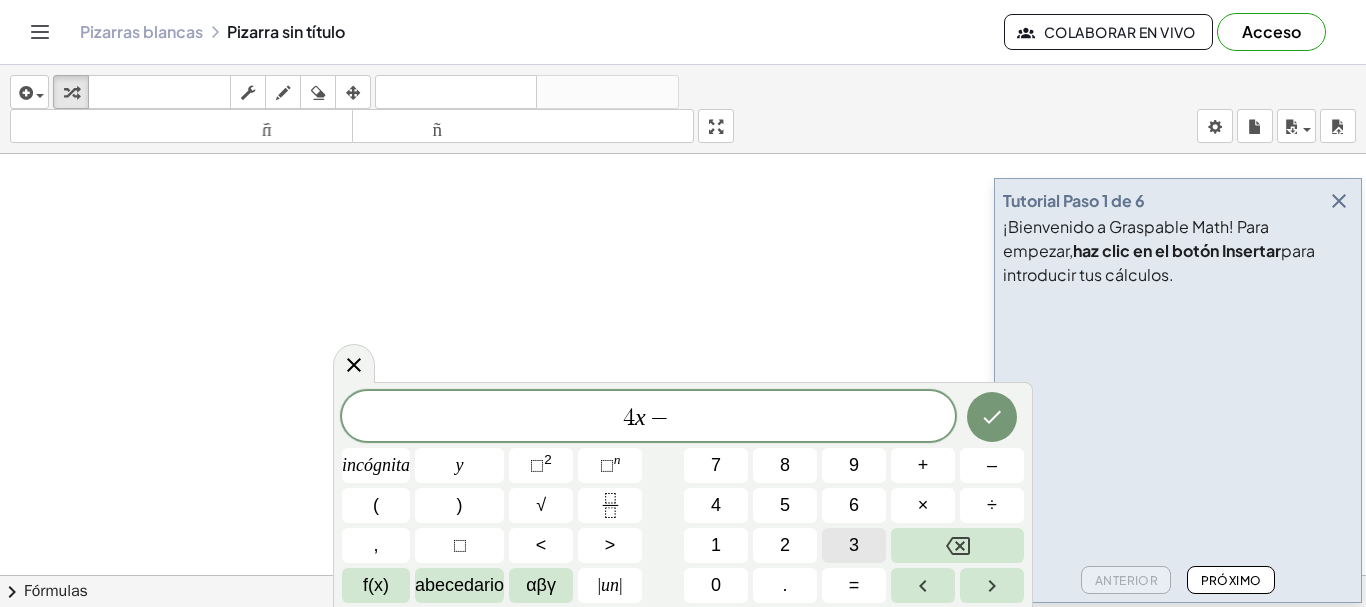 click on "3" at bounding box center [854, 545] 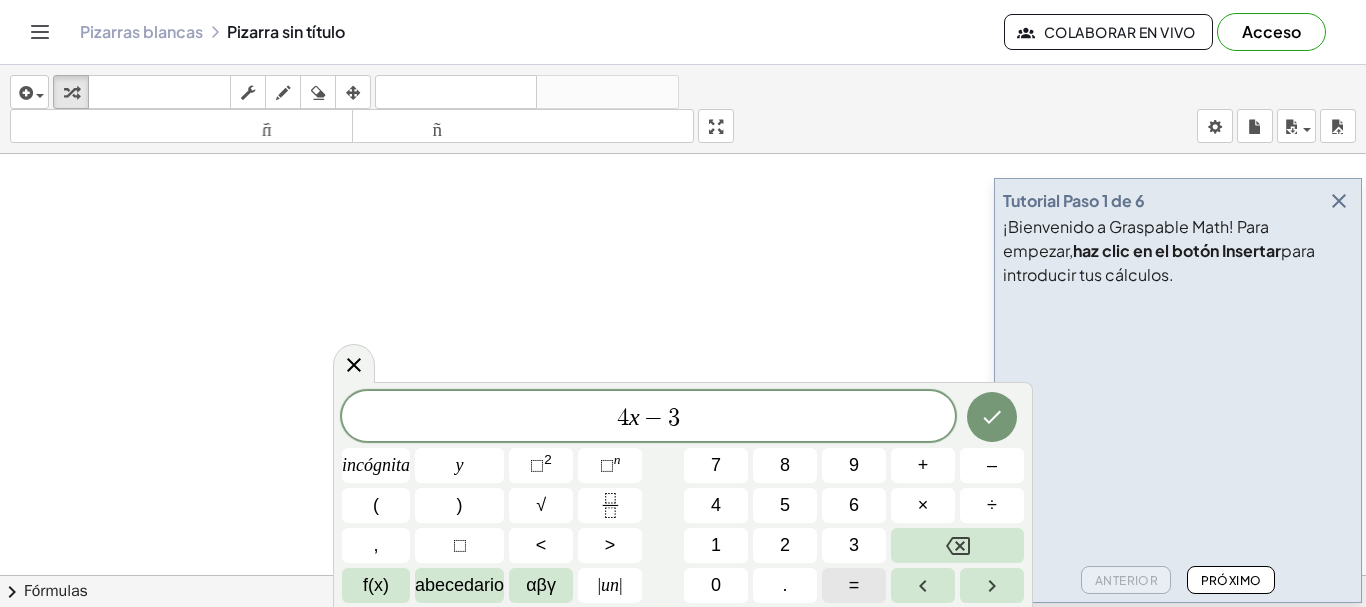 click on "=" at bounding box center (854, 585) 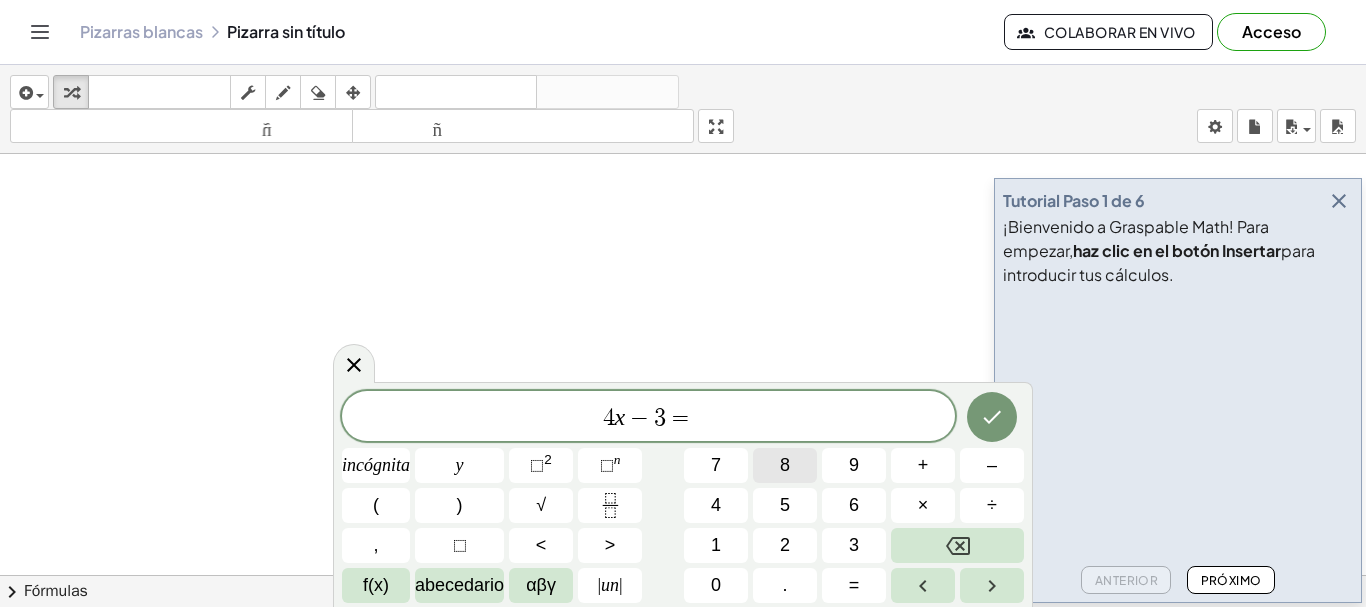 click on "8" at bounding box center [785, 465] 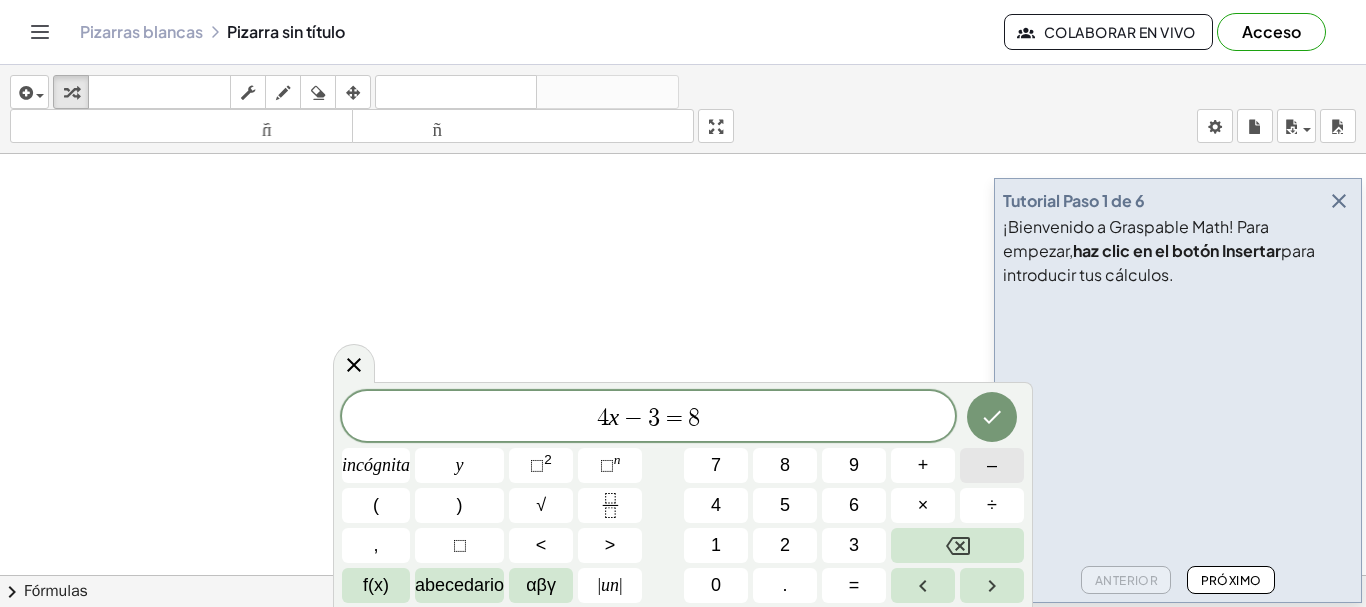 click on "–" at bounding box center [992, 465] 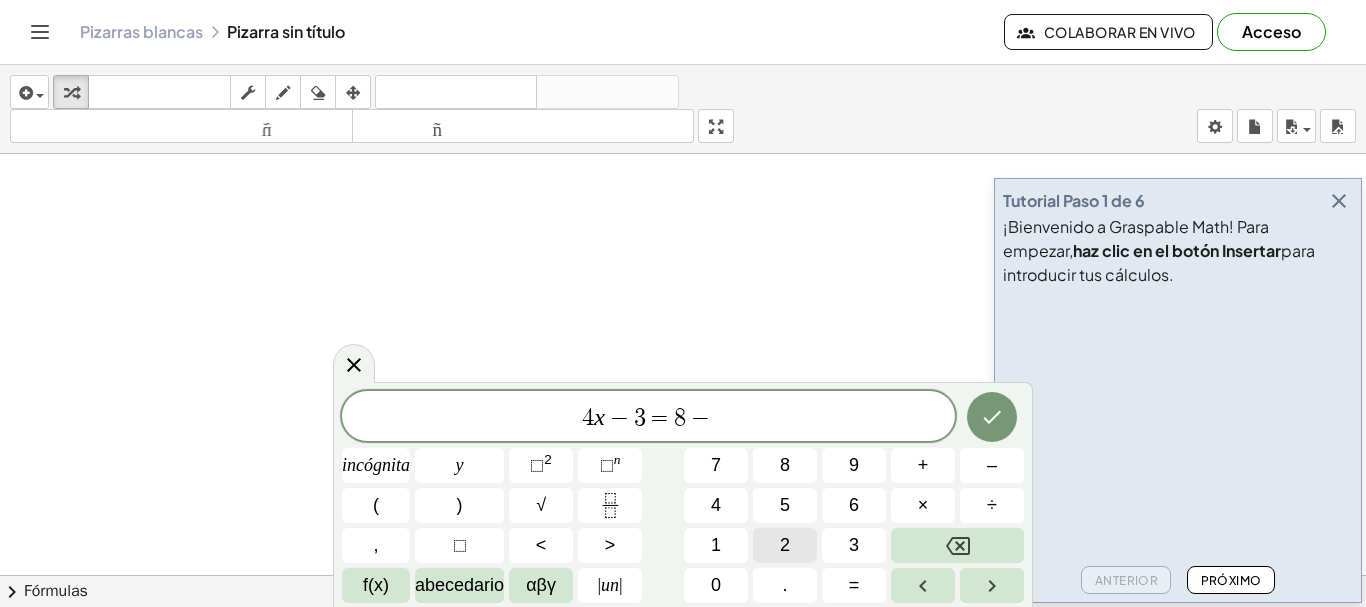 click on "2" at bounding box center (785, 545) 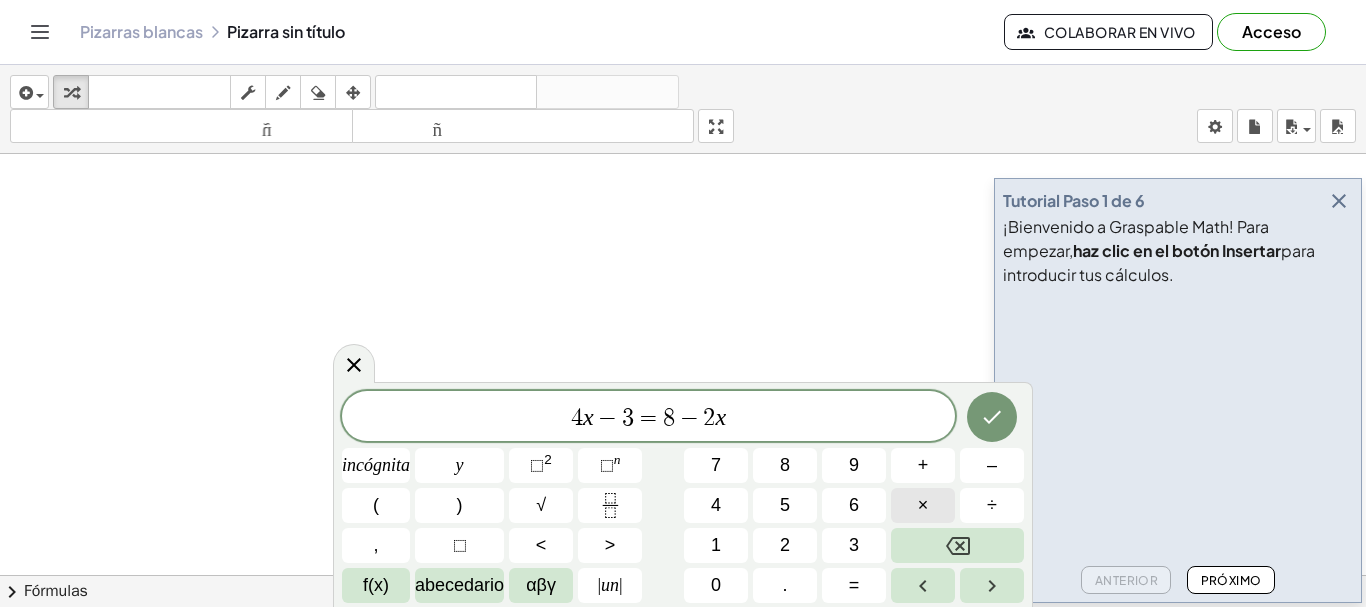 click on "×" at bounding box center [923, 505] 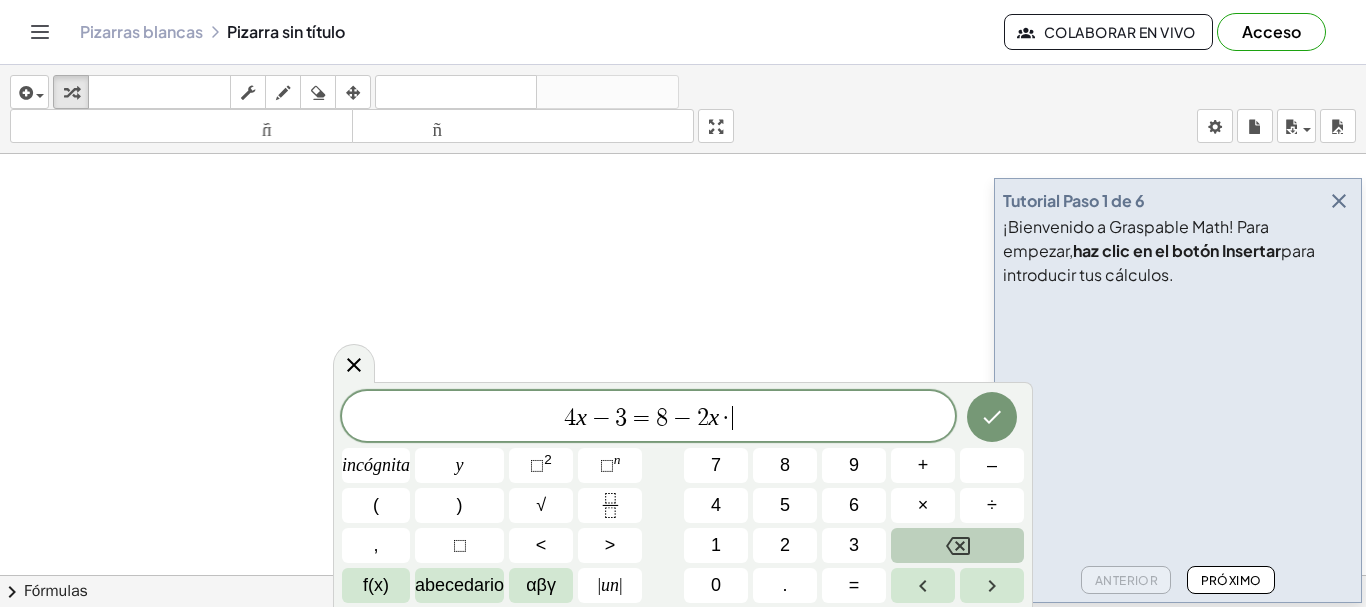 click at bounding box center [957, 545] 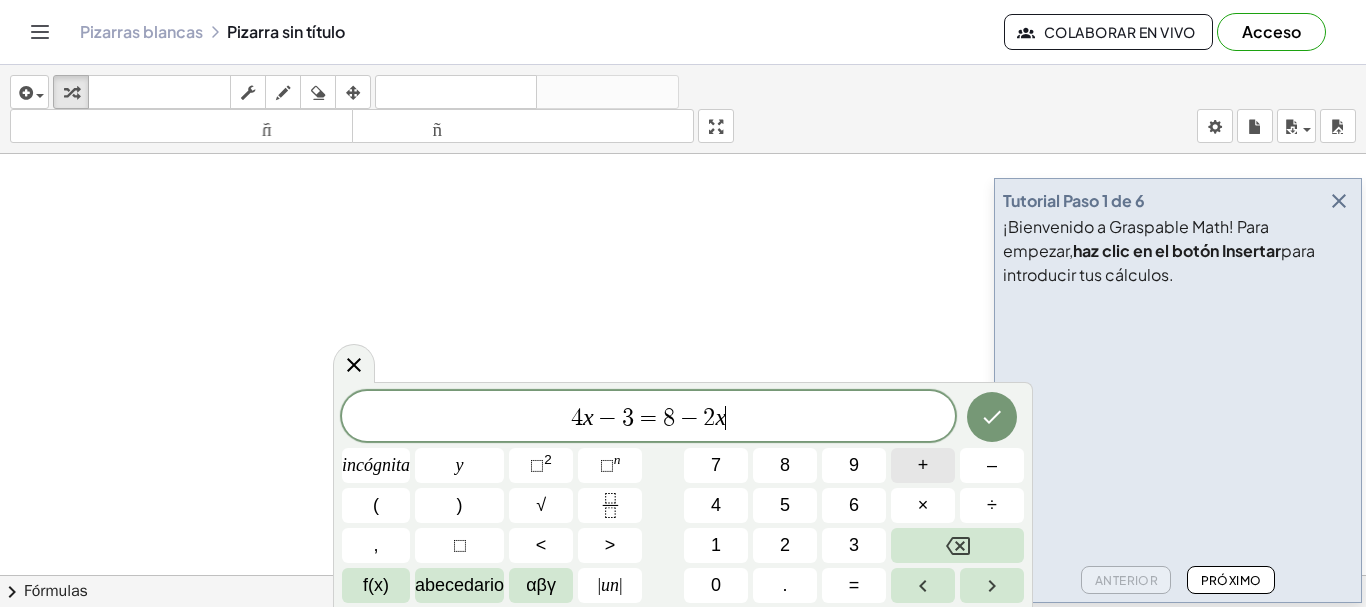 click on "+" at bounding box center [923, 465] 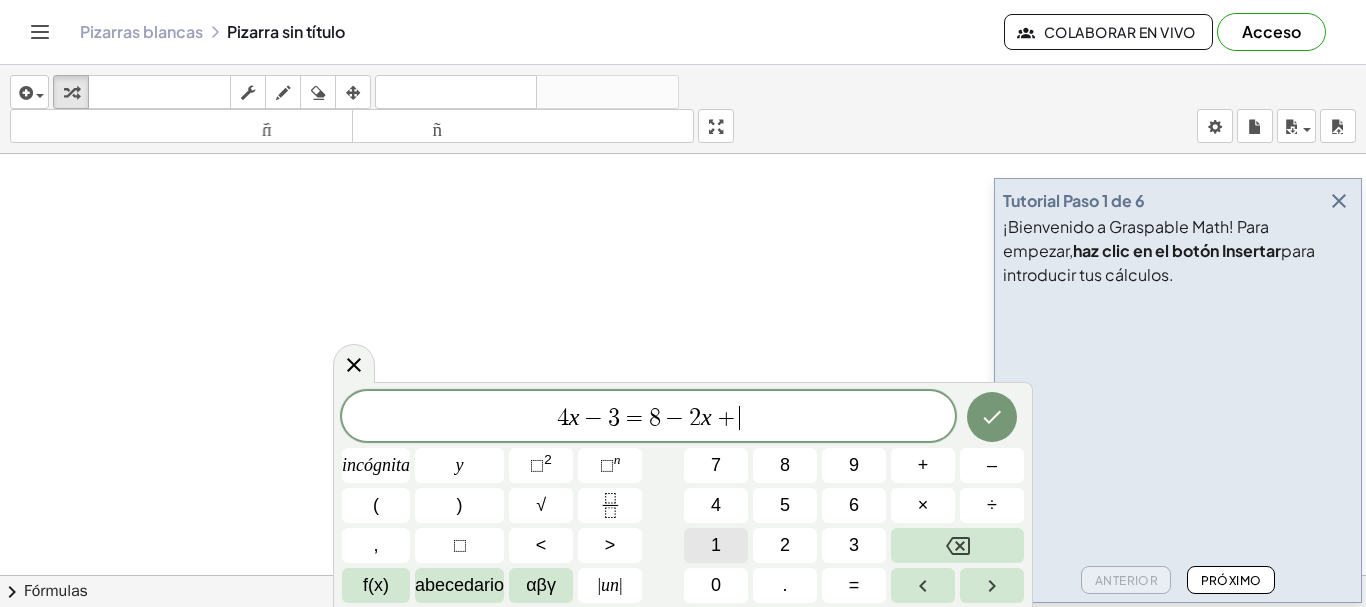 click on "1" at bounding box center [716, 545] 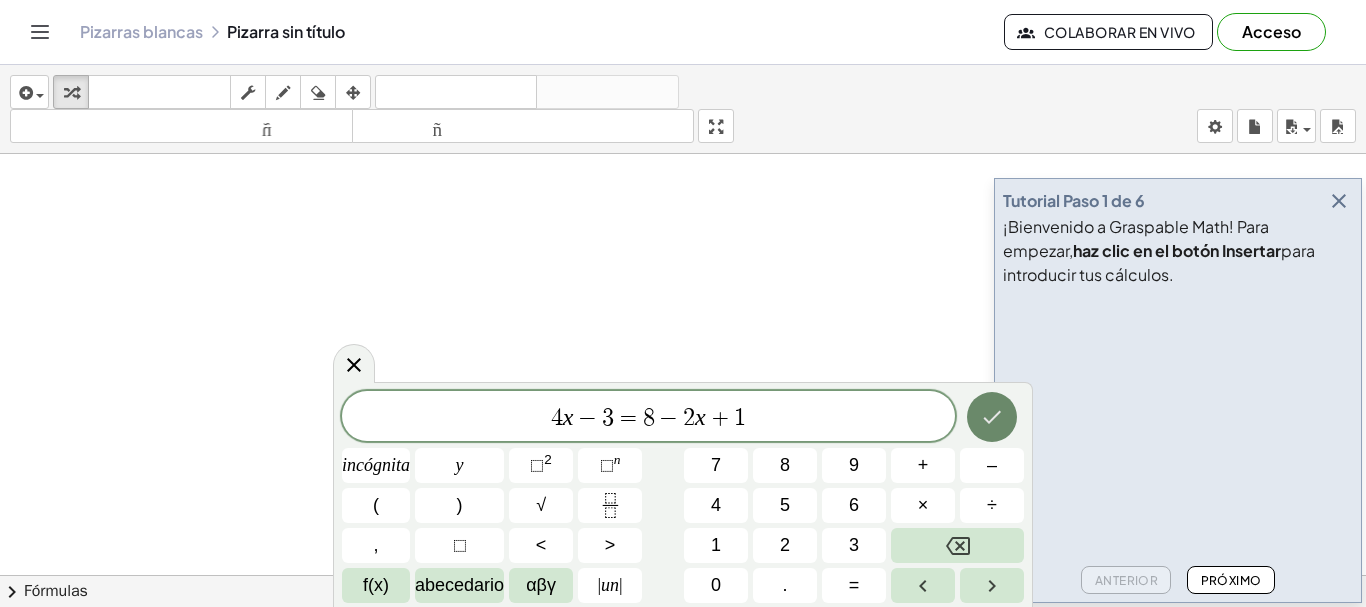 click at bounding box center (992, 417) 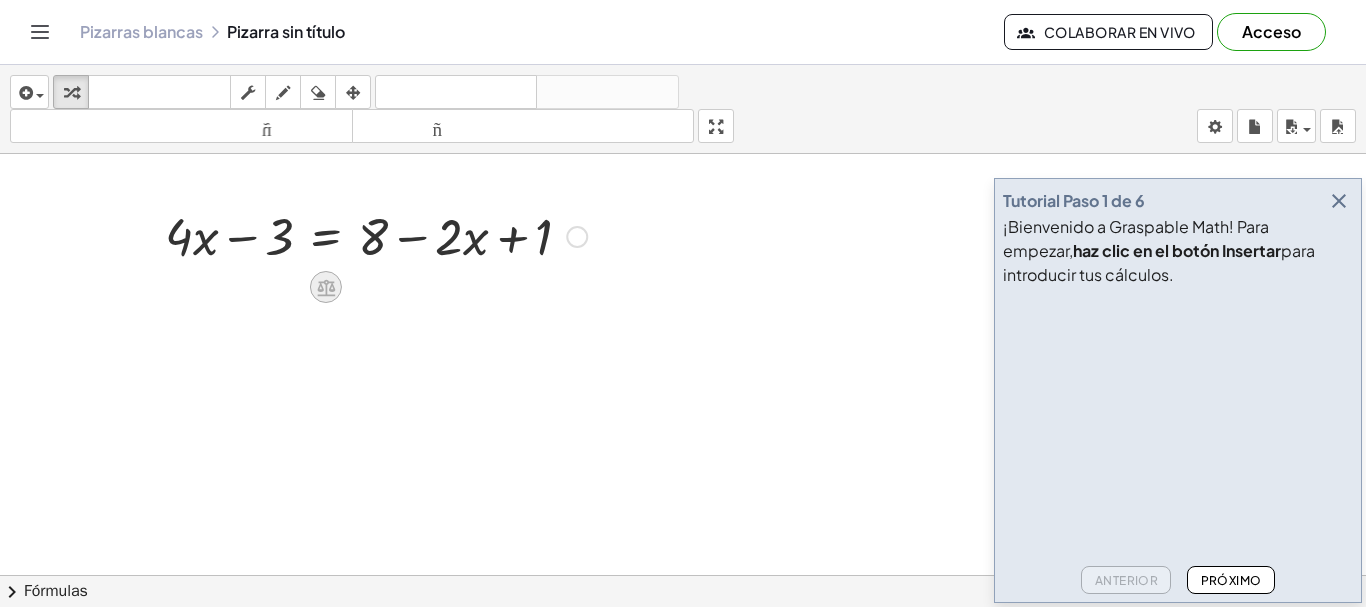click 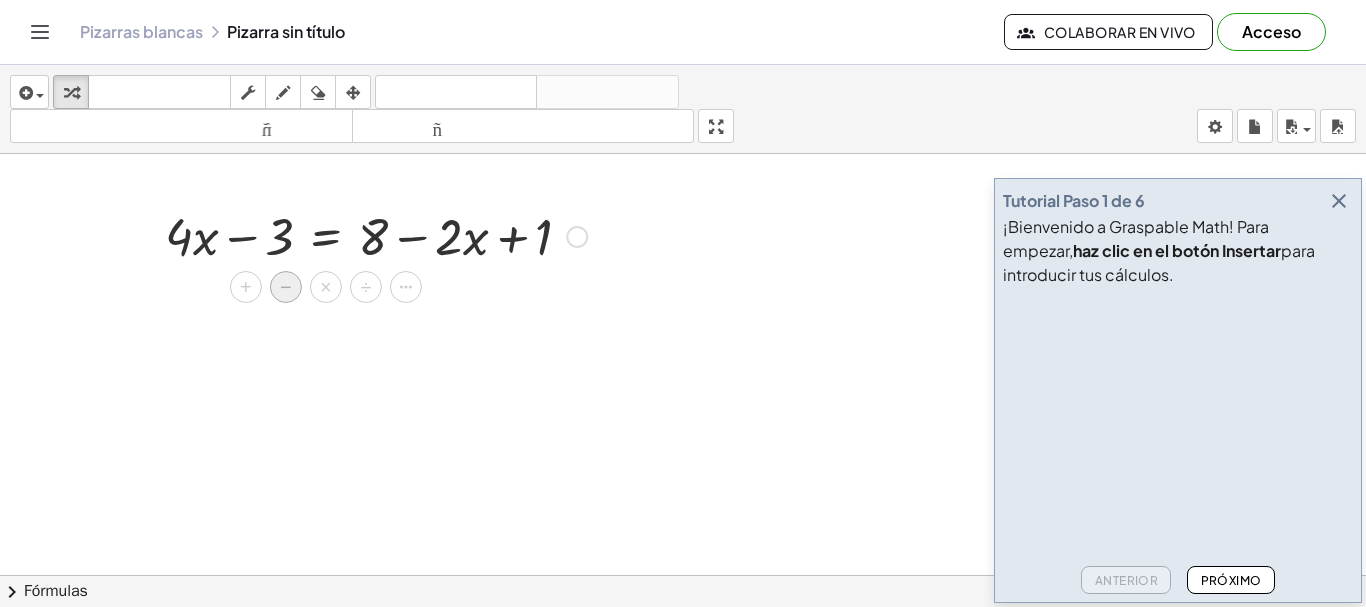 click on "−" at bounding box center [286, 287] 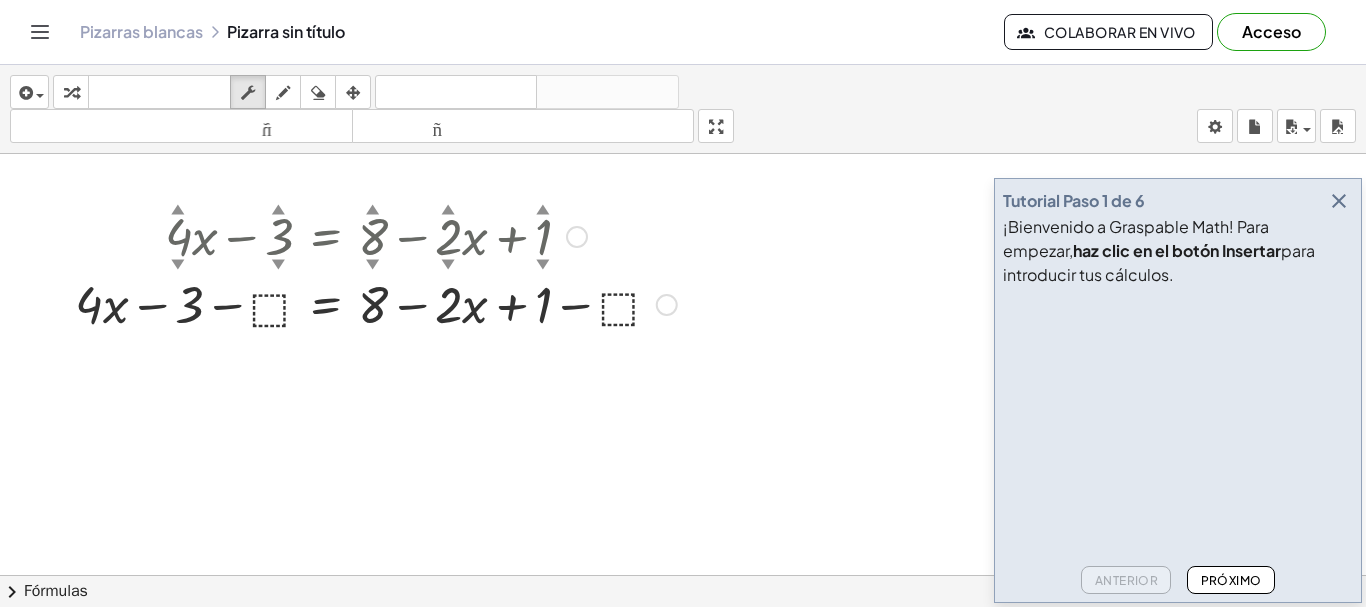 click at bounding box center [376, 303] 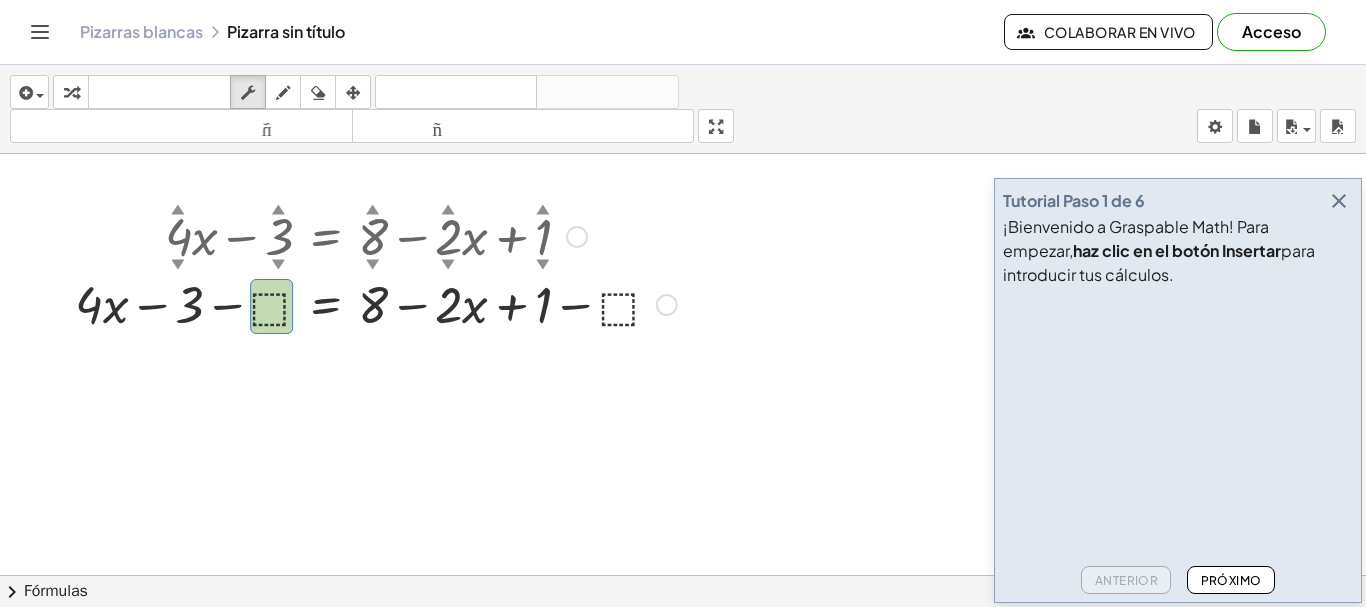 click at bounding box center [376, 303] 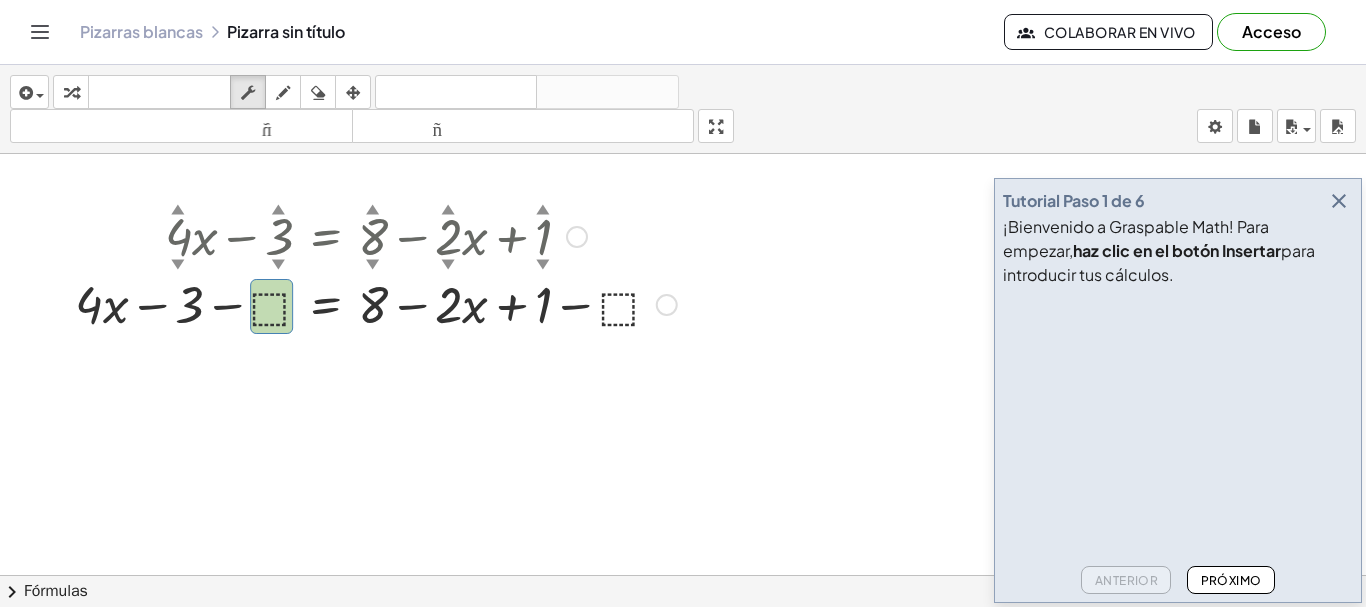click at bounding box center [376, 303] 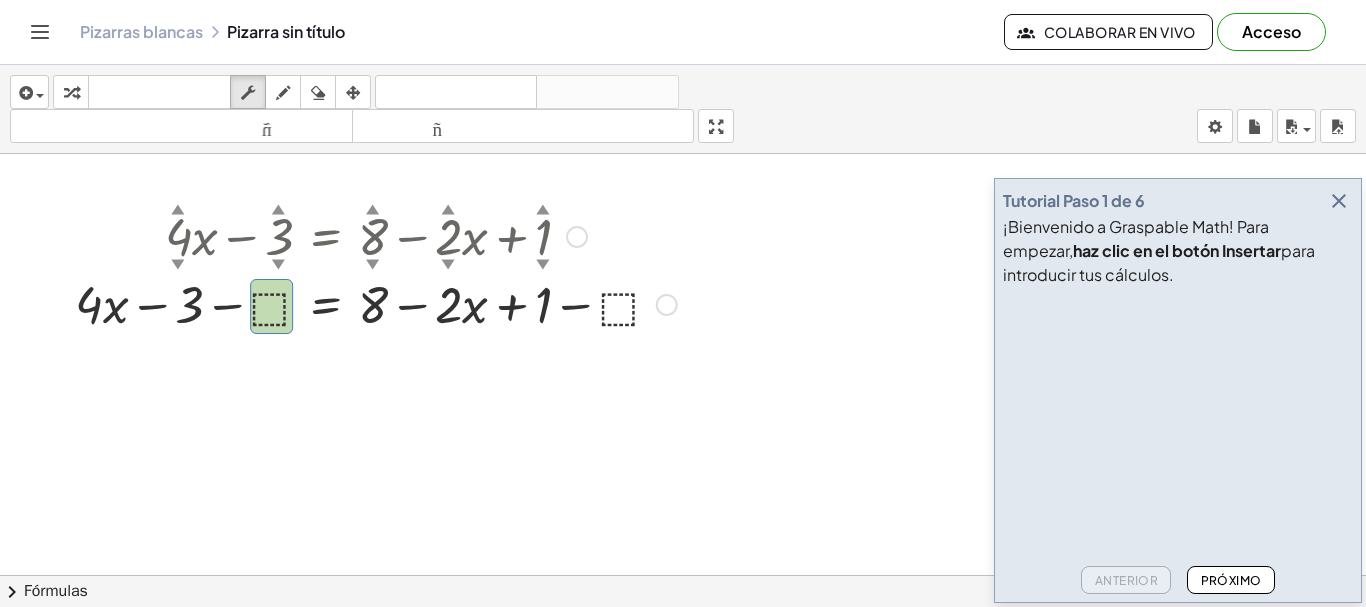 click at bounding box center [376, 303] 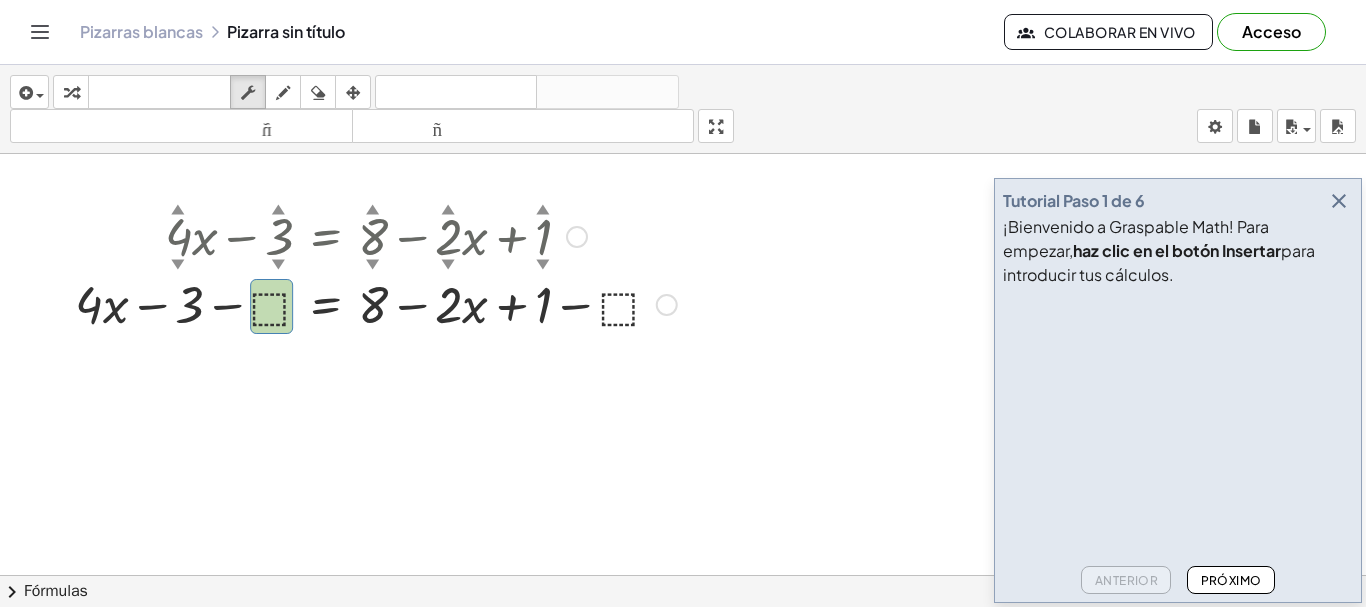 click at bounding box center [376, 303] 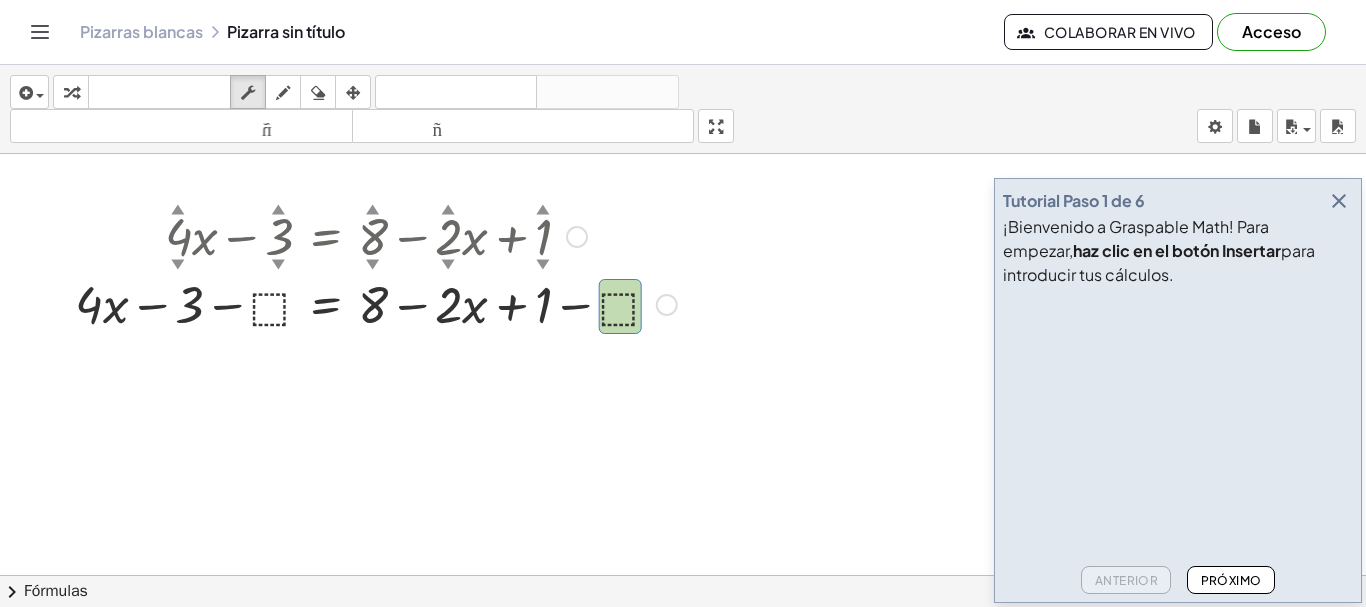 click at bounding box center (376, 303) 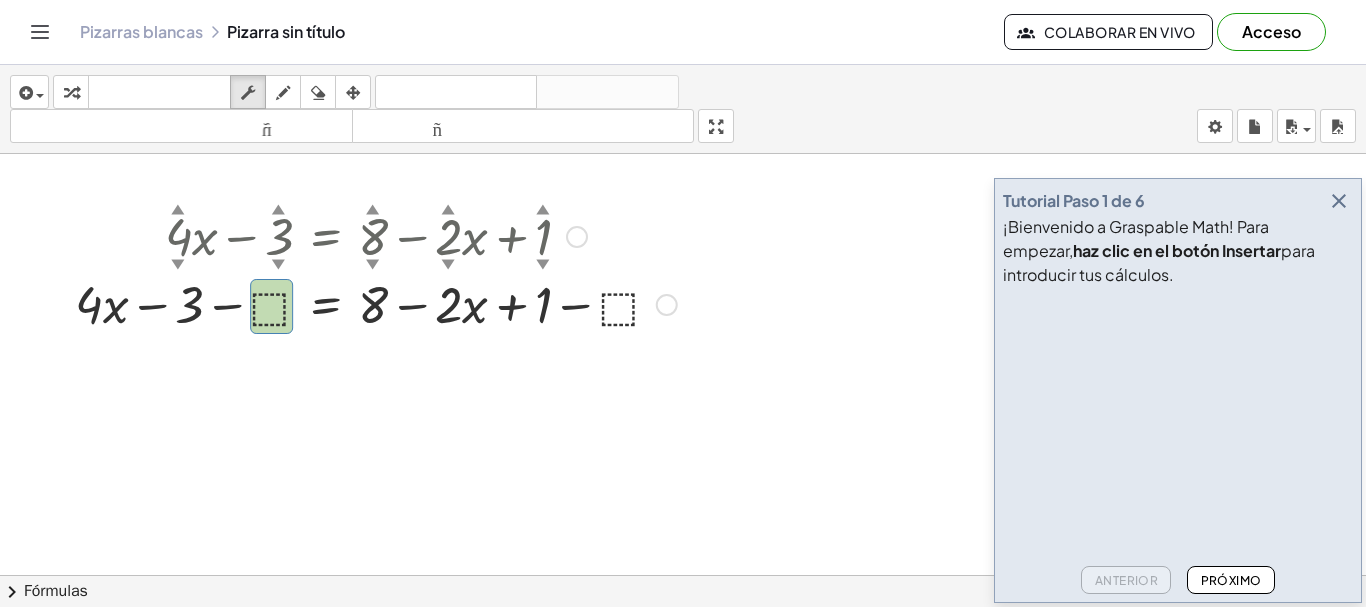 click on "▼" at bounding box center (278, 265) 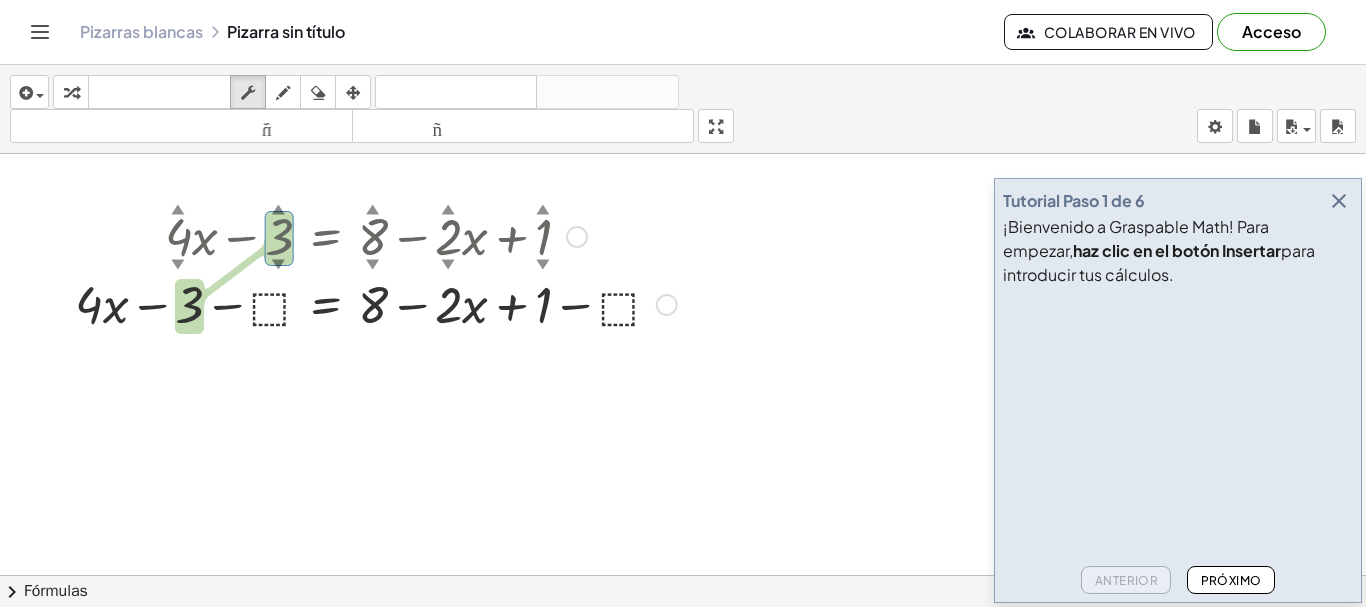click at bounding box center [376, 303] 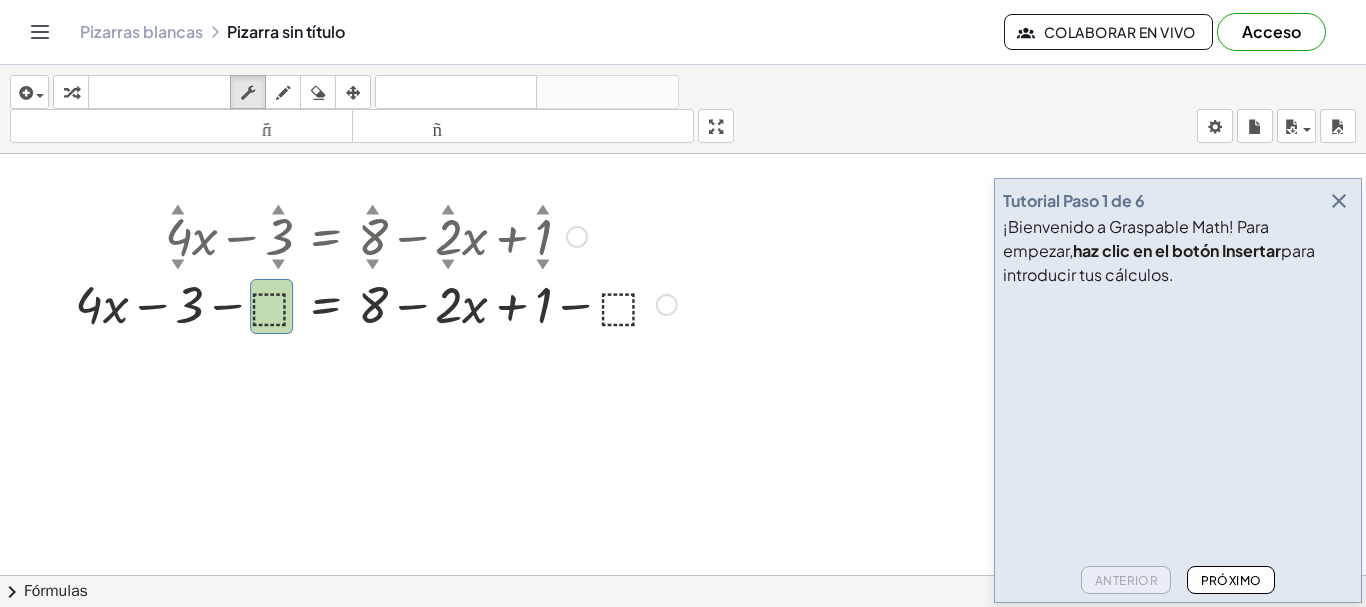 click at bounding box center (376, 303) 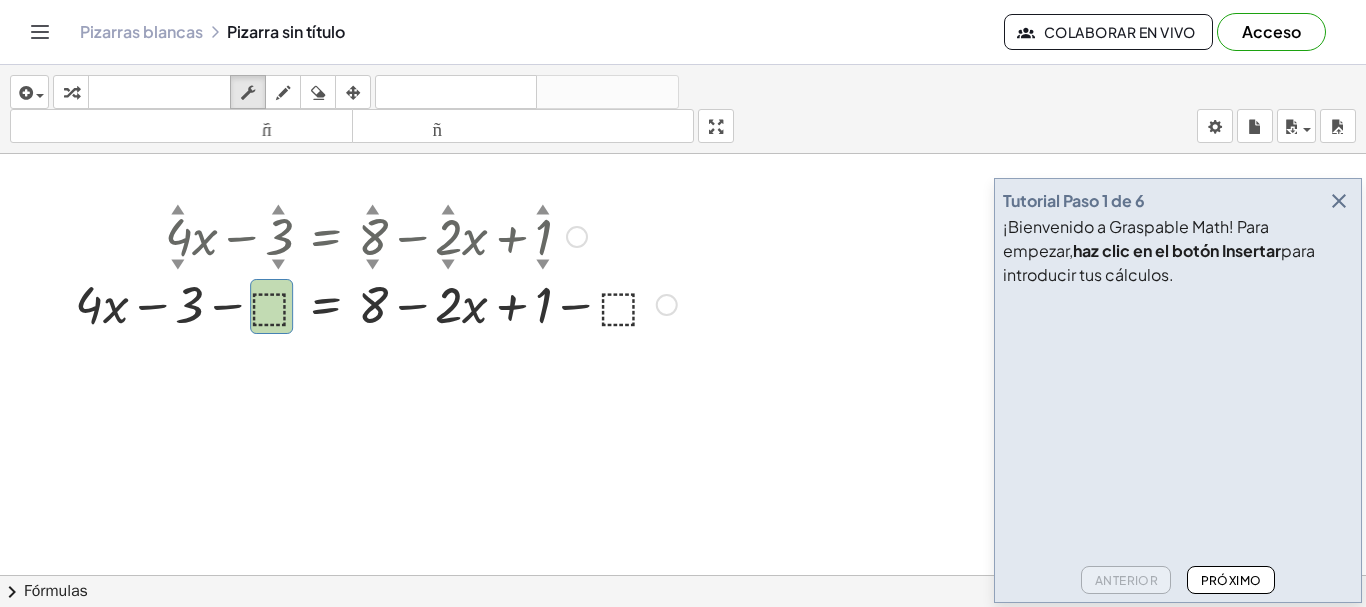 click at bounding box center [376, 303] 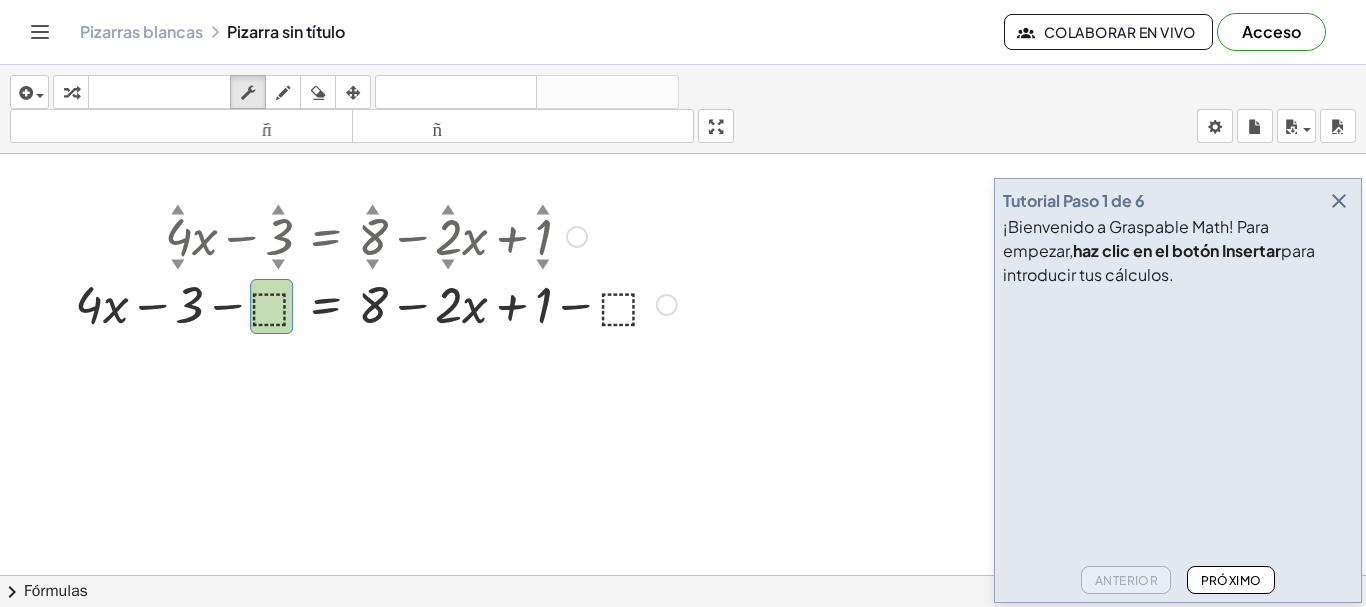 drag, startPoint x: 284, startPoint y: 307, endPoint x: 273, endPoint y: 310, distance: 11.401754 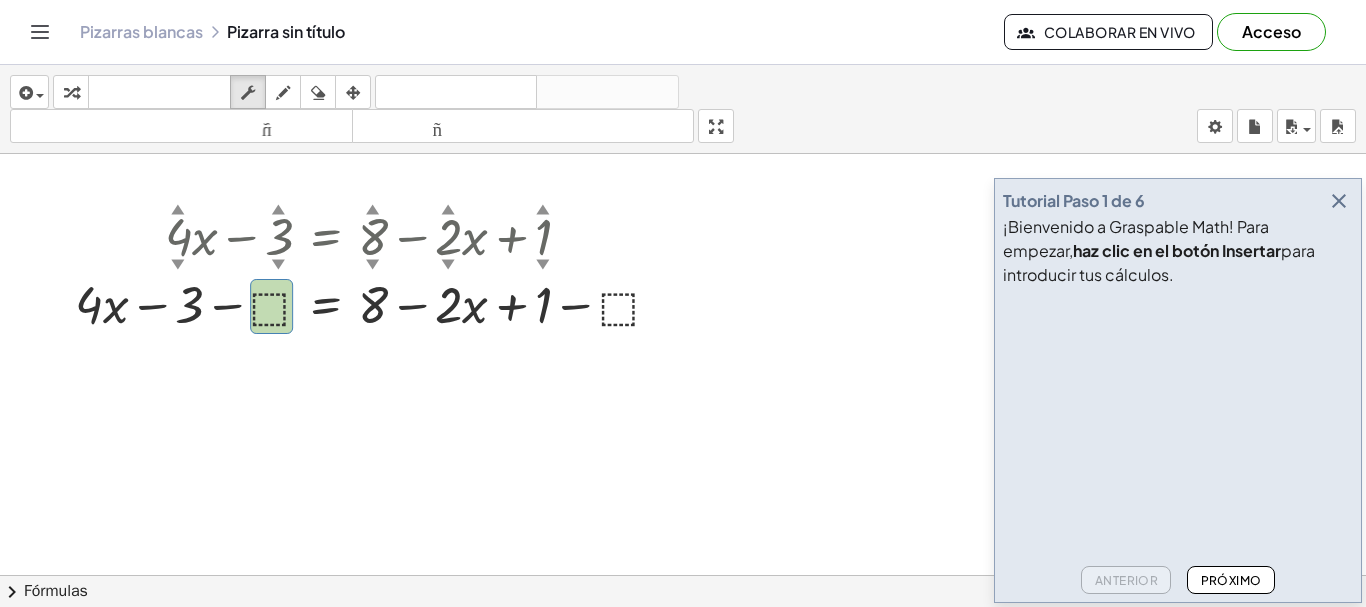 click at bounding box center [683, 236] 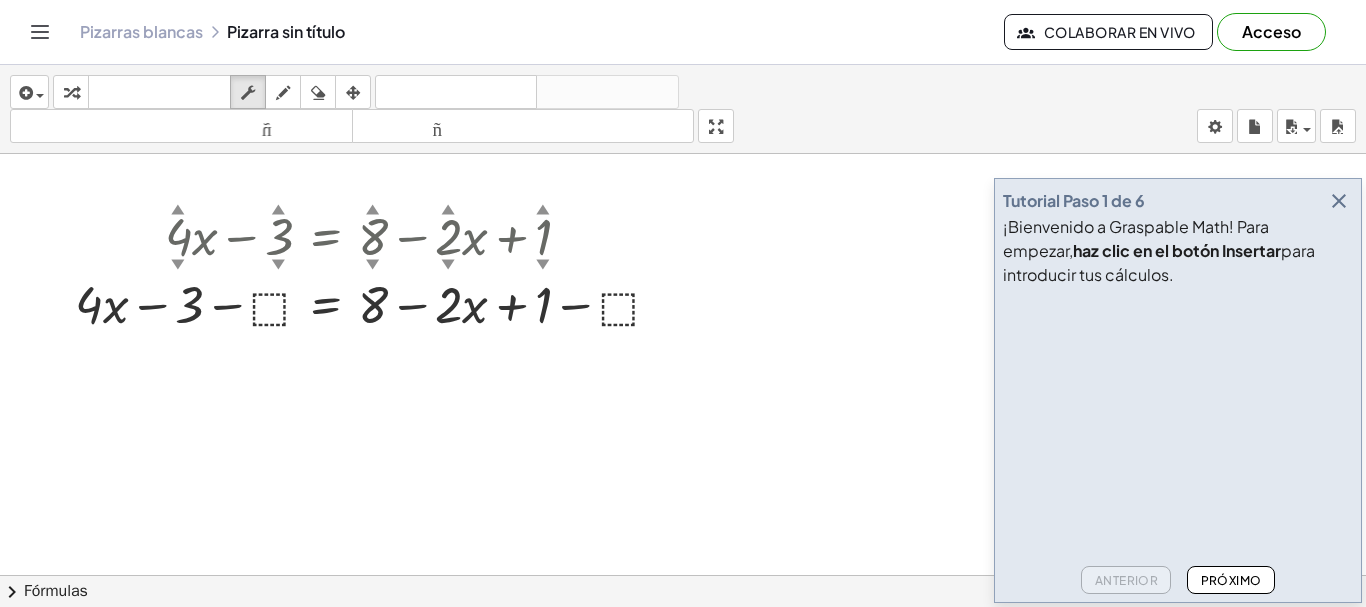 click at bounding box center [683, 236] 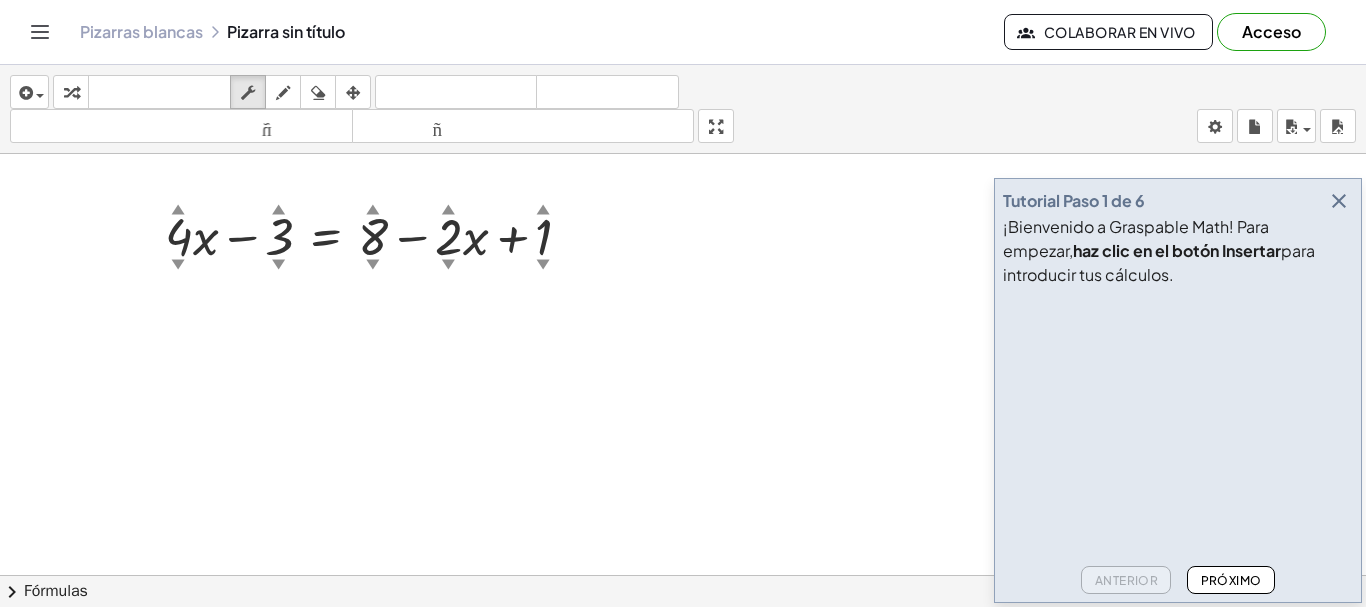 click at bounding box center (683, 236) 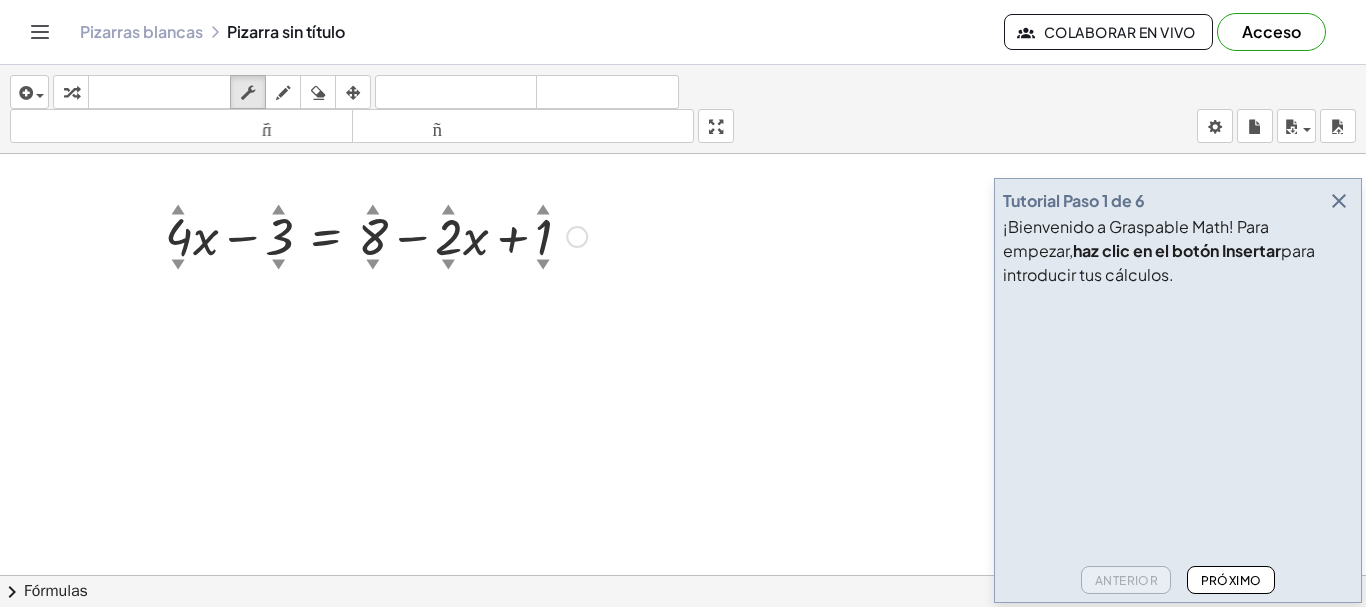 click at bounding box center [376, 235] 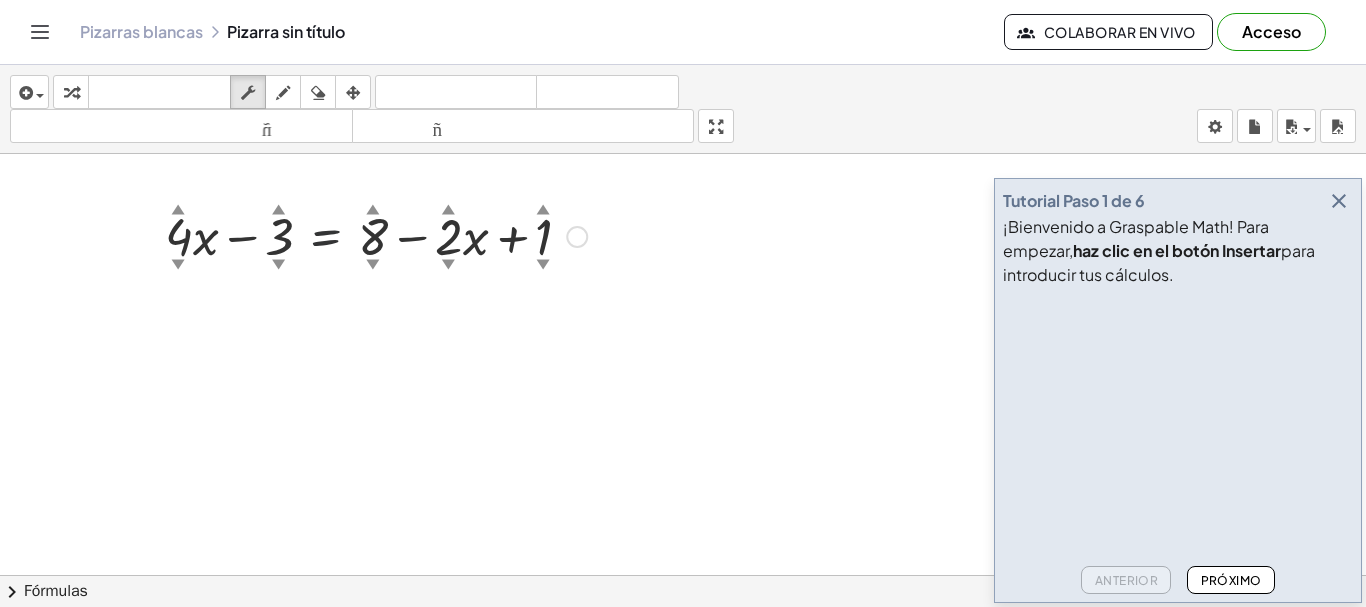 click at bounding box center (376, 235) 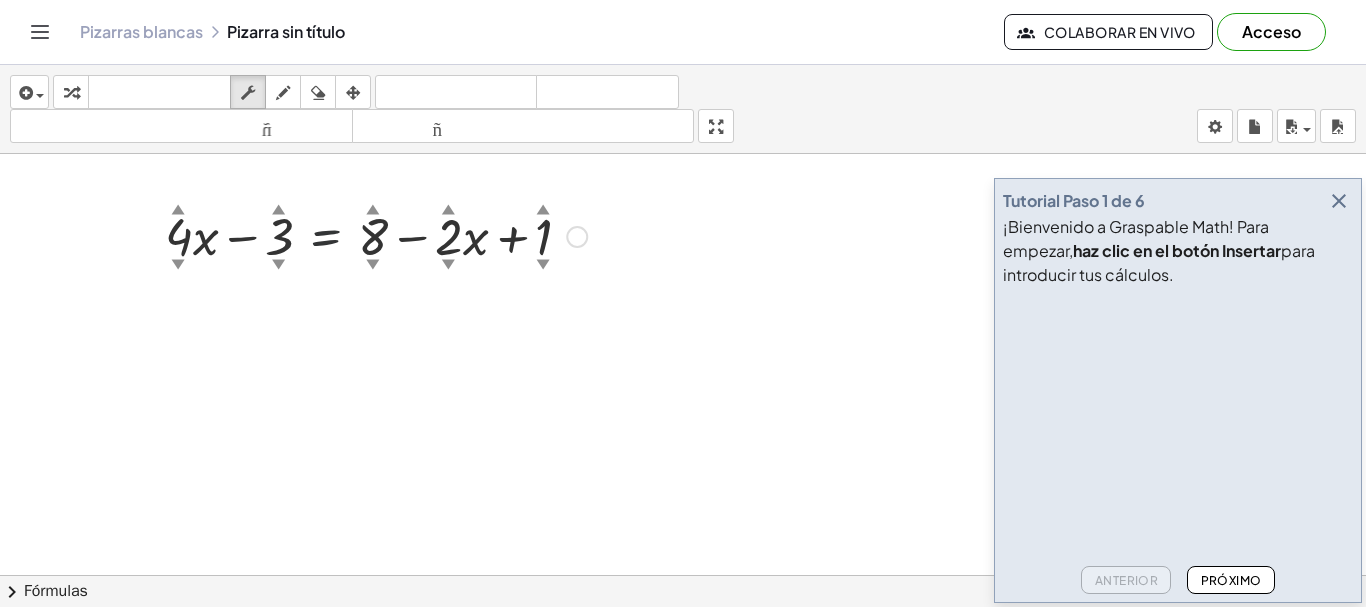 click at bounding box center (376, 235) 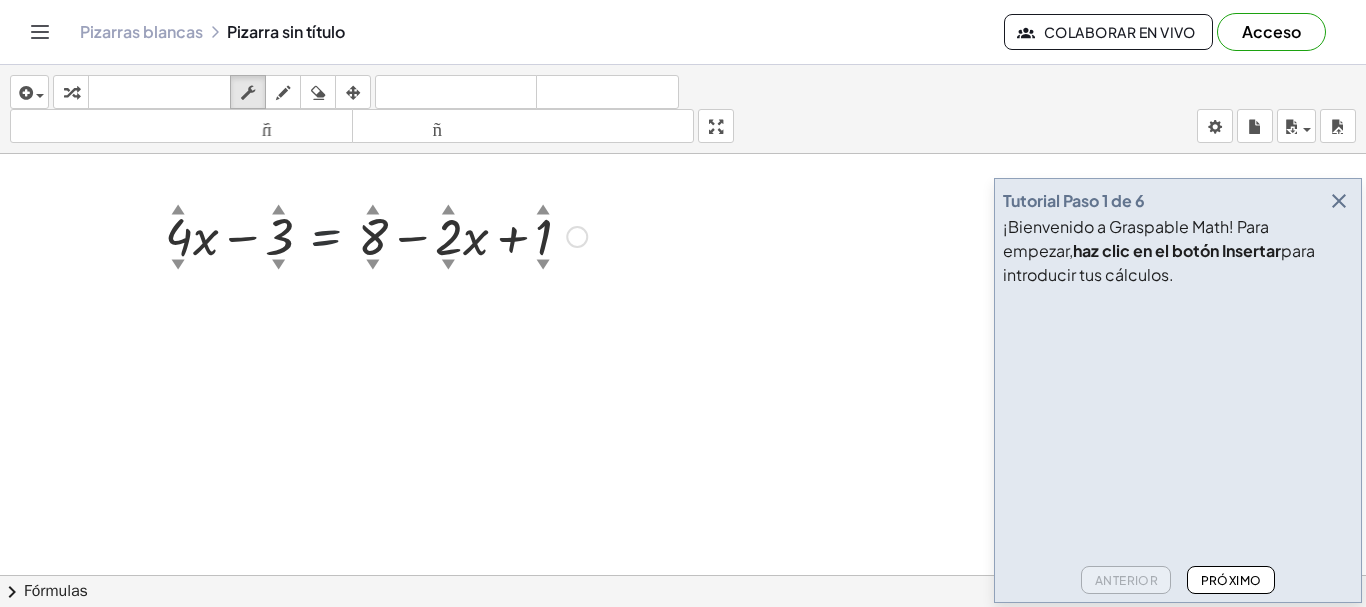 click at bounding box center (376, 235) 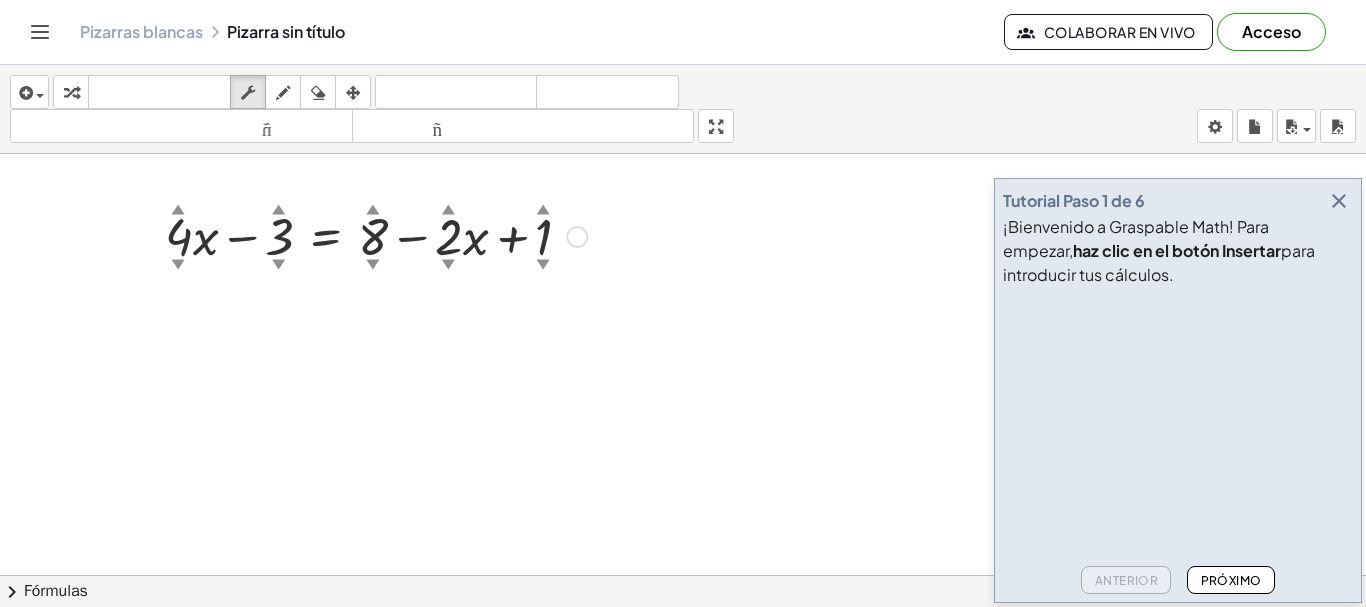 click on "▲" at bounding box center [279, 210] 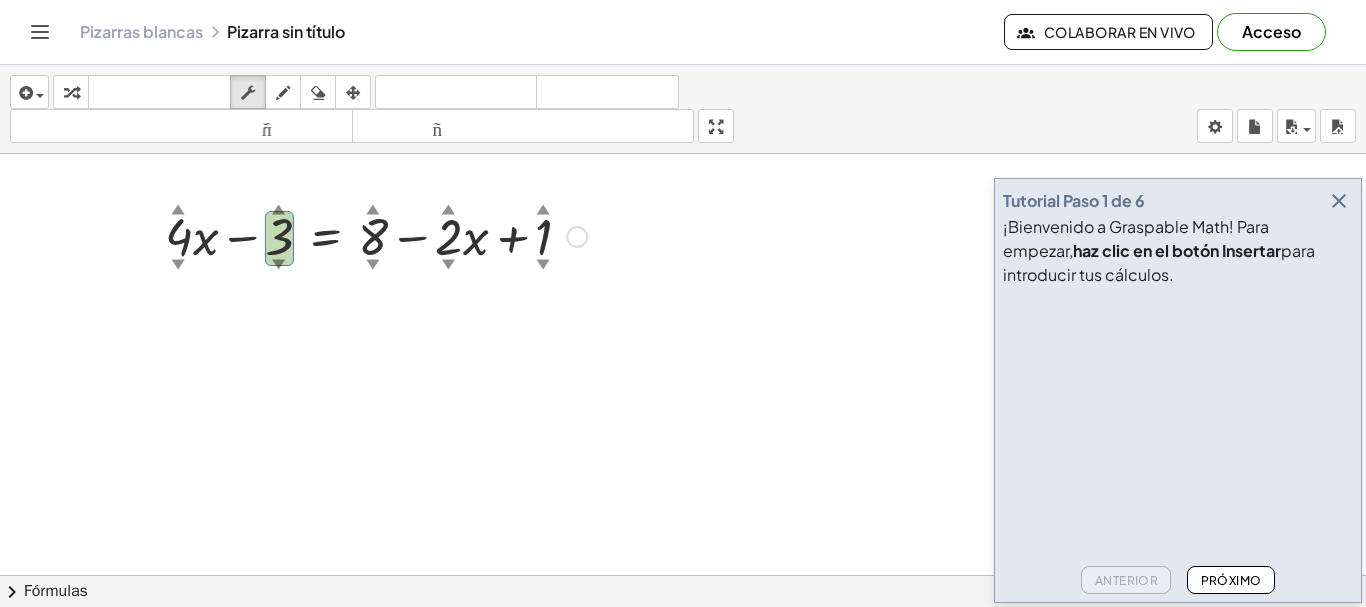 click at bounding box center (376, 235) 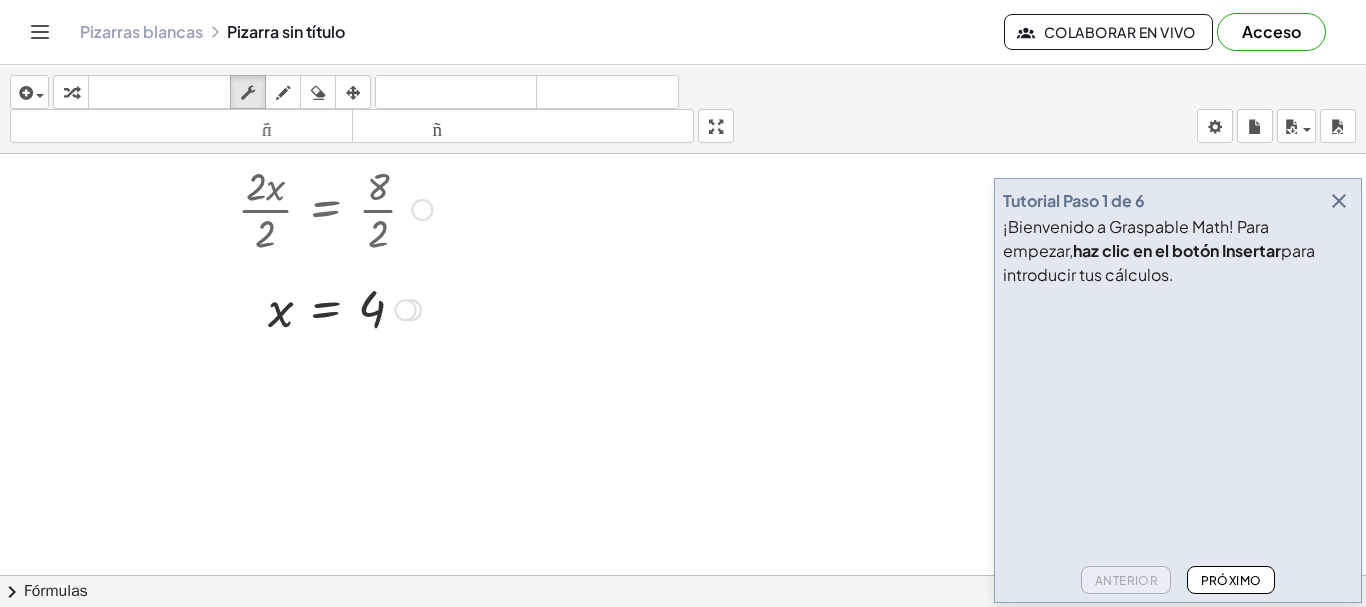 scroll, scrollTop: 349, scrollLeft: 0, axis: vertical 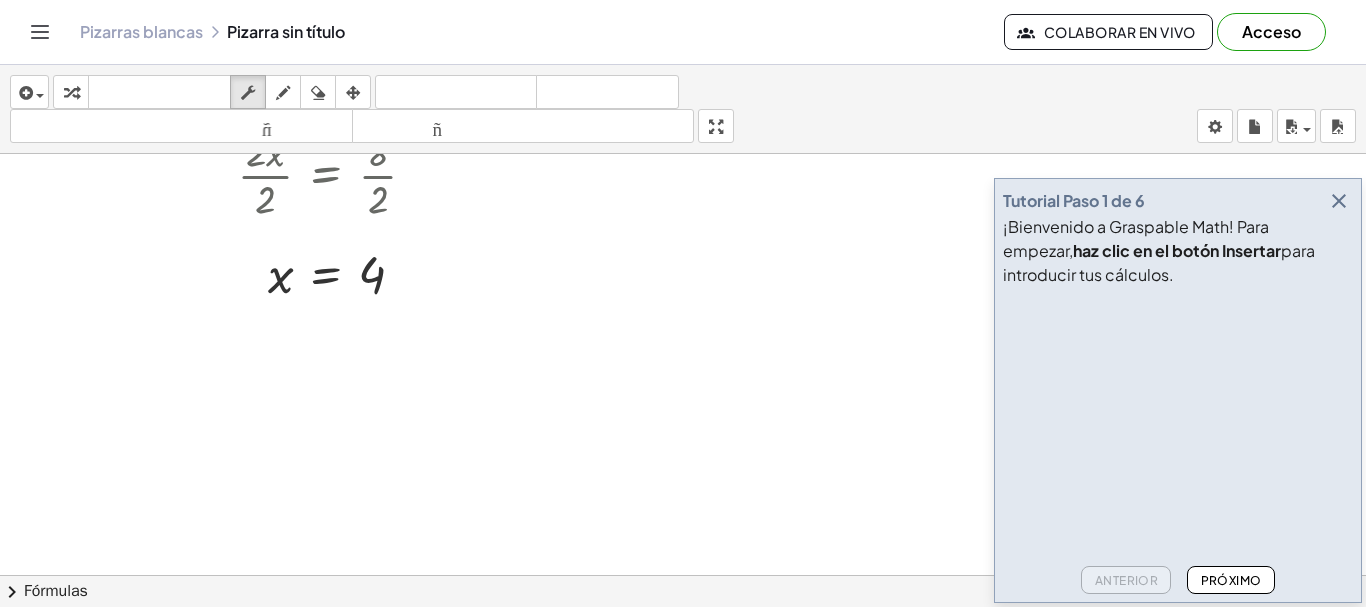 click 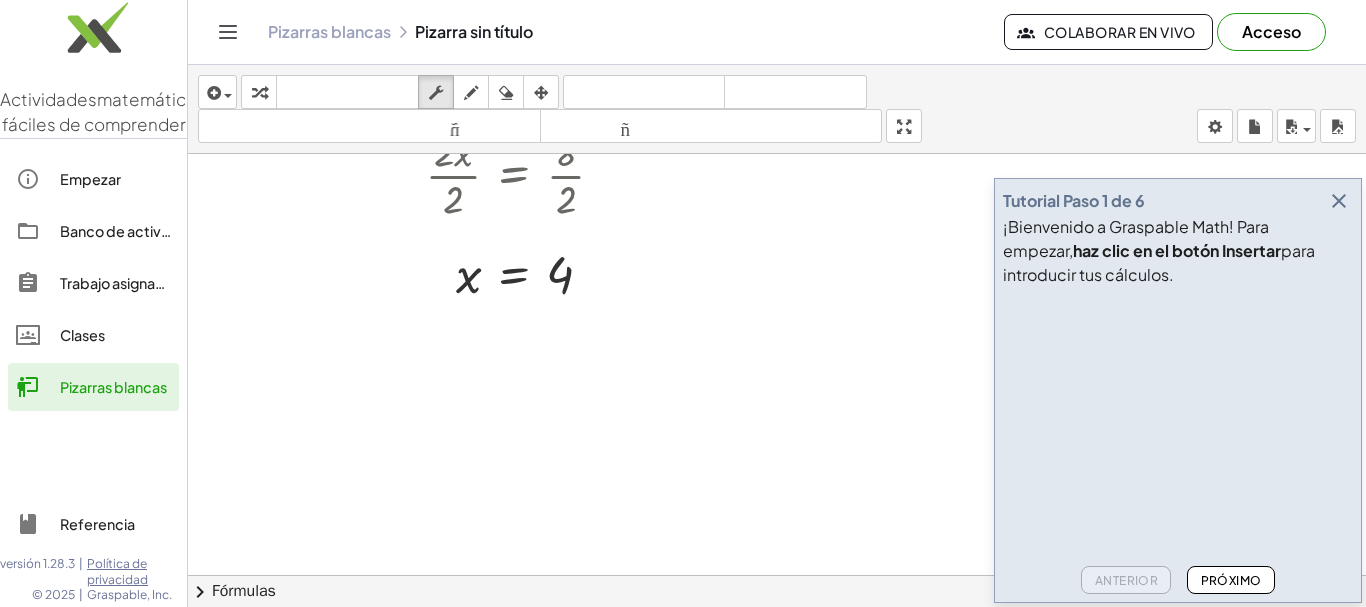 click 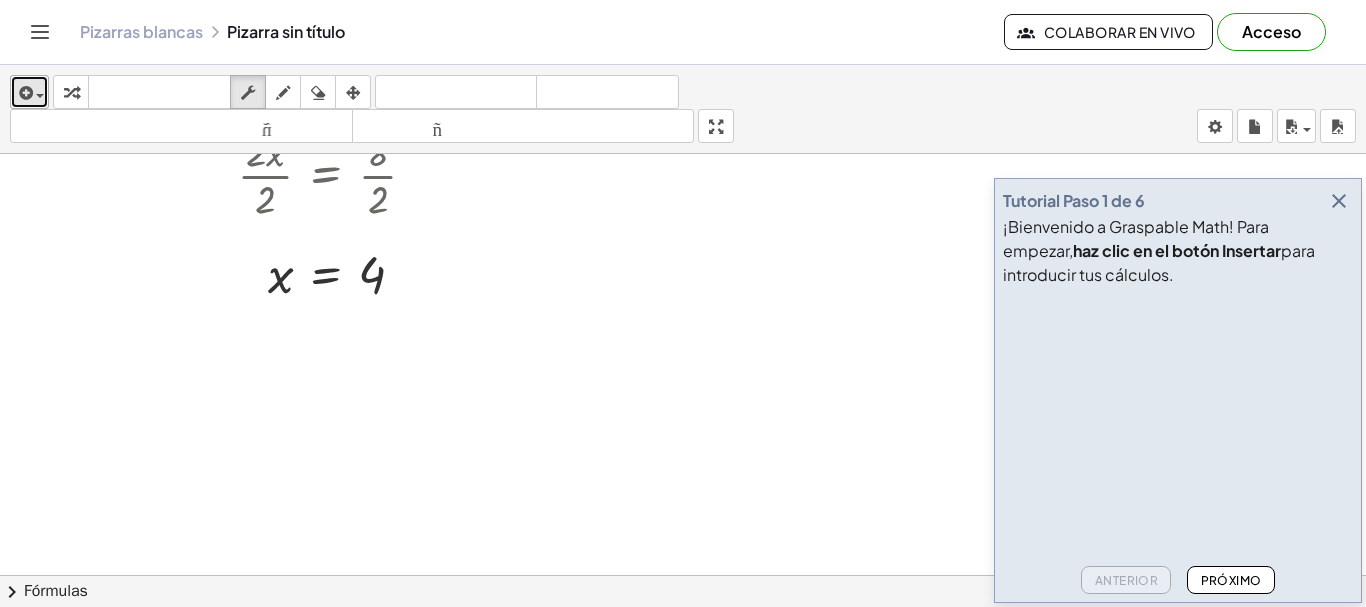 click at bounding box center [35, 95] 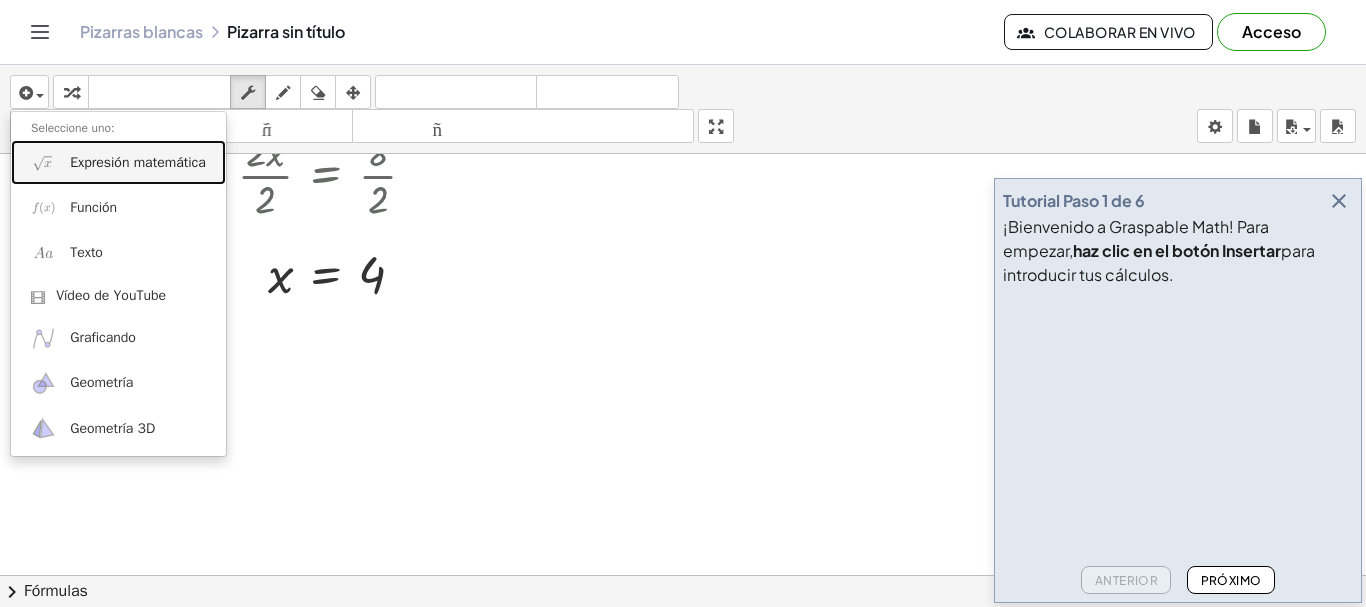 click on "Expresión matemática" at bounding box center (118, 162) 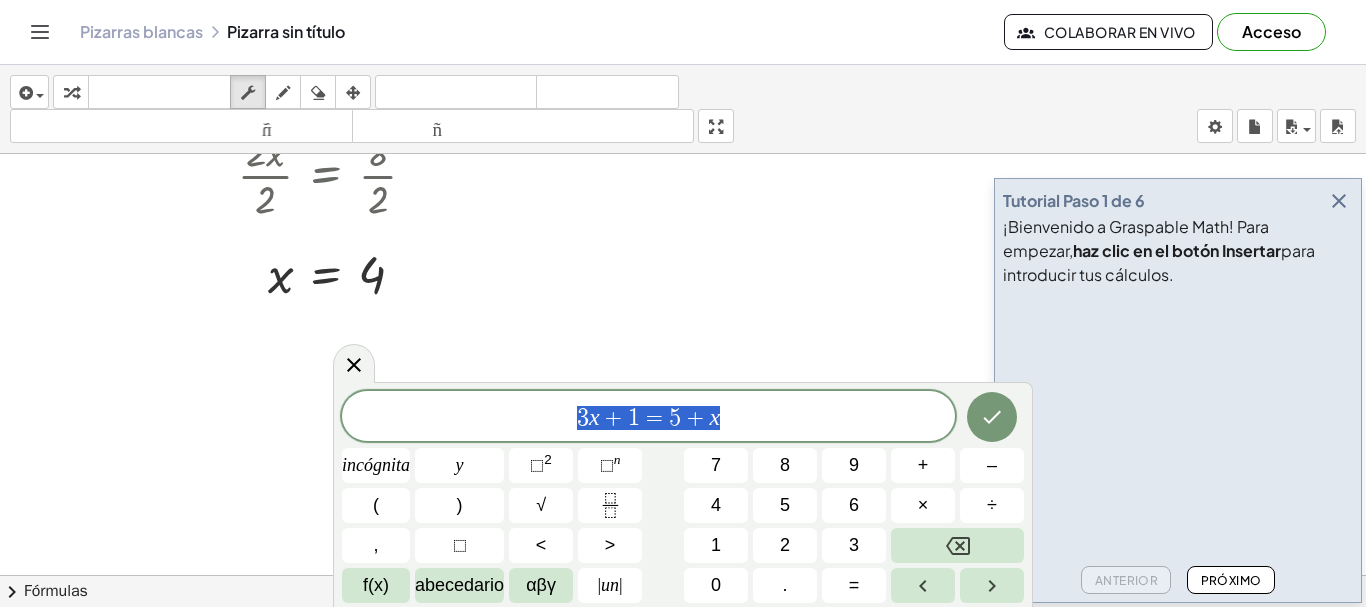 drag, startPoint x: 726, startPoint y: 421, endPoint x: 526, endPoint y: 422, distance: 200.0025 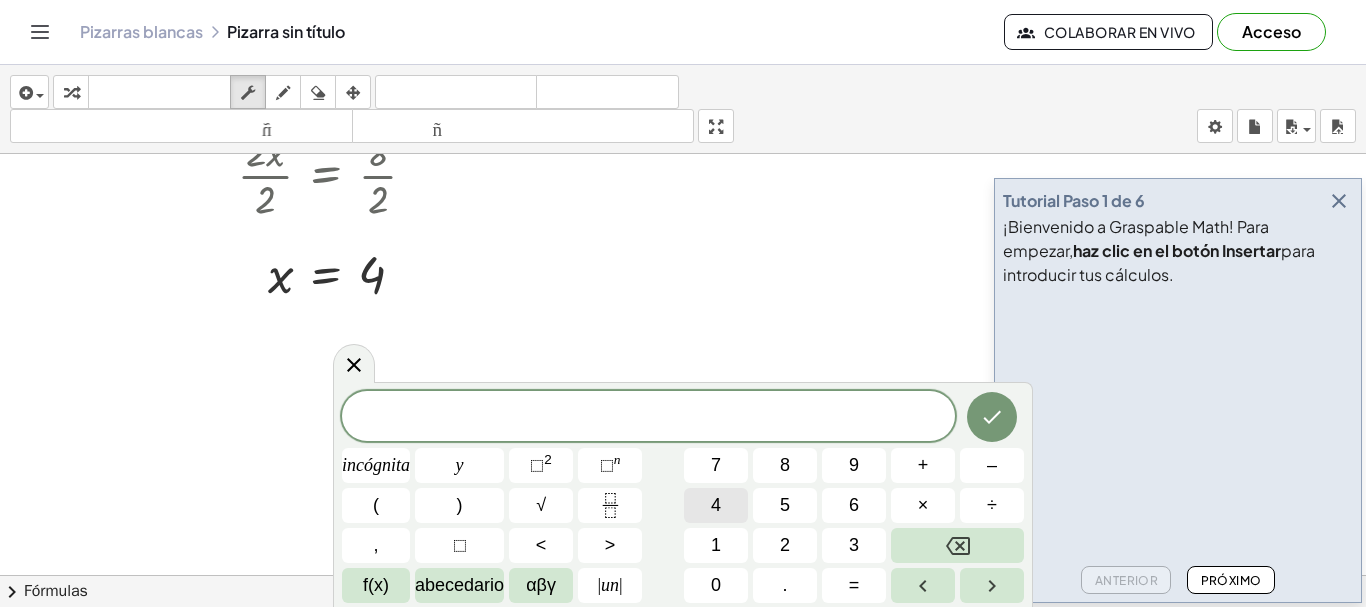click on "4" at bounding box center [716, 505] 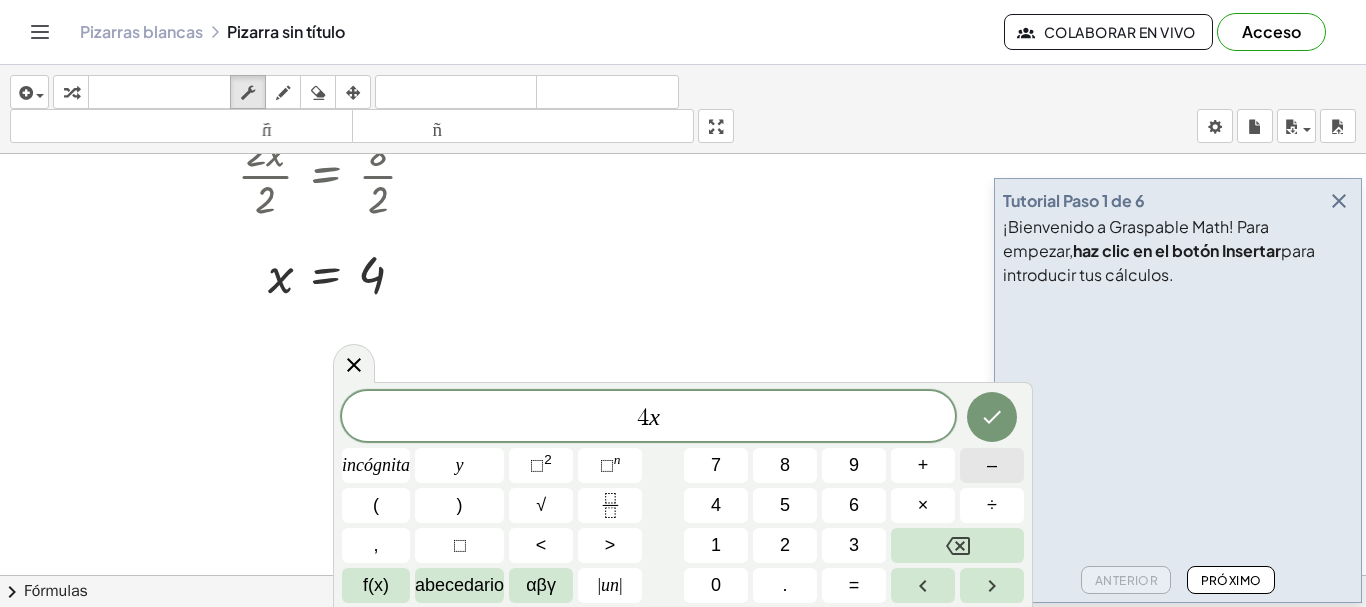 click on "–" at bounding box center [992, 465] 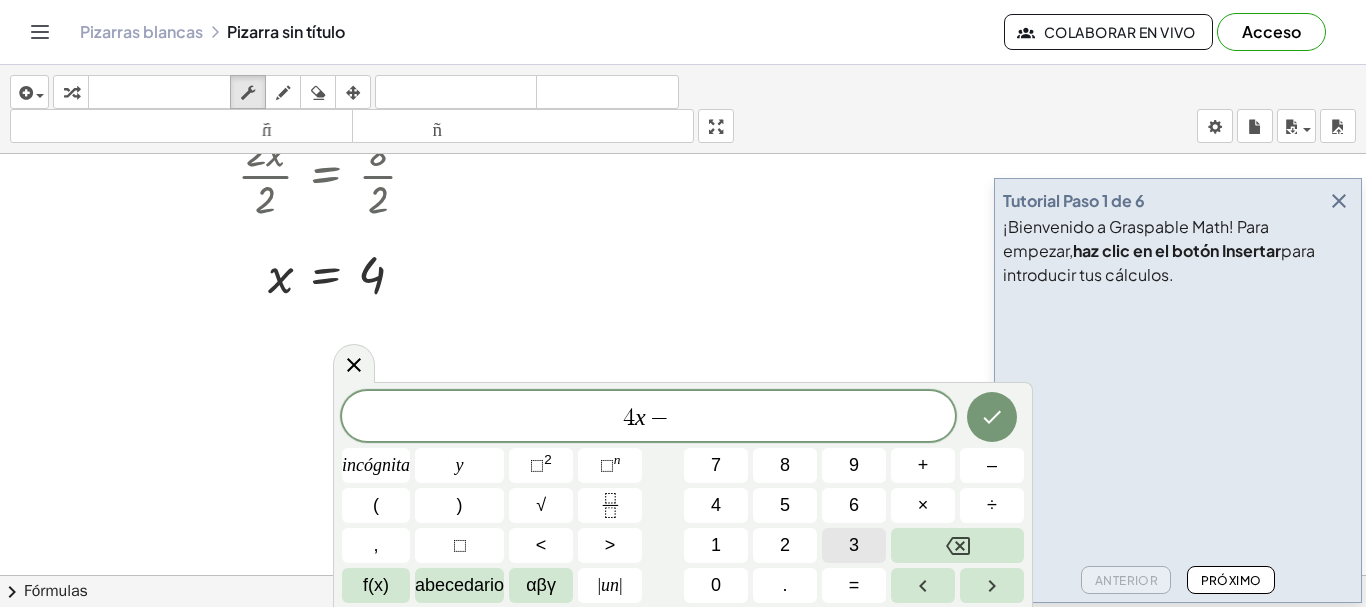 click on "3" at bounding box center [854, 545] 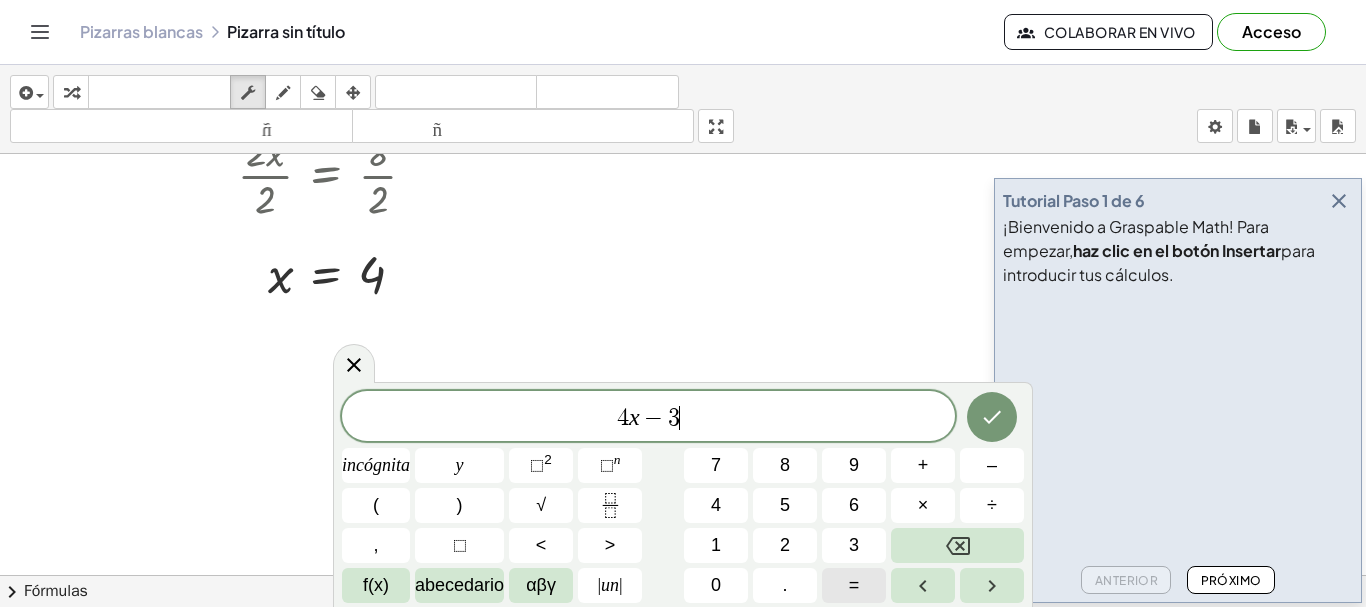 click on "=" at bounding box center [854, 585] 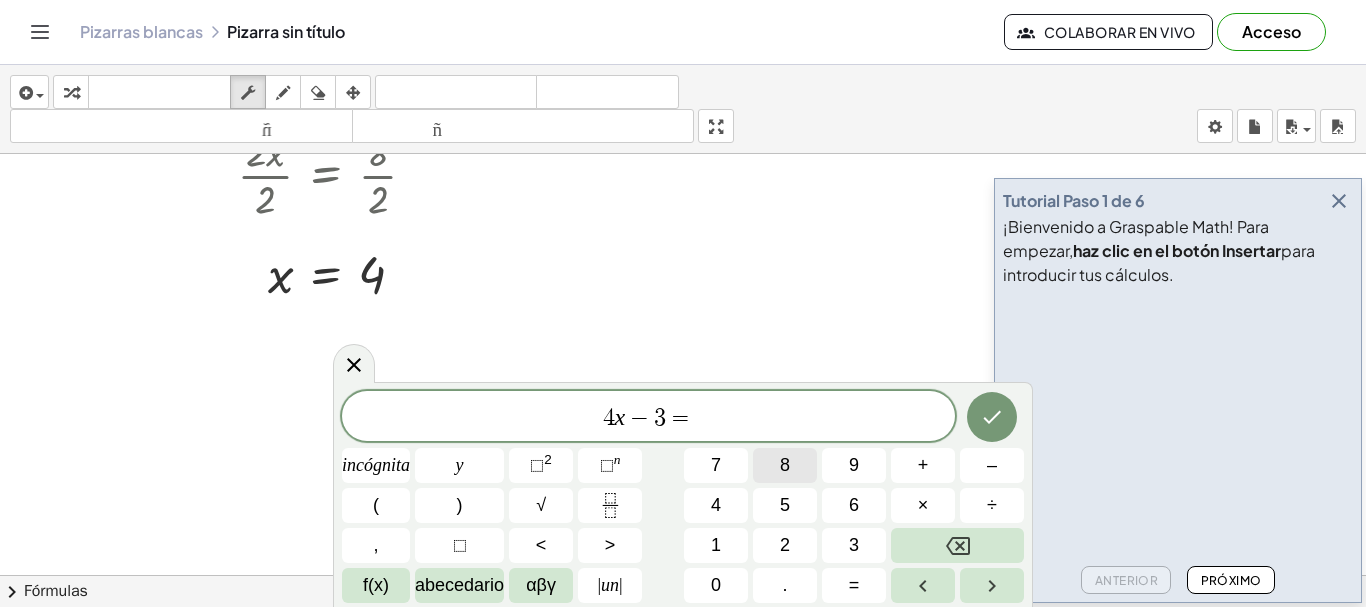 click on "8" at bounding box center (785, 465) 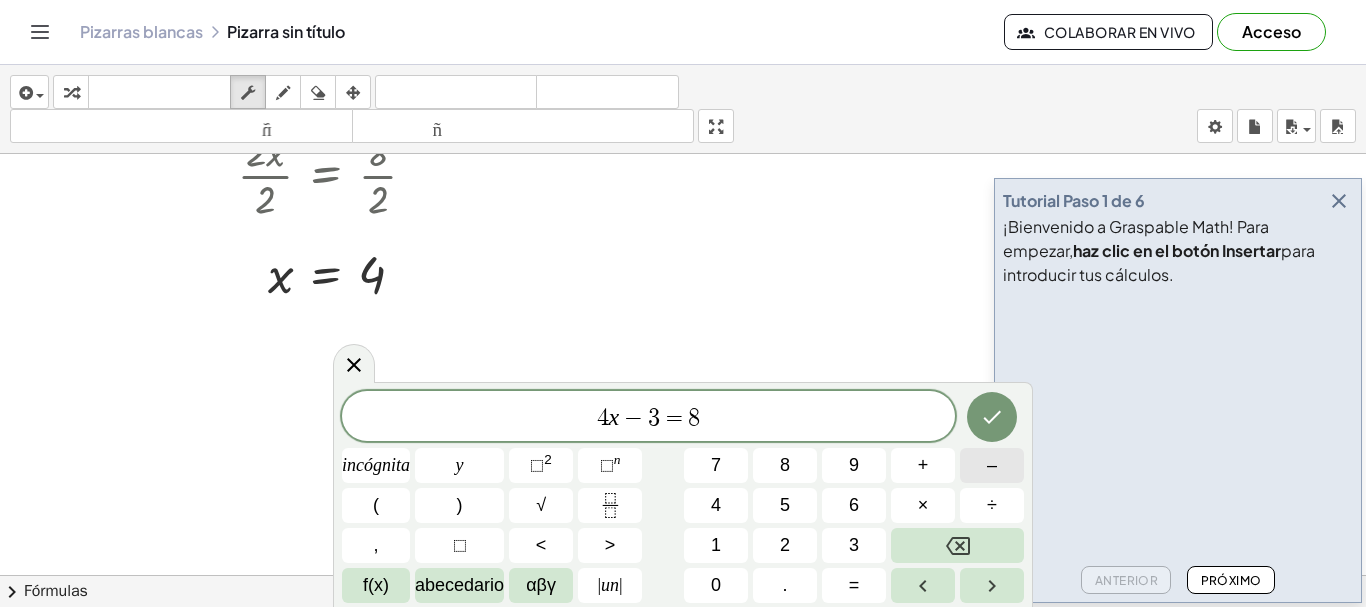 click on "–" at bounding box center [992, 465] 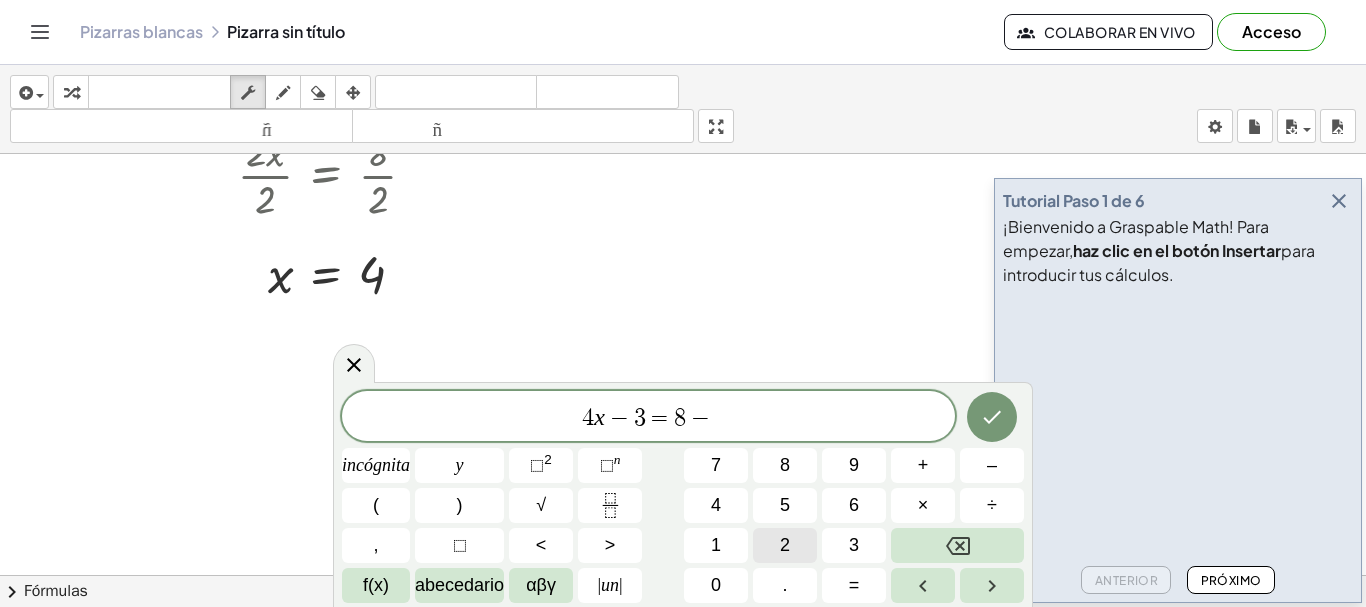 click on "2" at bounding box center [785, 545] 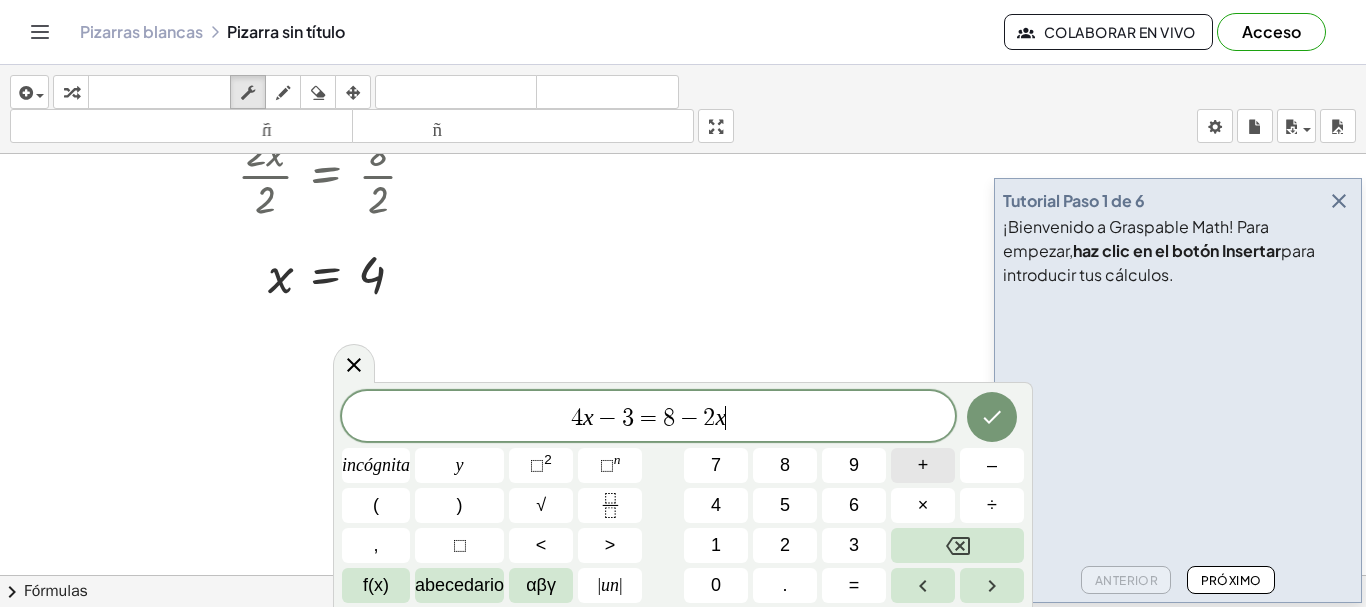 click on "+" at bounding box center [923, 465] 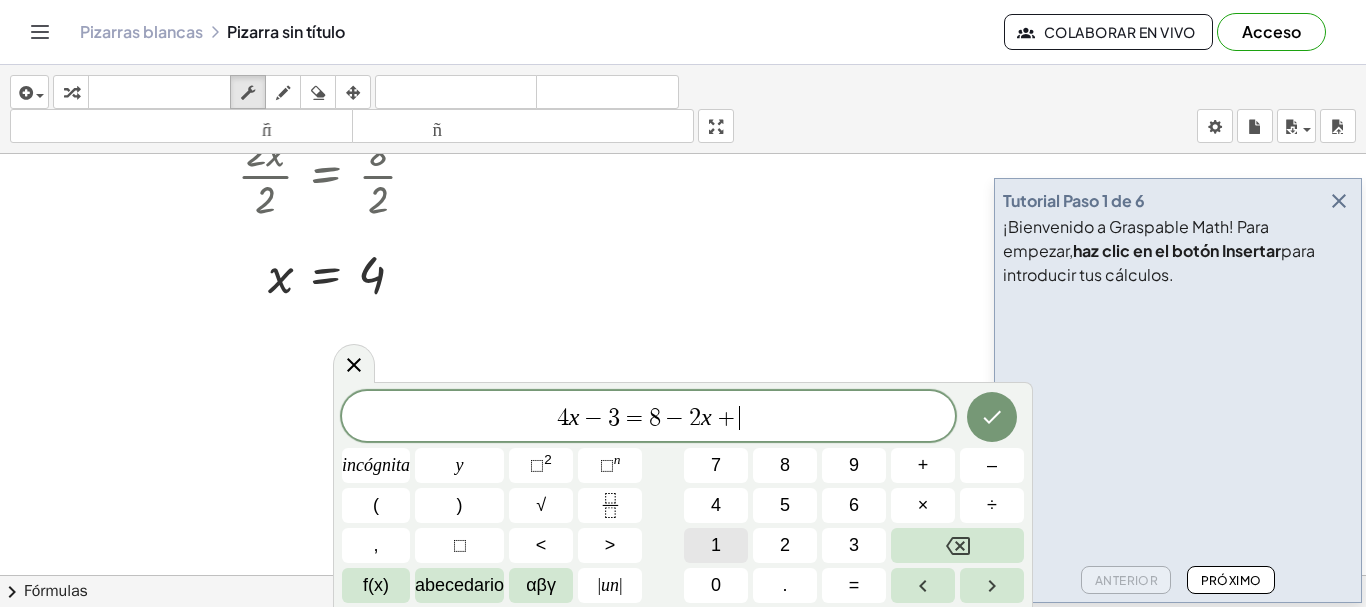 click on "1" at bounding box center [716, 545] 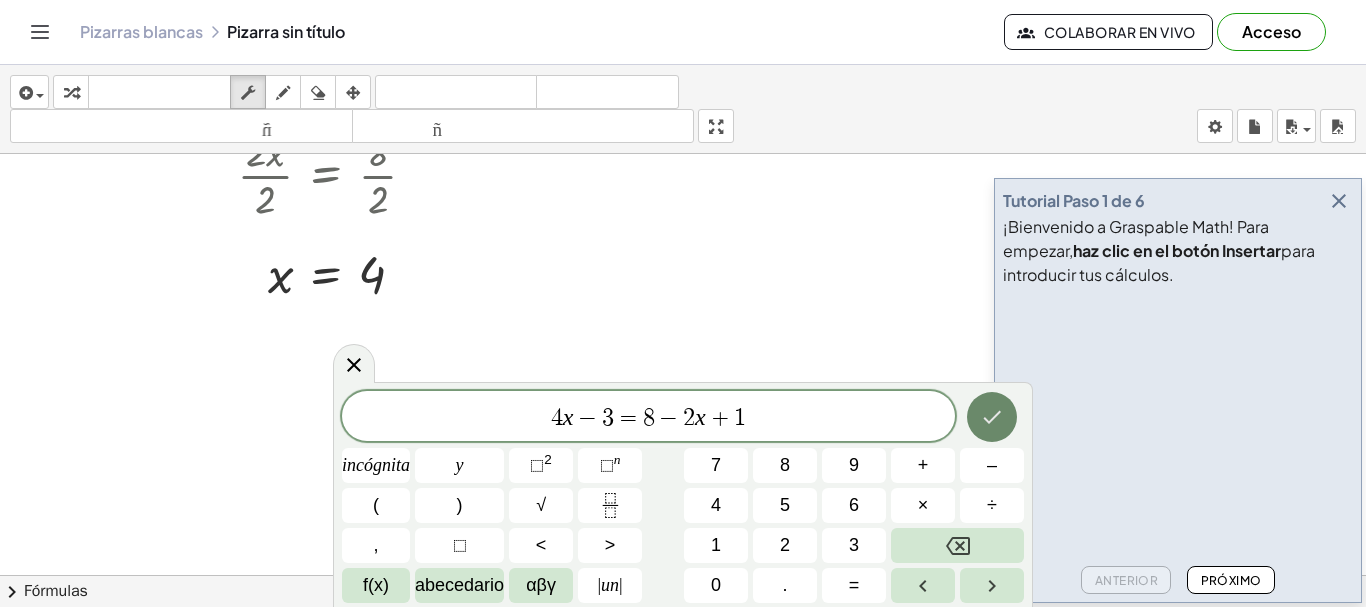 click 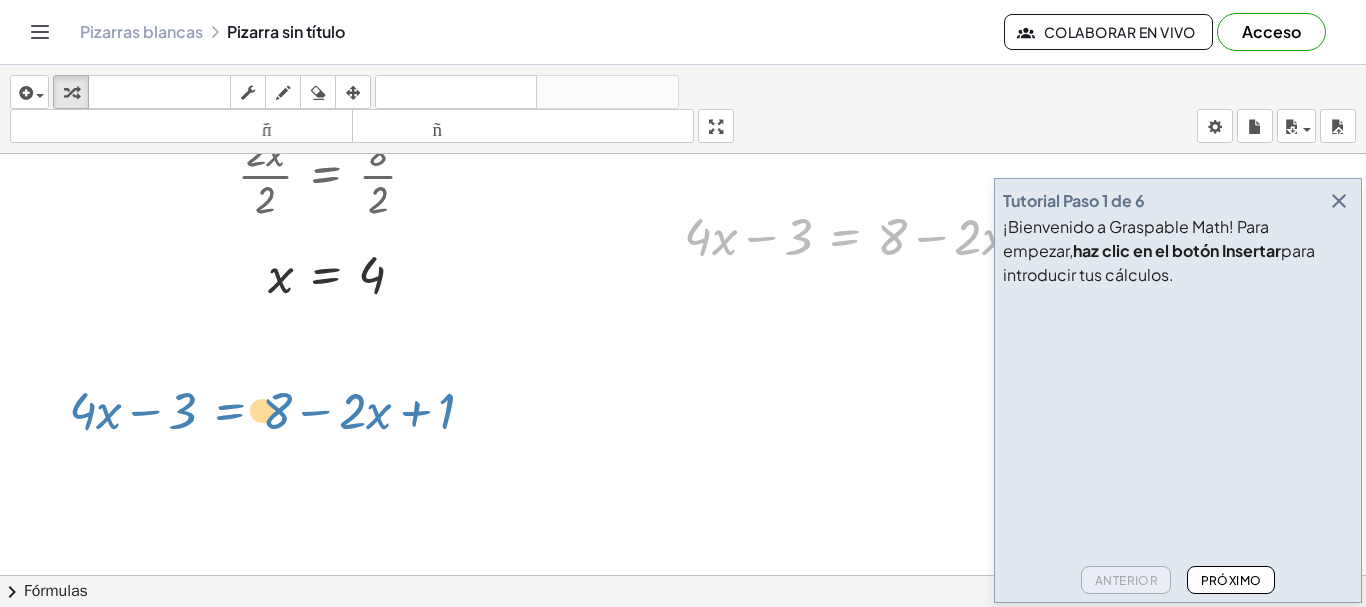 drag, startPoint x: 875, startPoint y: 238, endPoint x: 274, endPoint y: 412, distance: 625.6812 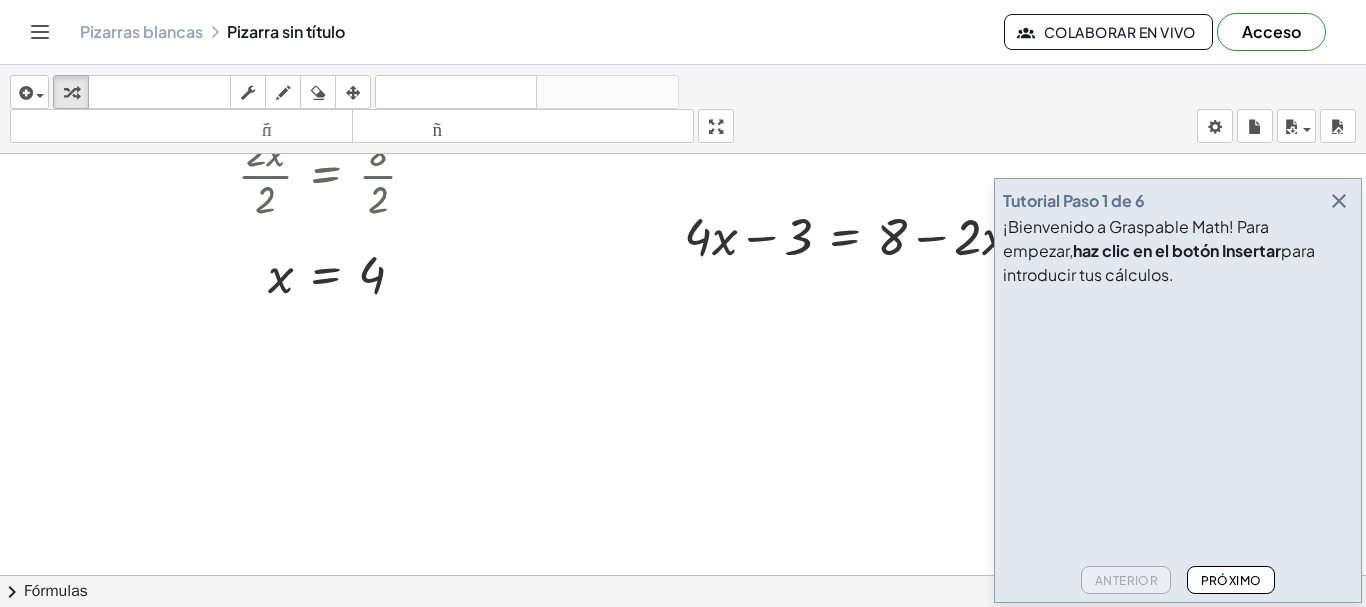 drag, startPoint x: 920, startPoint y: 401, endPoint x: 660, endPoint y: 402, distance: 260.00192 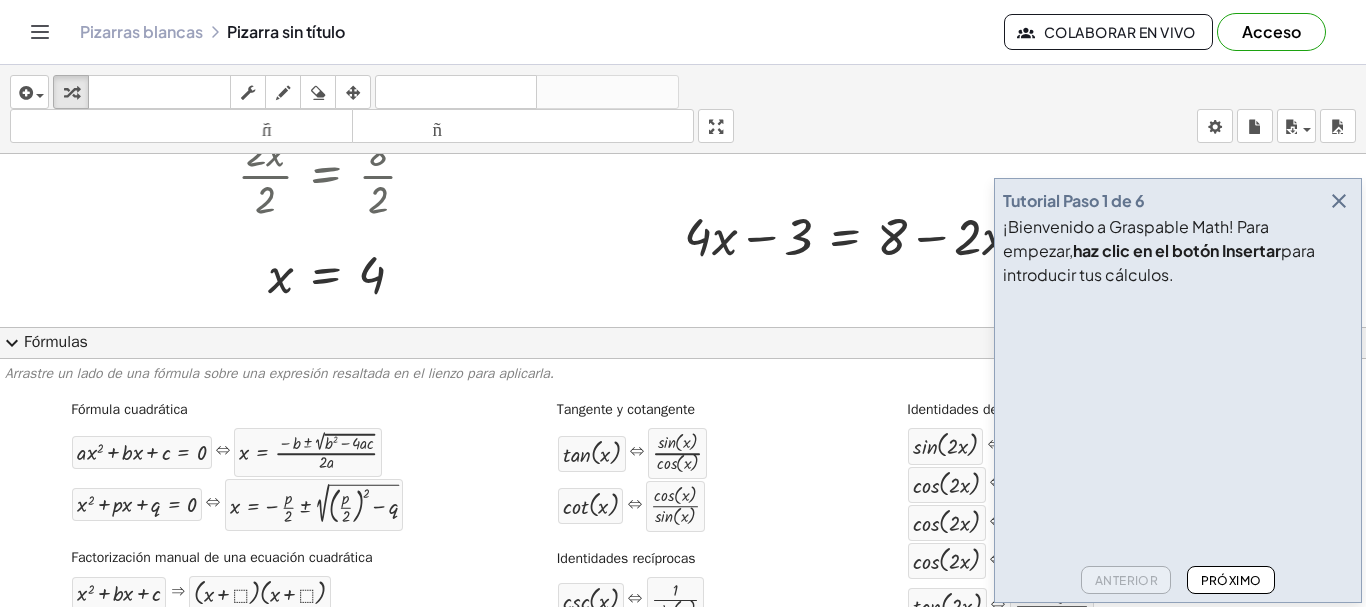 click at bounding box center (1339, 201) 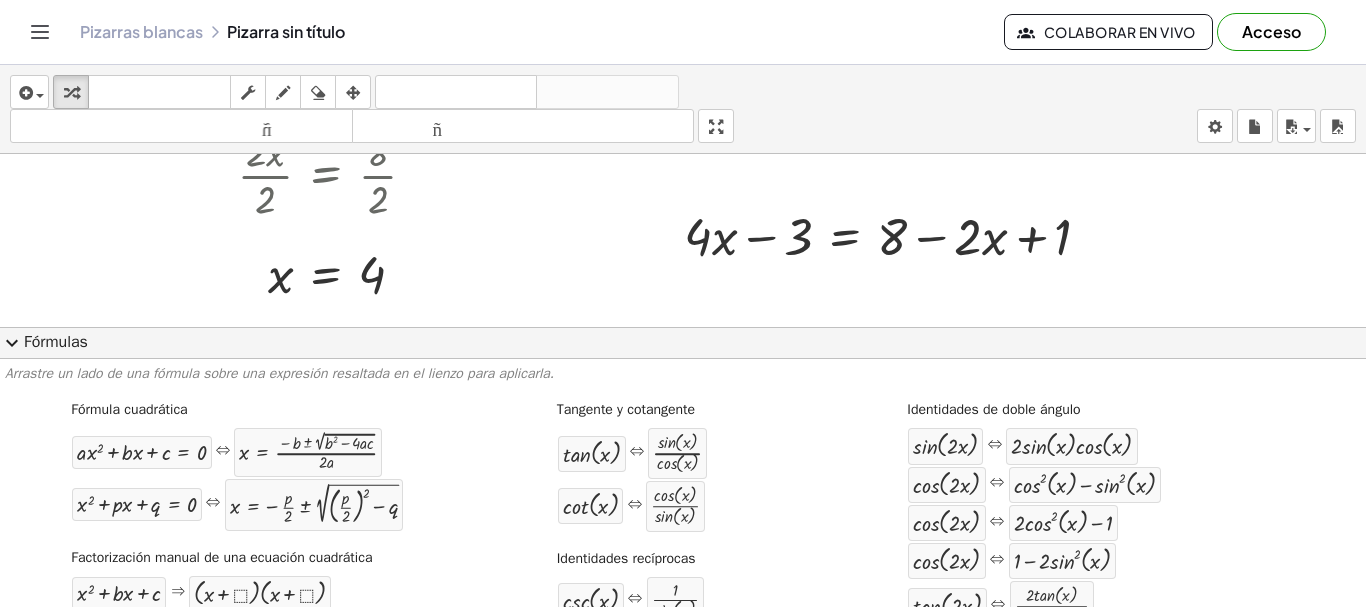 click on "Fórmulas" at bounding box center (56, 342) 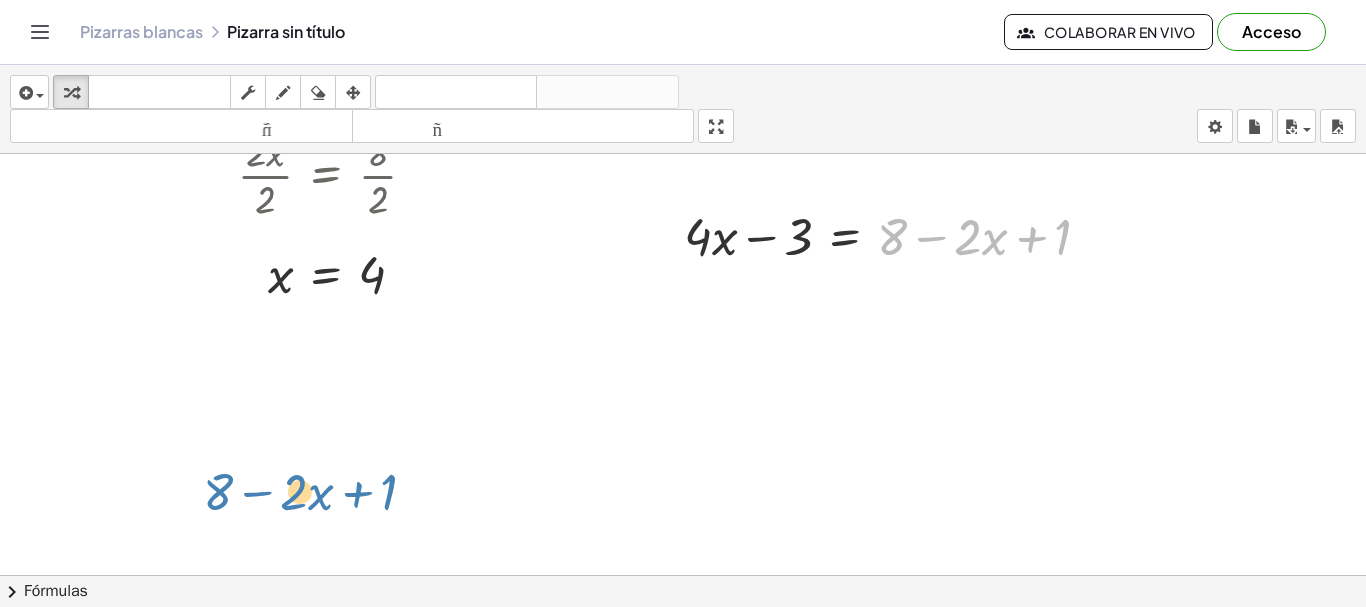 scroll, scrollTop: 421, scrollLeft: 0, axis: vertical 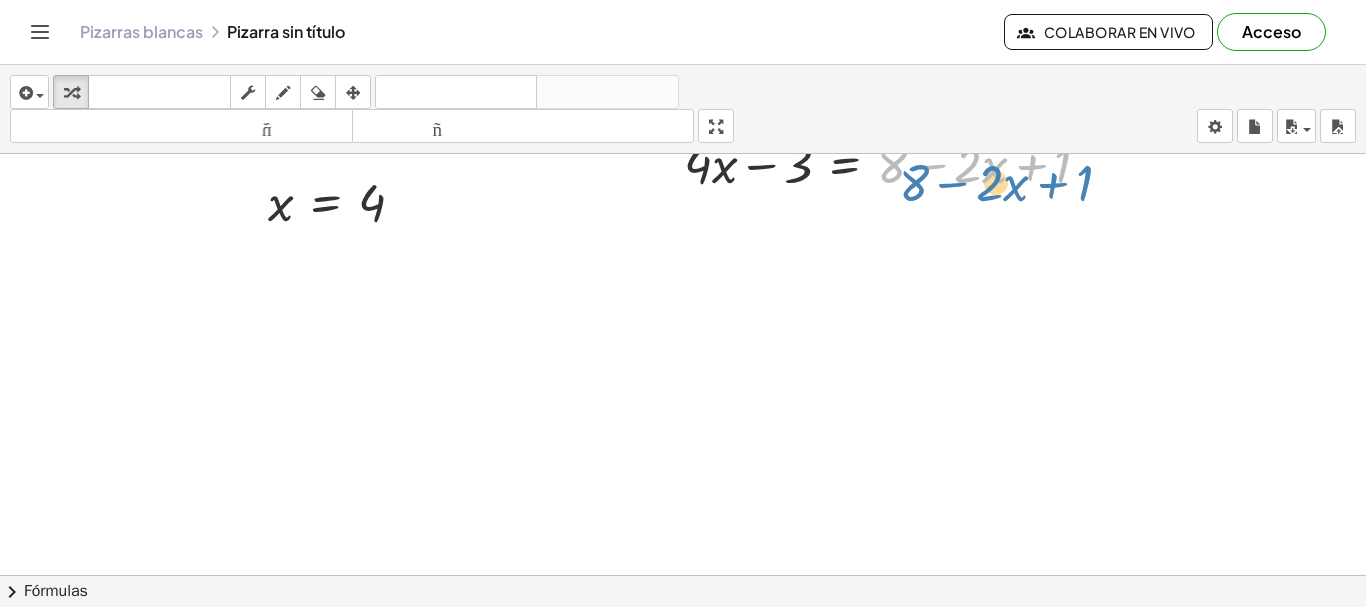click on "+ · 2 · x + 3 = 11 + · 2 · x + 3 − ⬚ = + 11 − ⬚ + · 2 · x + 3 − 3 = + 11 − 3 + · 2 · x + 0 = + 11 − 3 · 2 · x = + 11 − 3 · 2 · x = 8 · 2 · x · 2 = · 8 · 2 · 2 · x · 2 = 4 x = 4 − · 2 · x + 8 + 1 + · 4 · x − 3 = + 8 − · 2 · x + 1" at bounding box center (683, 364) 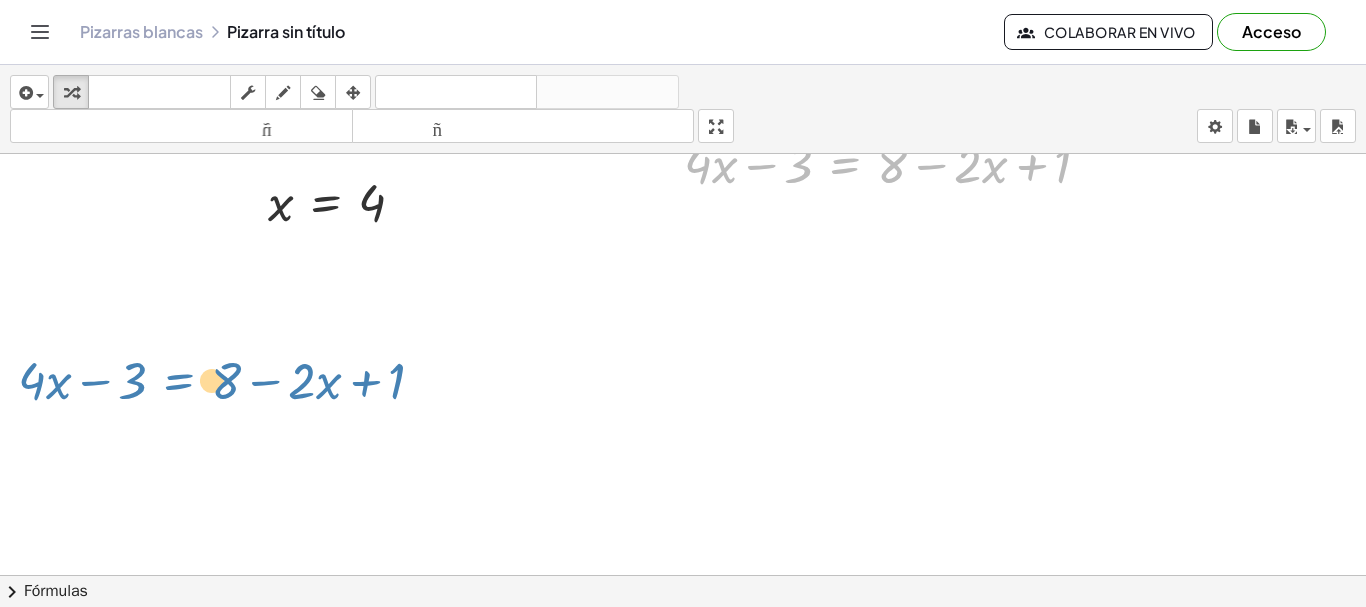 drag, startPoint x: 846, startPoint y: 167, endPoint x: 179, endPoint y: 383, distance: 701.1027 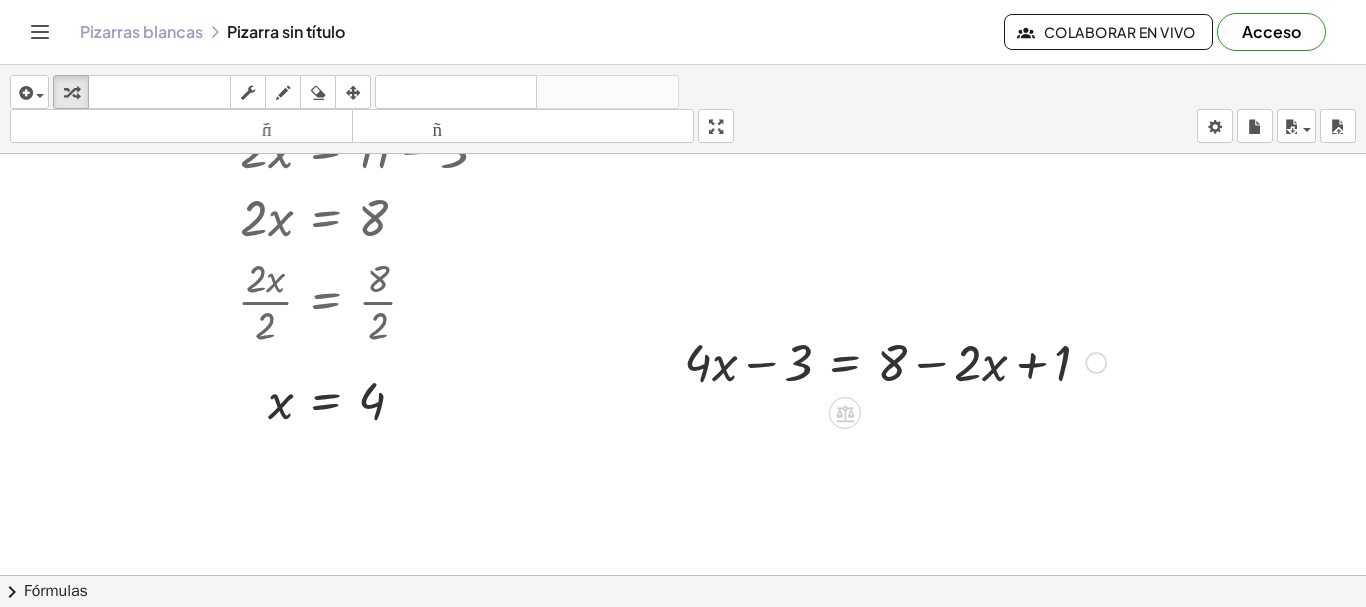 scroll, scrollTop: 221, scrollLeft: 0, axis: vertical 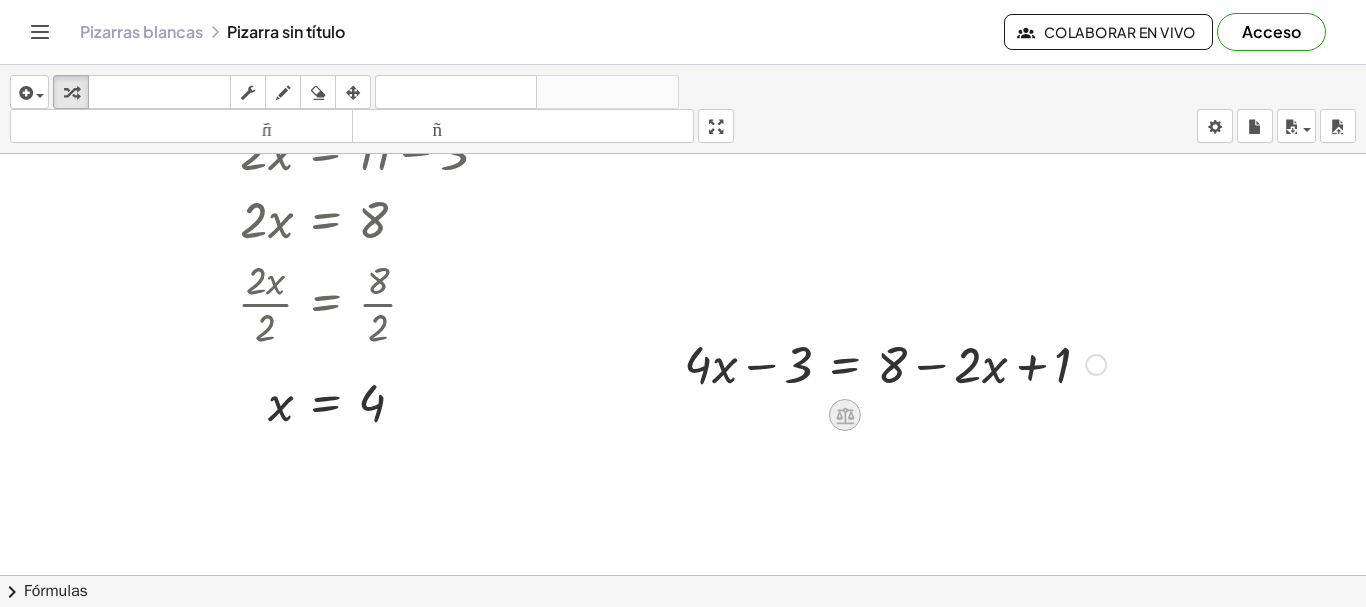 click 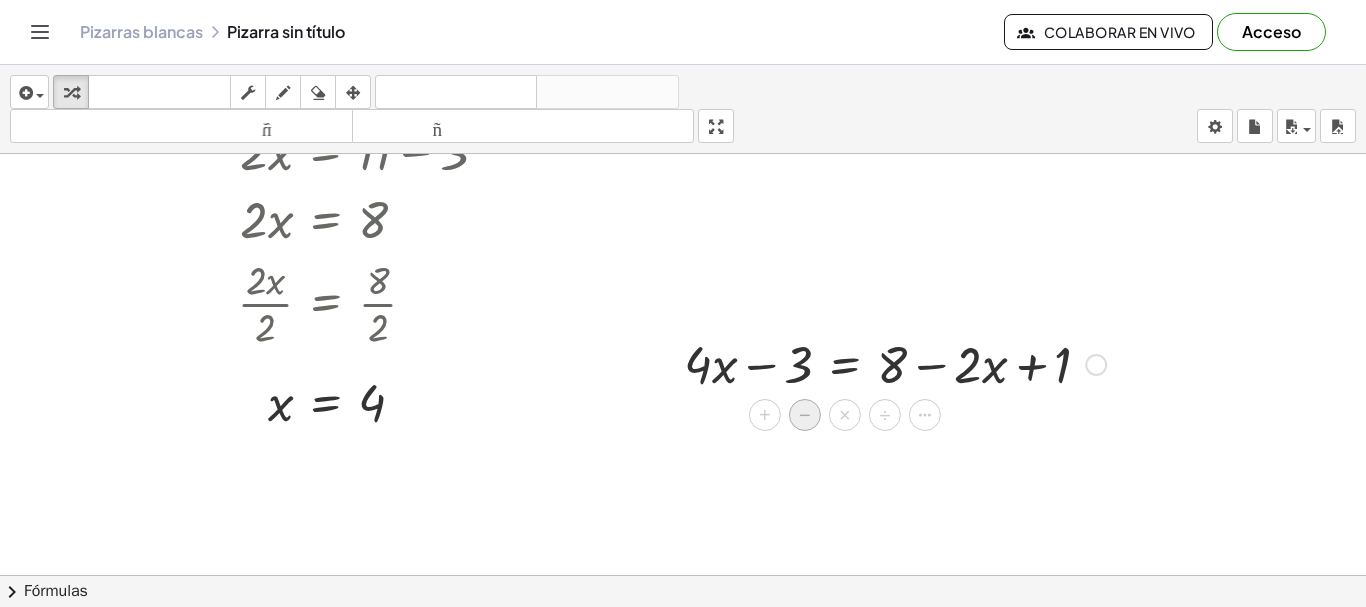 click on "−" at bounding box center [805, 415] 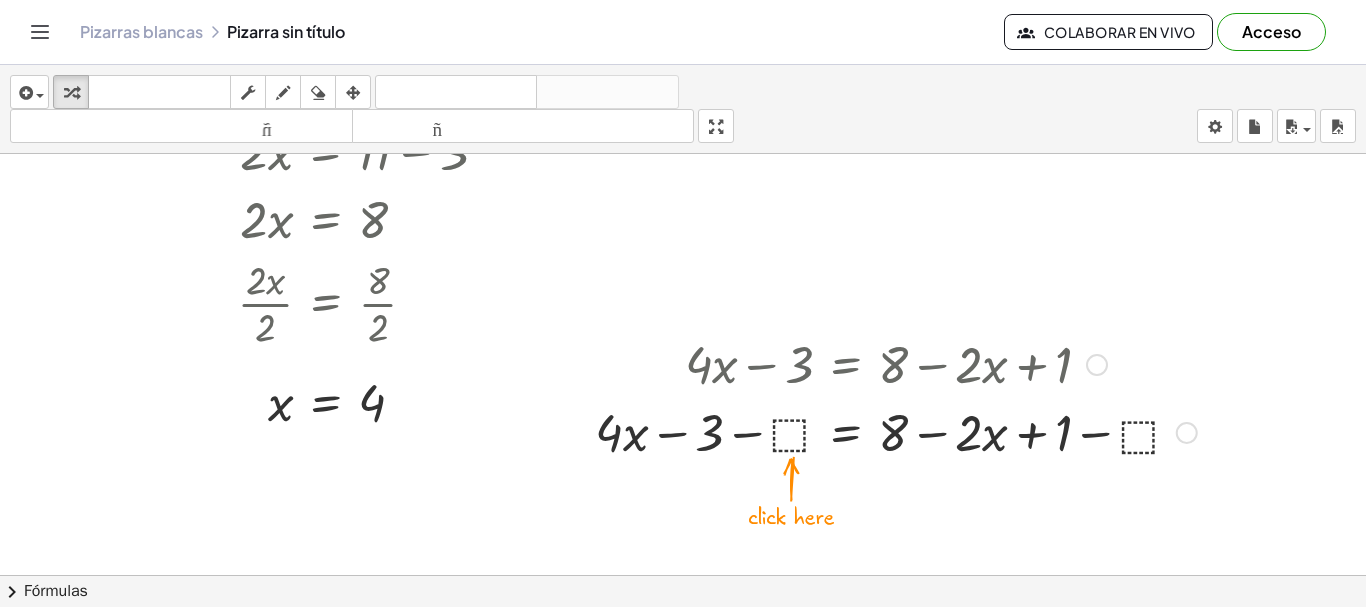 click at bounding box center (896, 431) 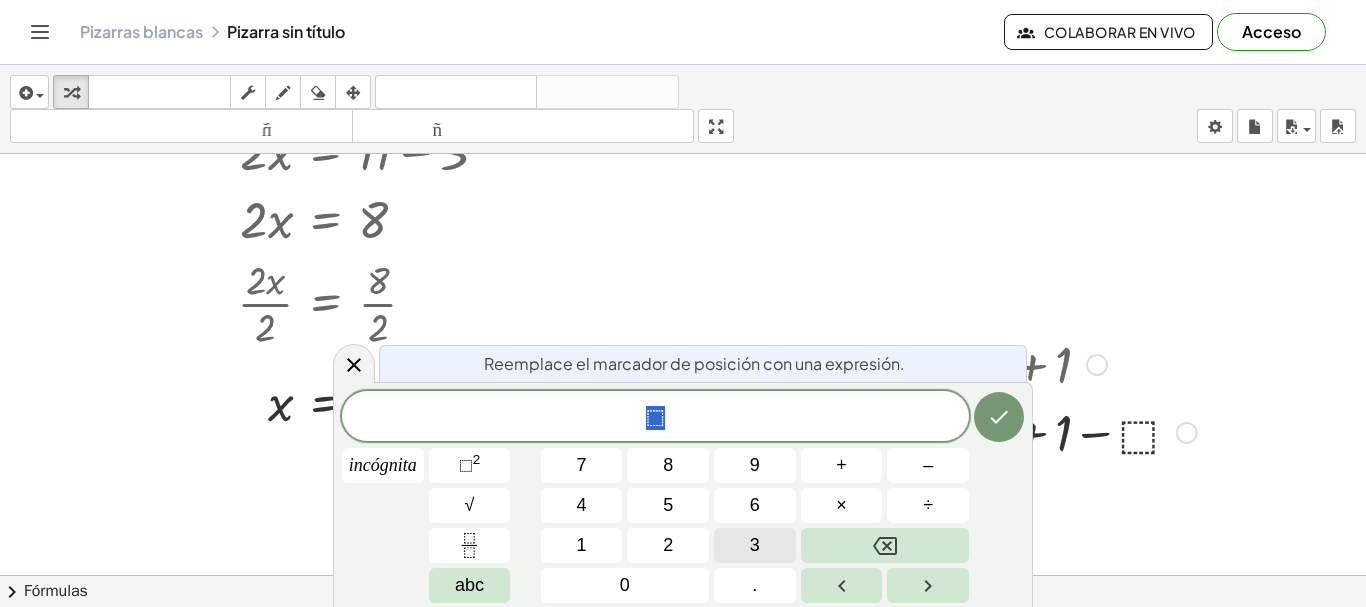 click on "3" at bounding box center (755, 545) 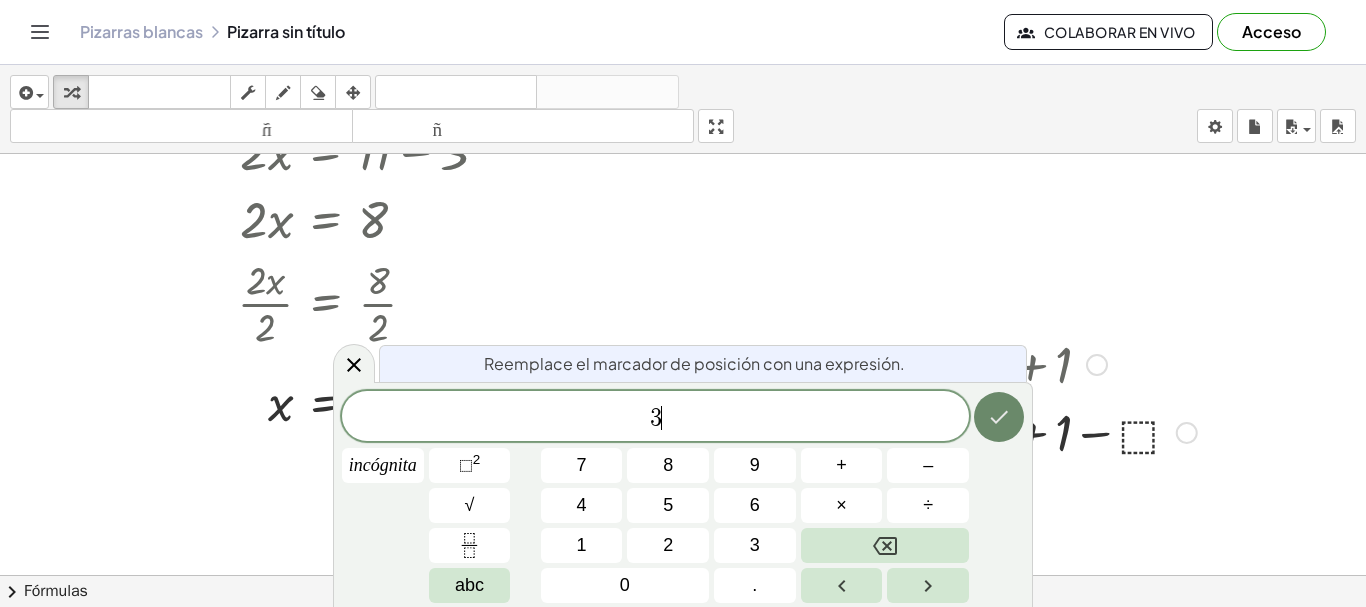click 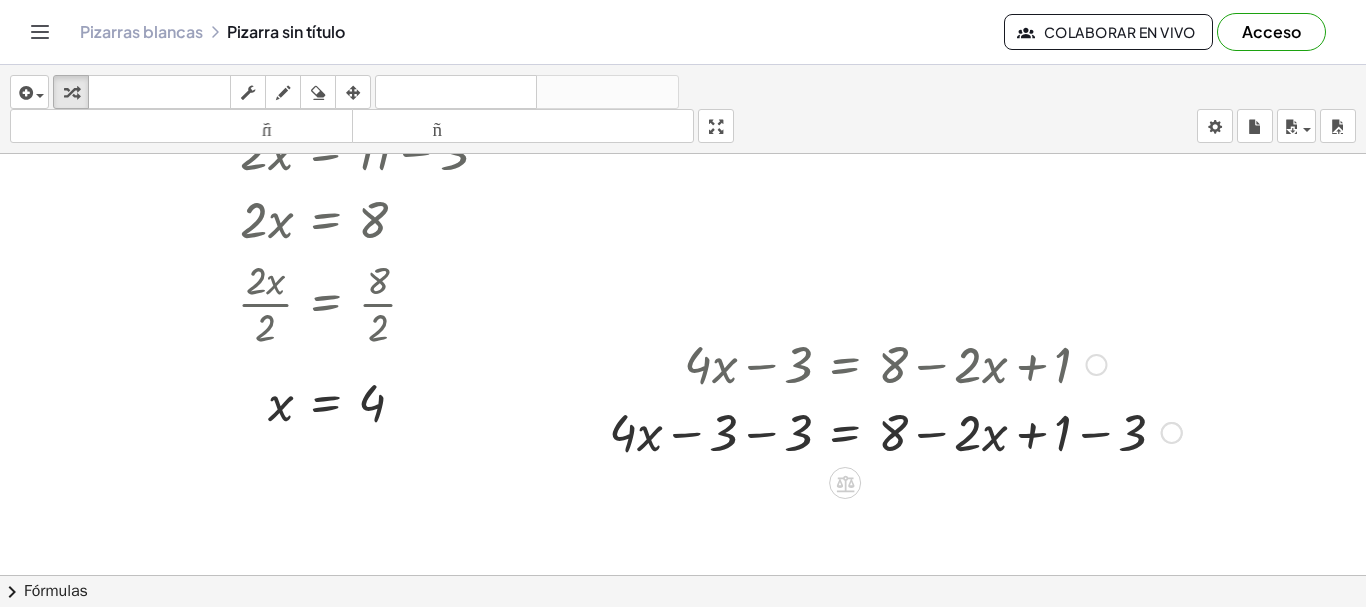 scroll, scrollTop: 321, scrollLeft: 0, axis: vertical 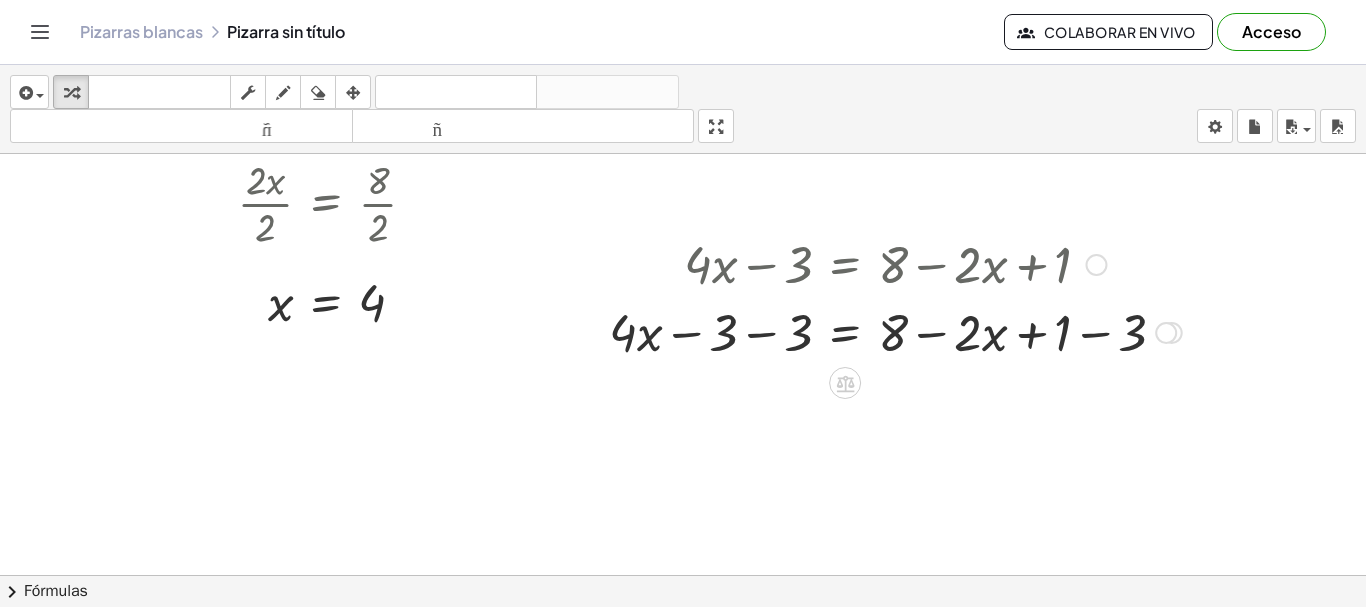 click at bounding box center (895, 331) 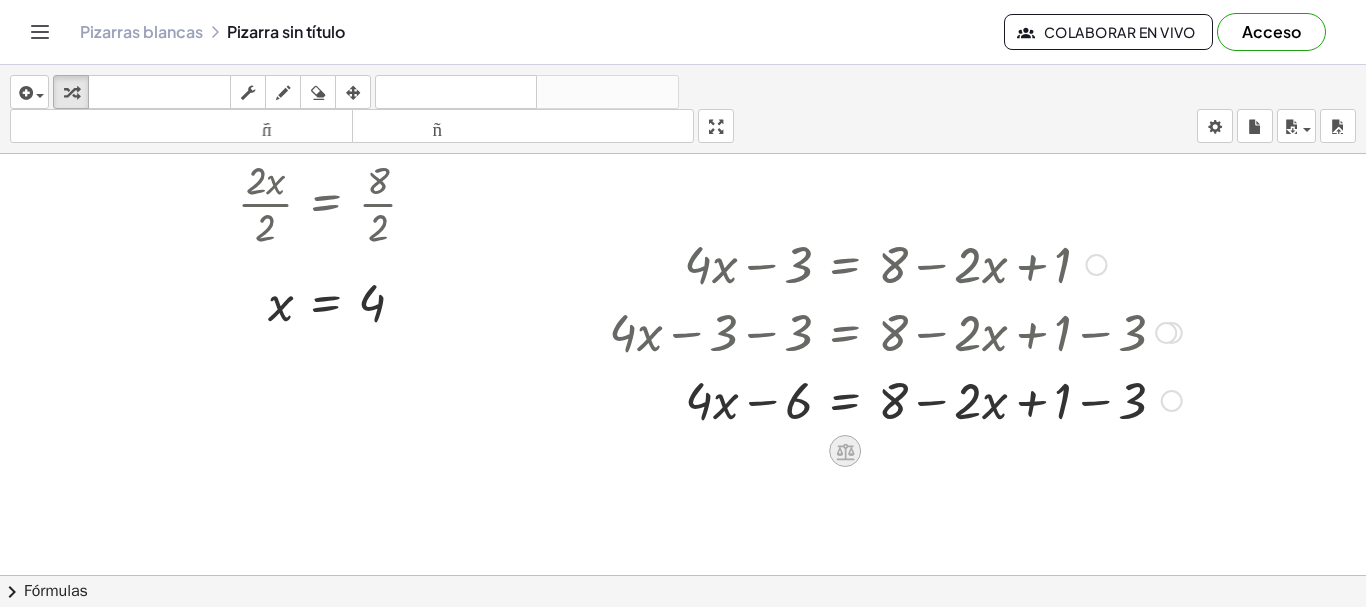 click 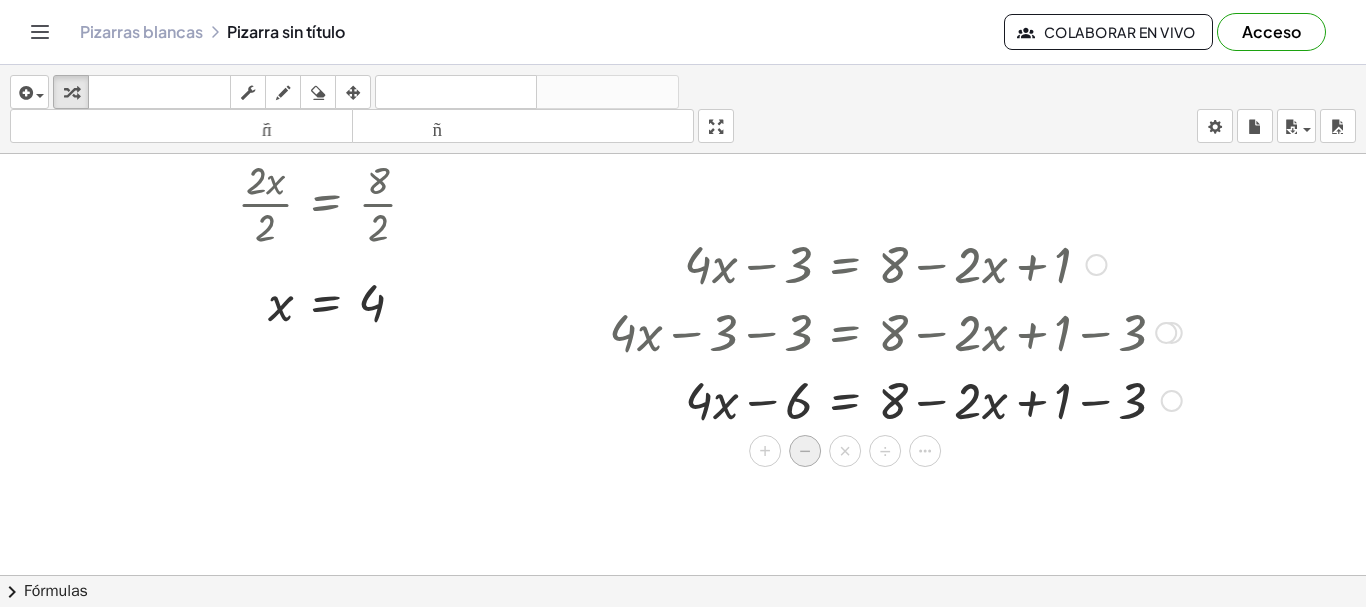click on "−" at bounding box center [805, 451] 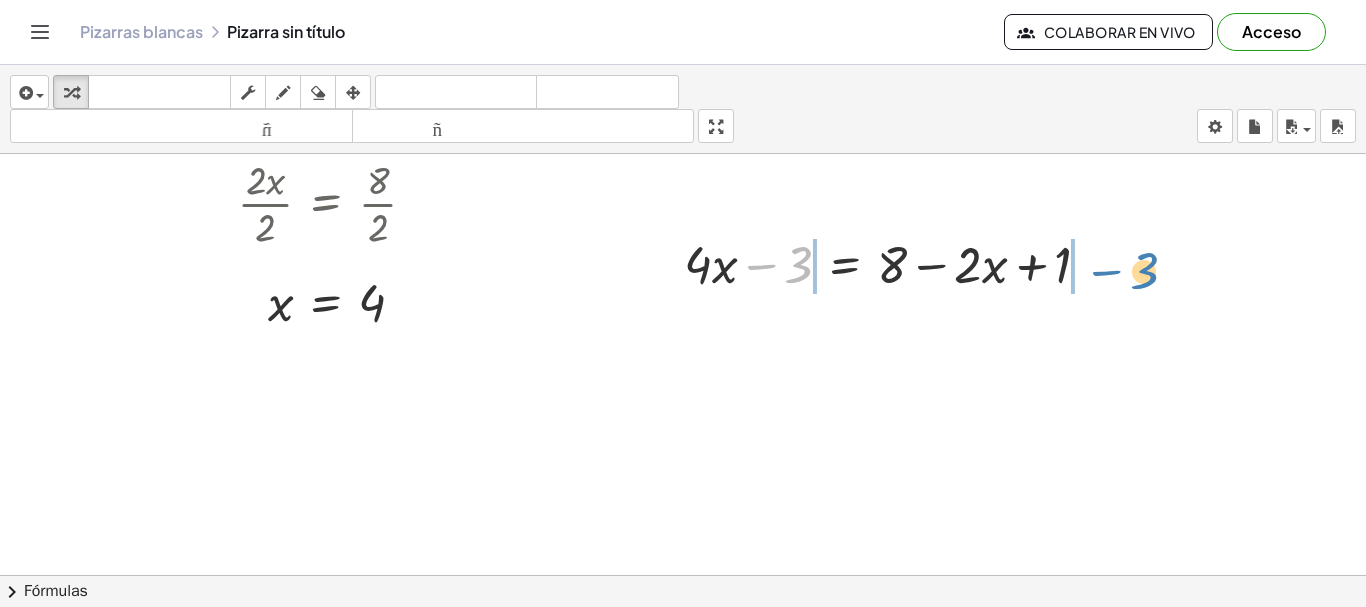 drag, startPoint x: 795, startPoint y: 269, endPoint x: 1141, endPoint y: 275, distance: 346.05203 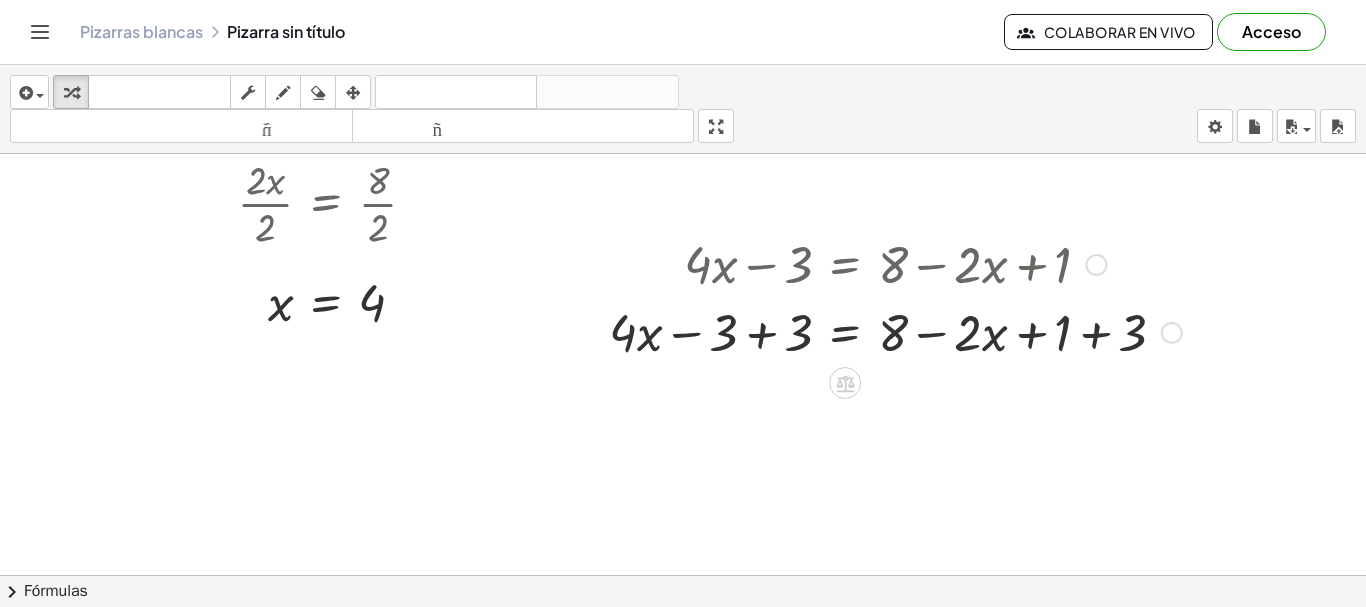 click at bounding box center (895, 331) 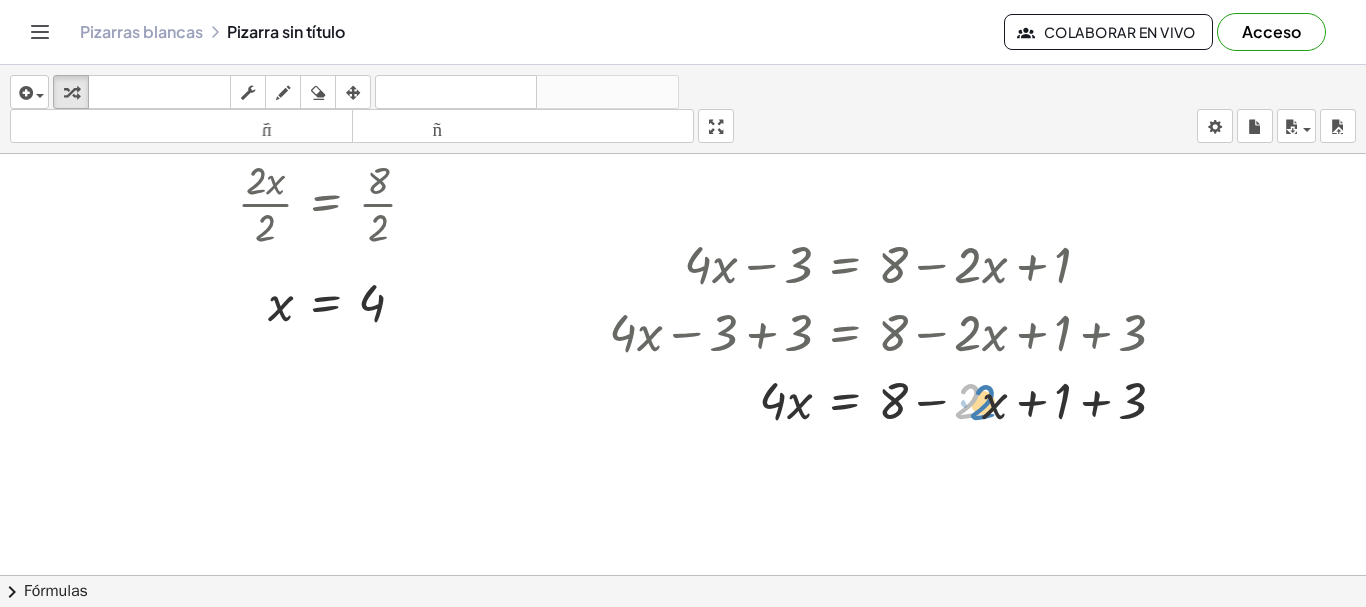 drag, startPoint x: 981, startPoint y: 408, endPoint x: 996, endPoint y: 409, distance: 15.033297 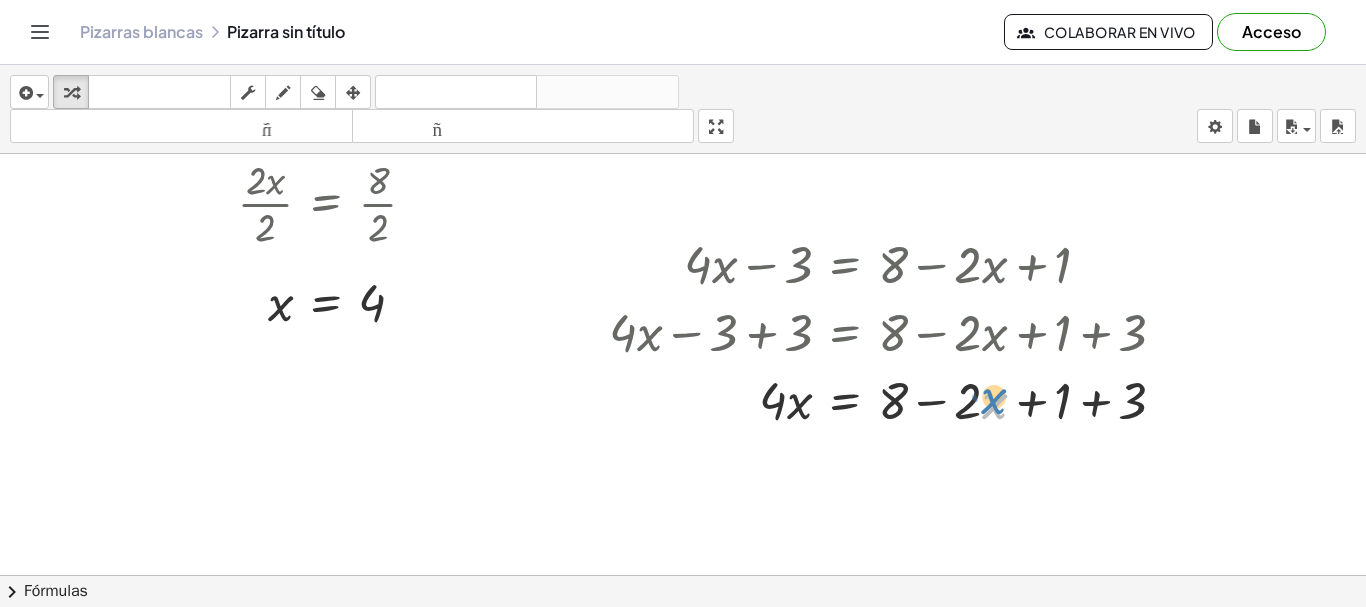 drag, startPoint x: 994, startPoint y: 404, endPoint x: 991, endPoint y: 394, distance: 10.440307 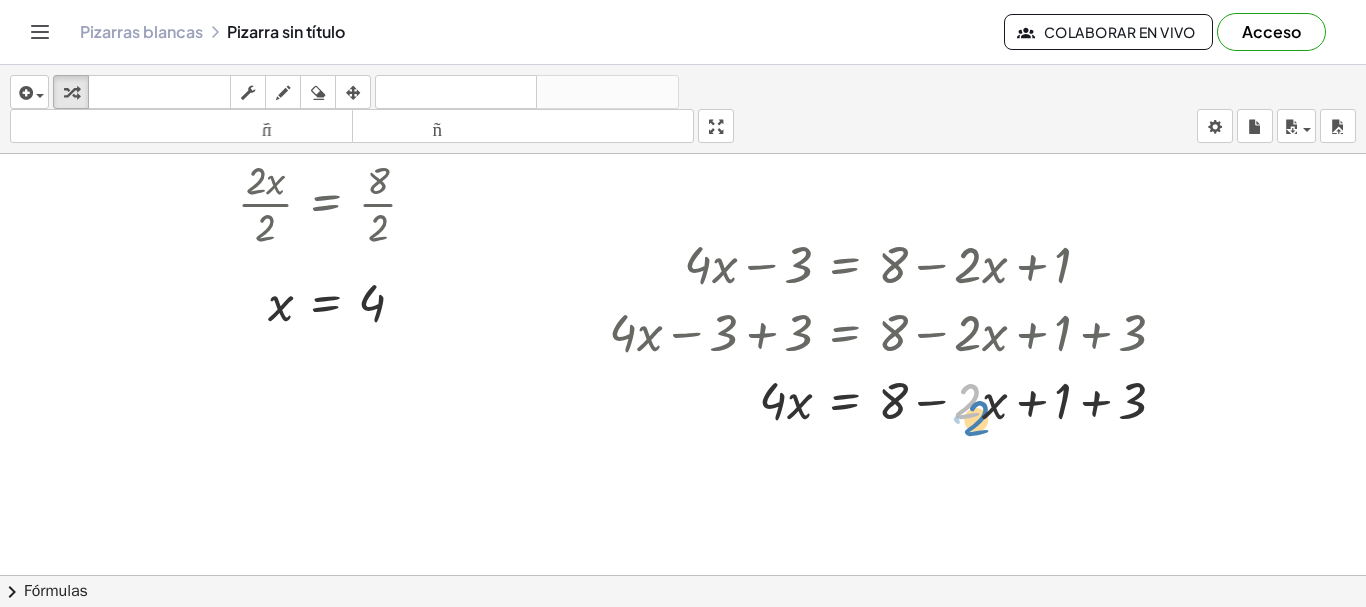 click at bounding box center [895, 399] 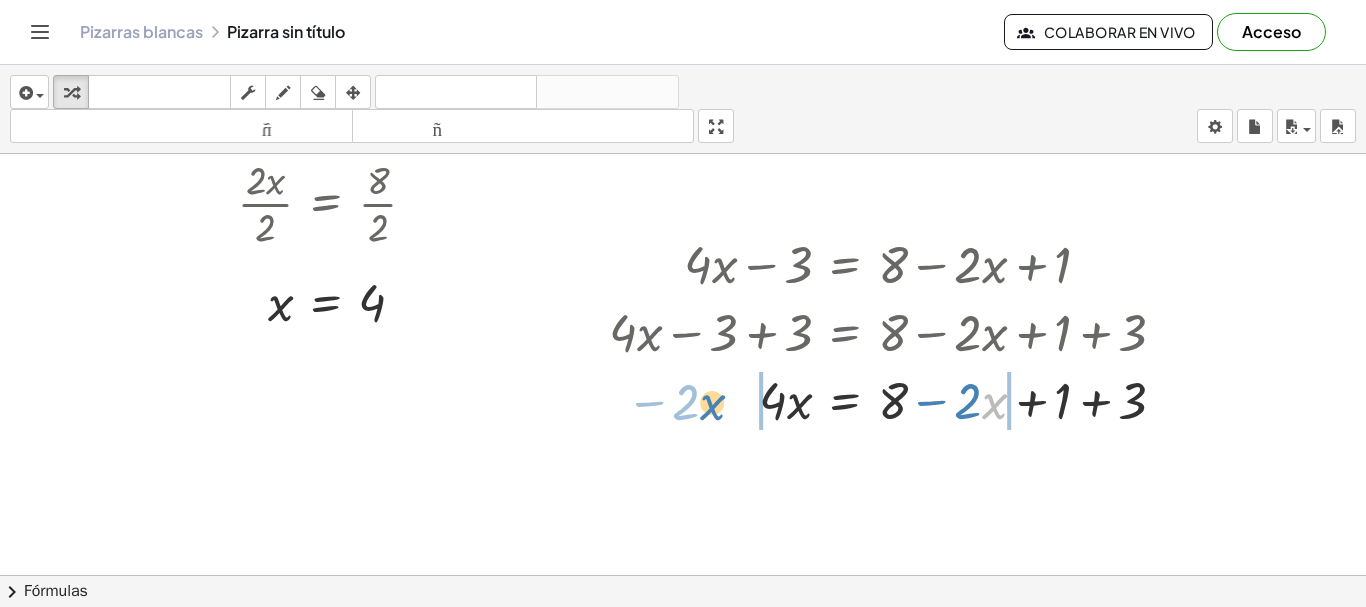 drag, startPoint x: 992, startPoint y: 405, endPoint x: 710, endPoint y: 406, distance: 282.00177 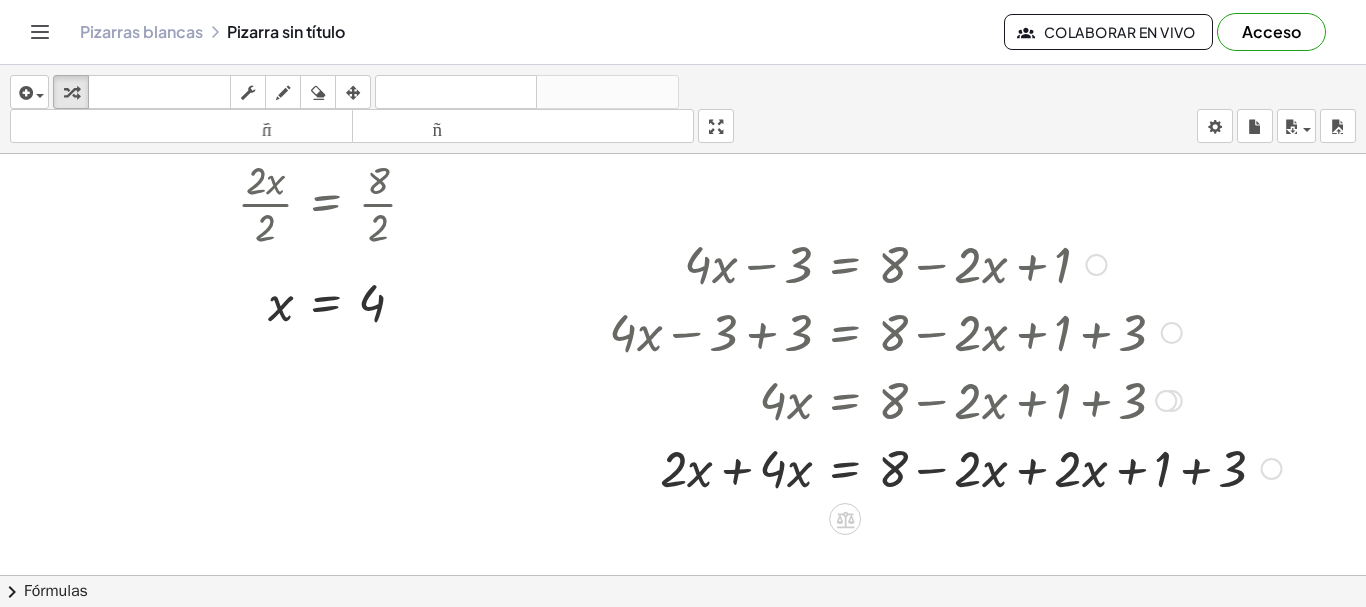 scroll, scrollTop: 421, scrollLeft: 0, axis: vertical 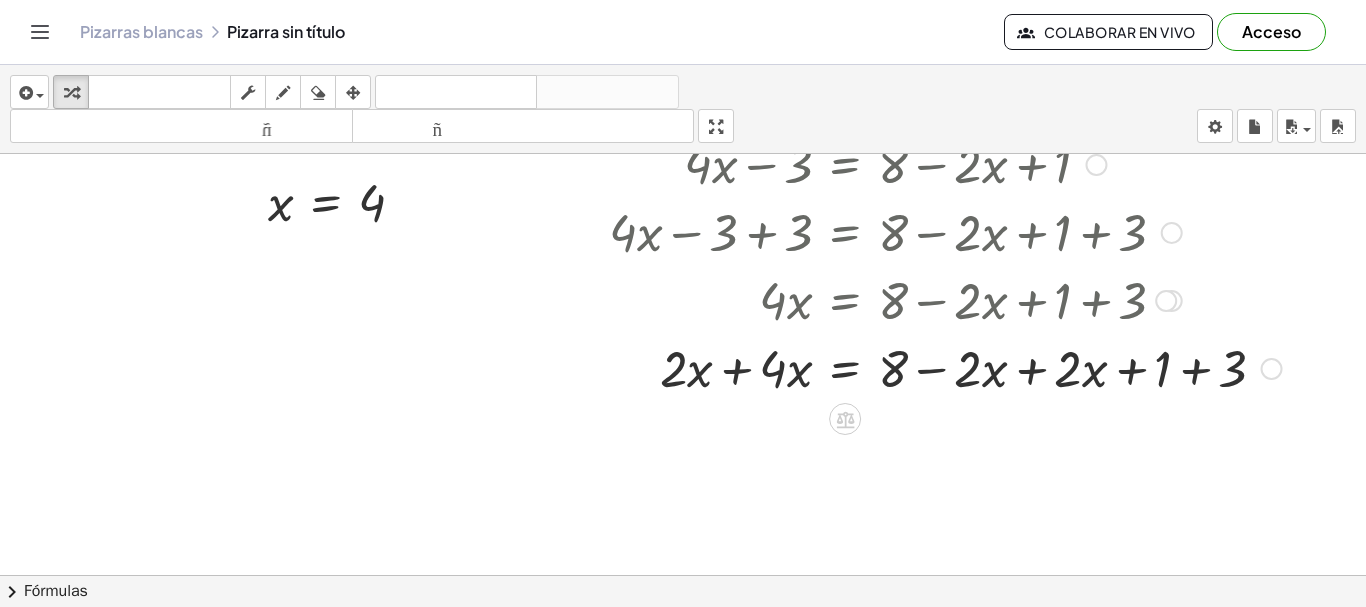 click at bounding box center [945, 367] 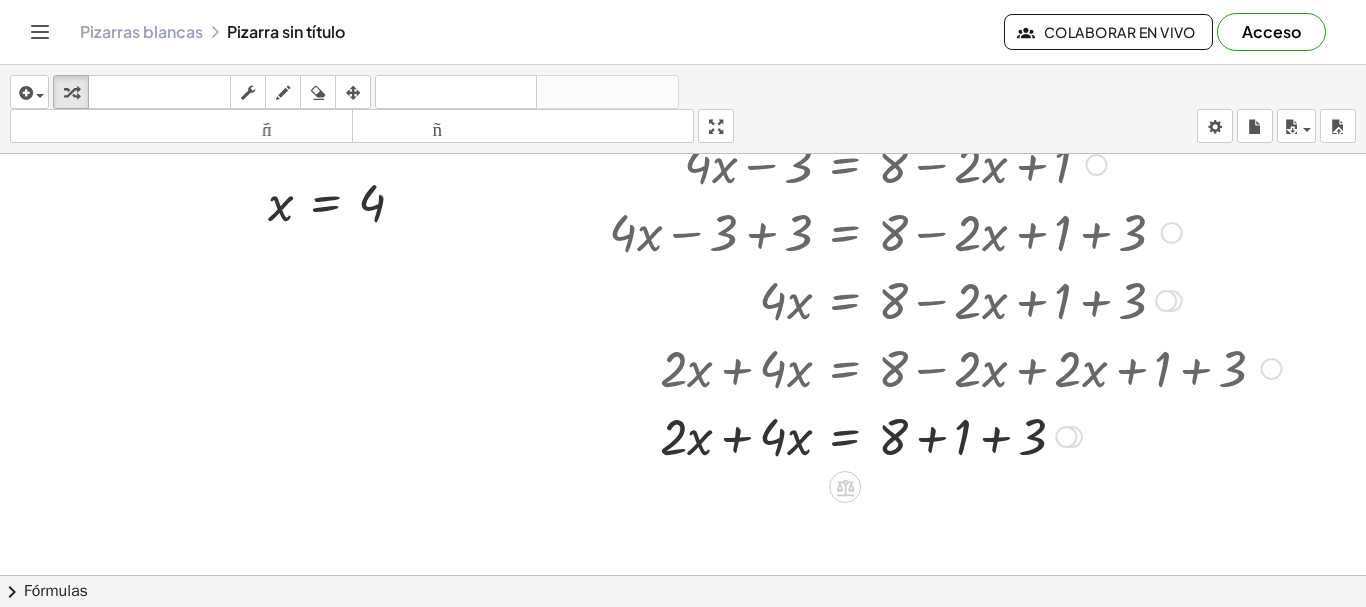 click at bounding box center [945, 435] 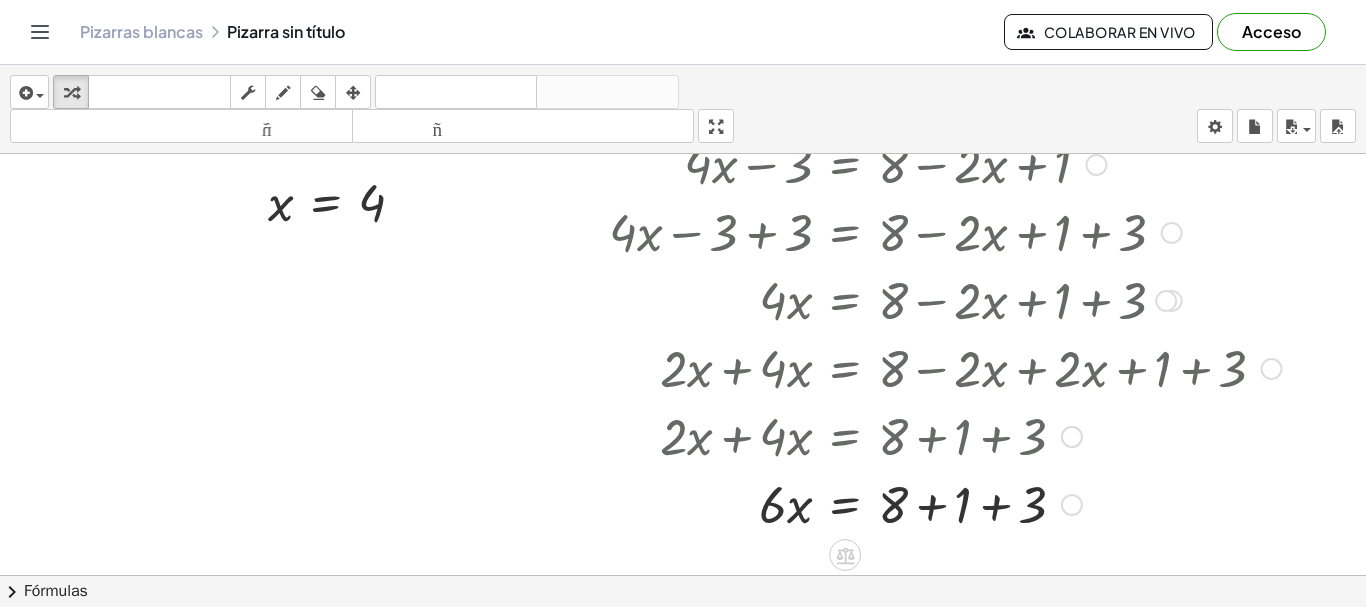 click at bounding box center (945, 503) 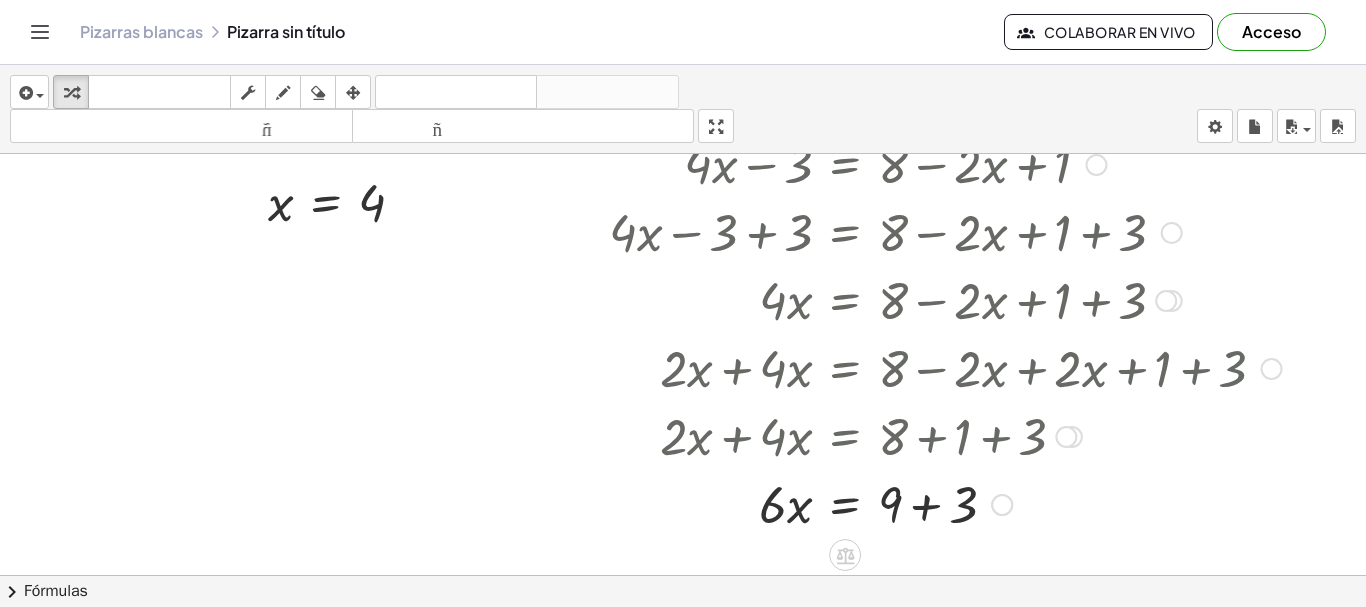 click at bounding box center (945, 503) 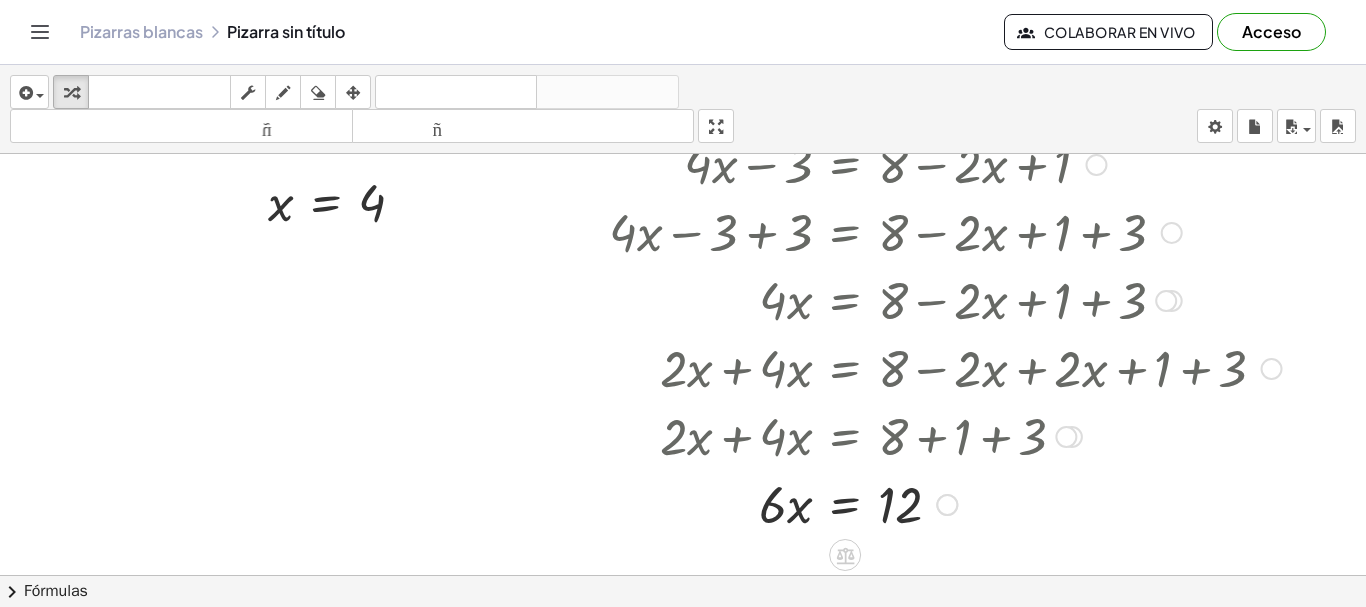 scroll, scrollTop: 521, scrollLeft: 0, axis: vertical 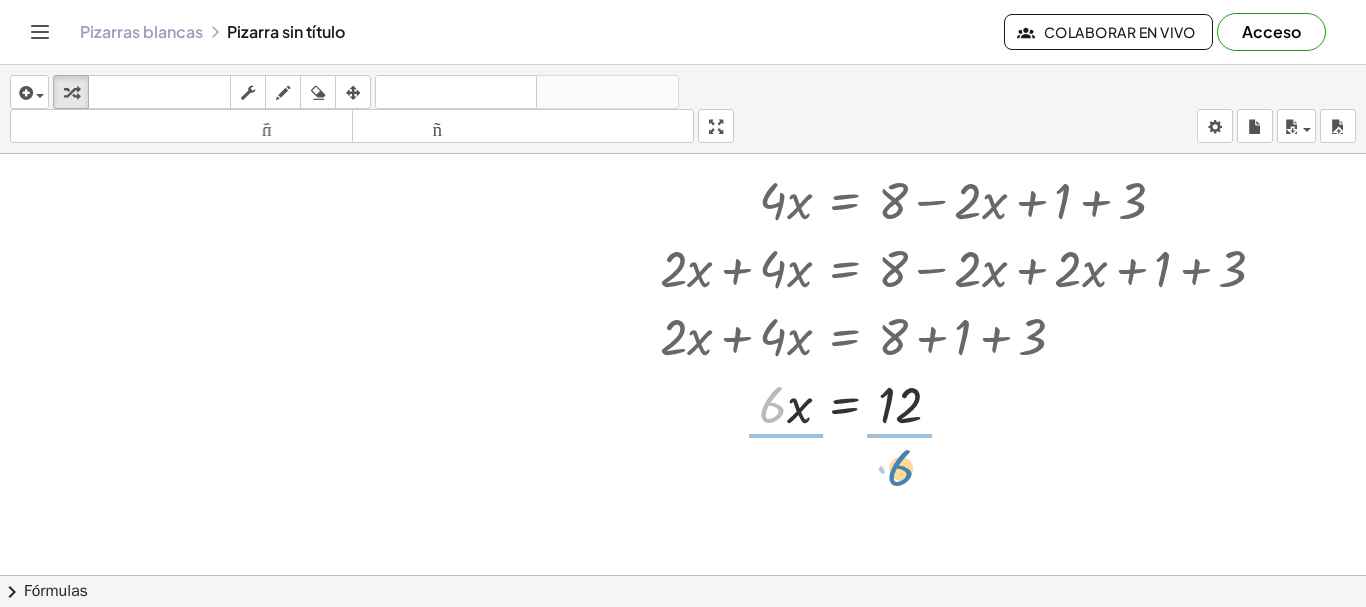 drag, startPoint x: 773, startPoint y: 416, endPoint x: 902, endPoint y: 479, distance: 143.56183 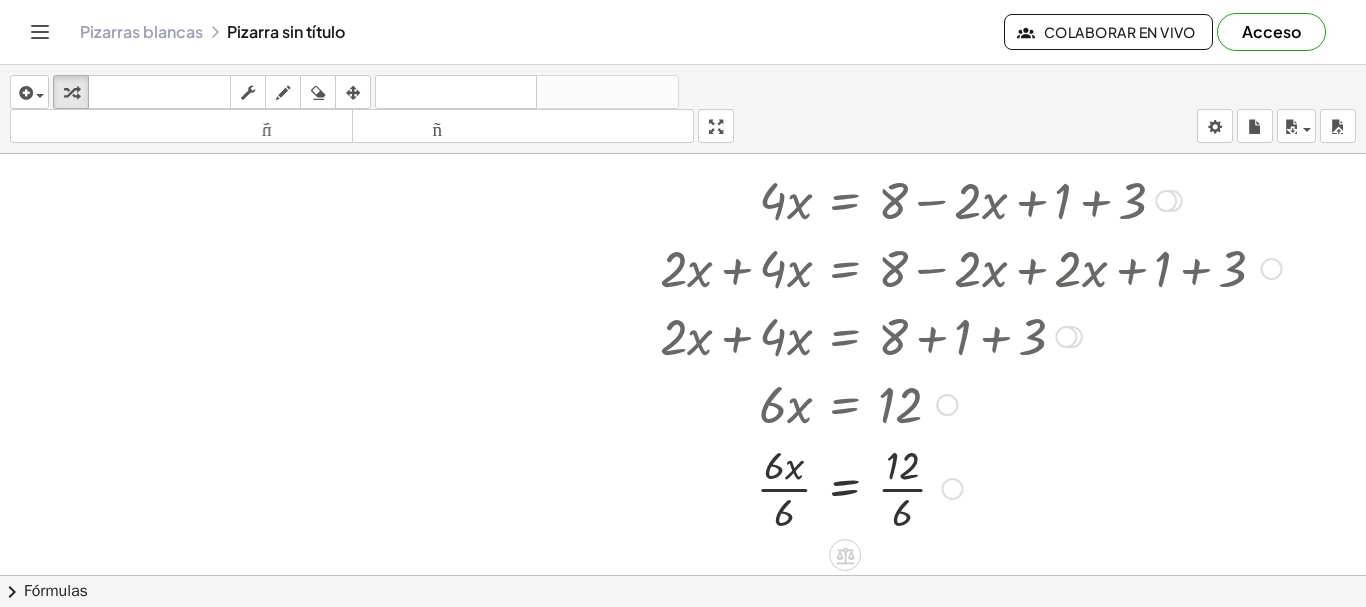 click at bounding box center (945, 487) 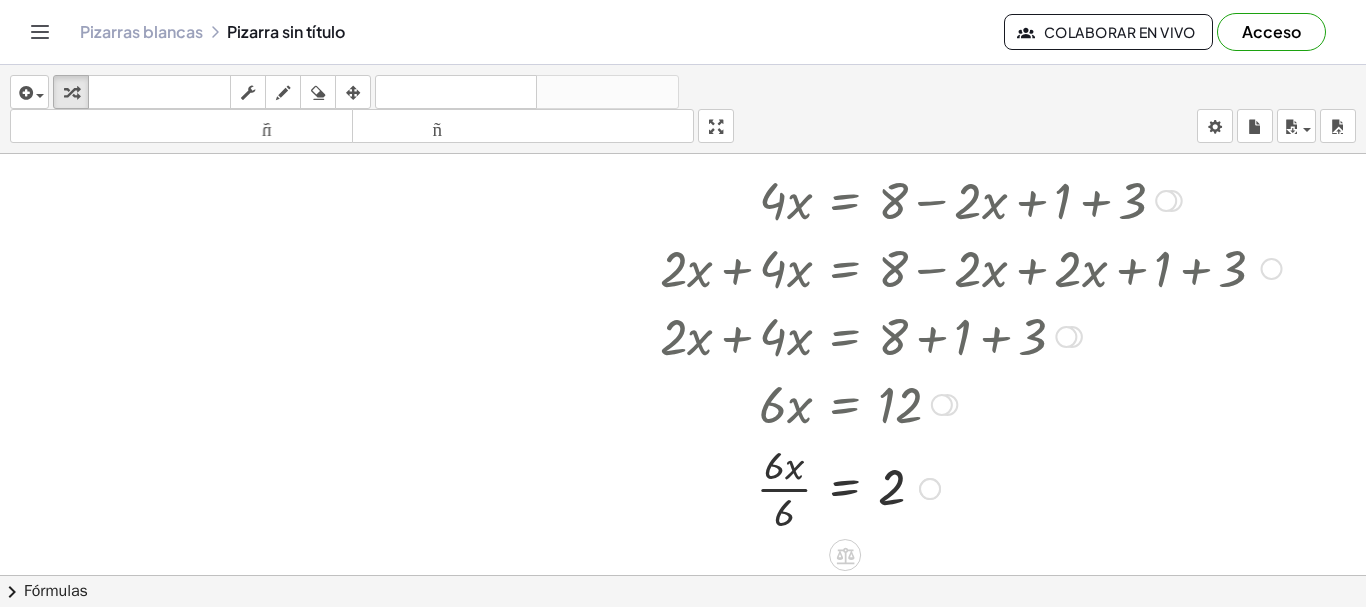click at bounding box center (945, 487) 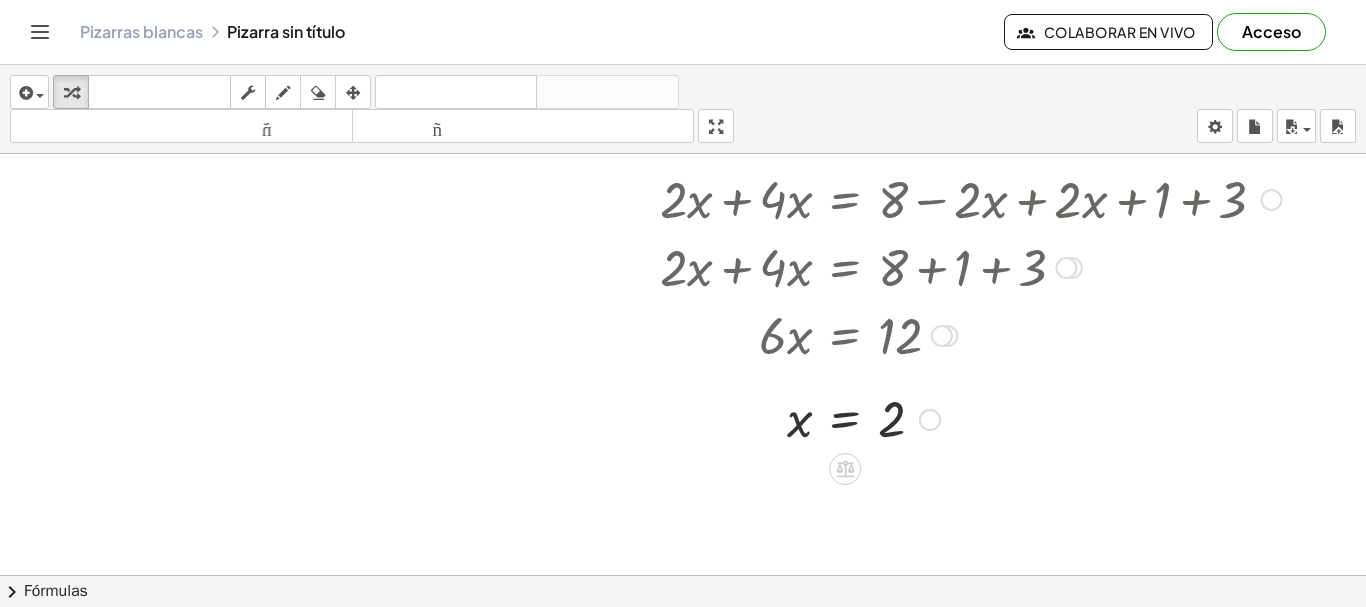 scroll, scrollTop: 621, scrollLeft: 0, axis: vertical 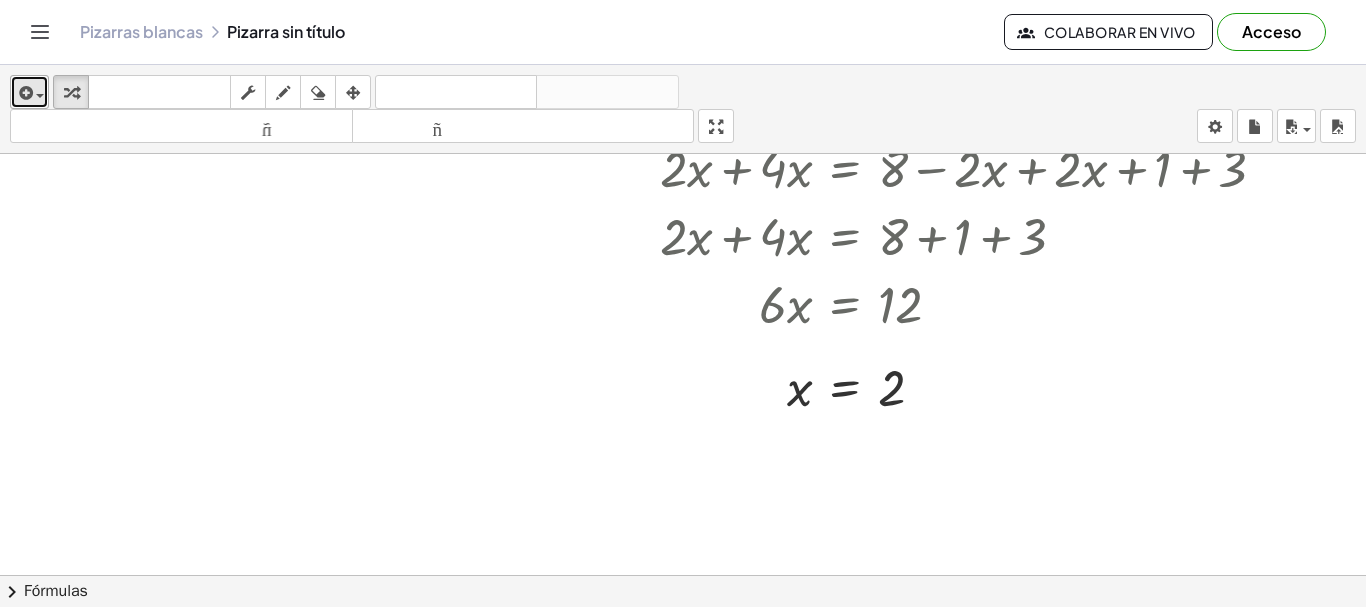 click at bounding box center [24, 93] 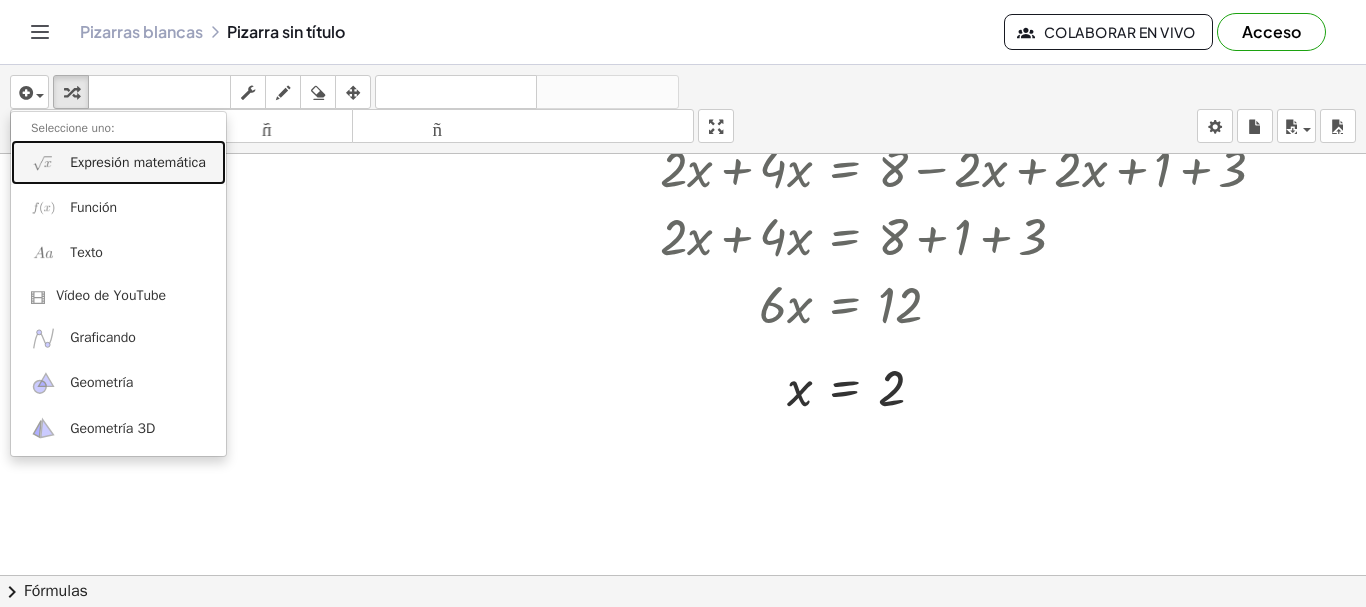 click on "Expresión matemática" at bounding box center [138, 162] 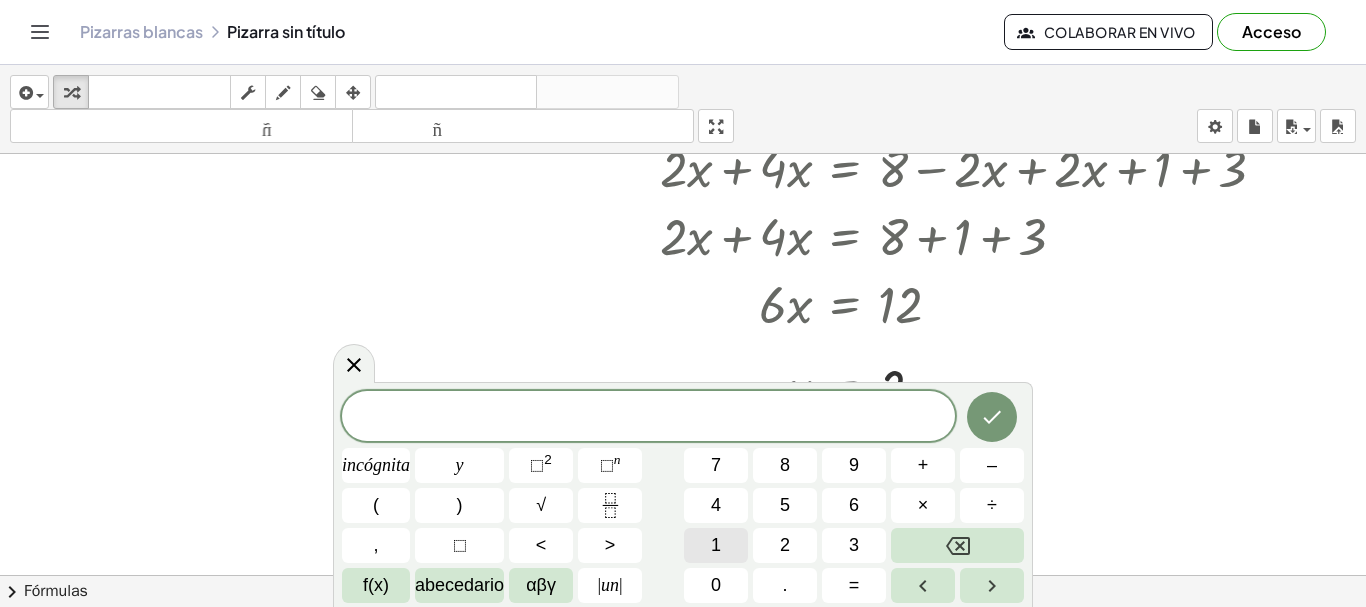 click on "1" at bounding box center (716, 545) 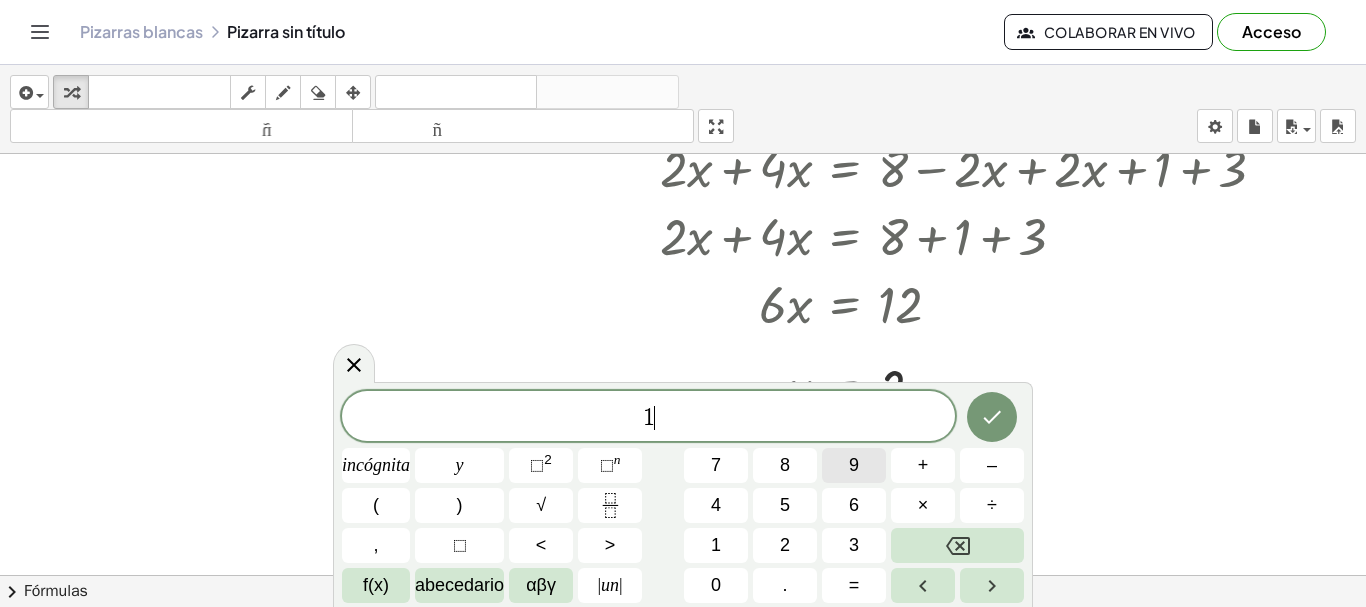 click on "9" at bounding box center [854, 465] 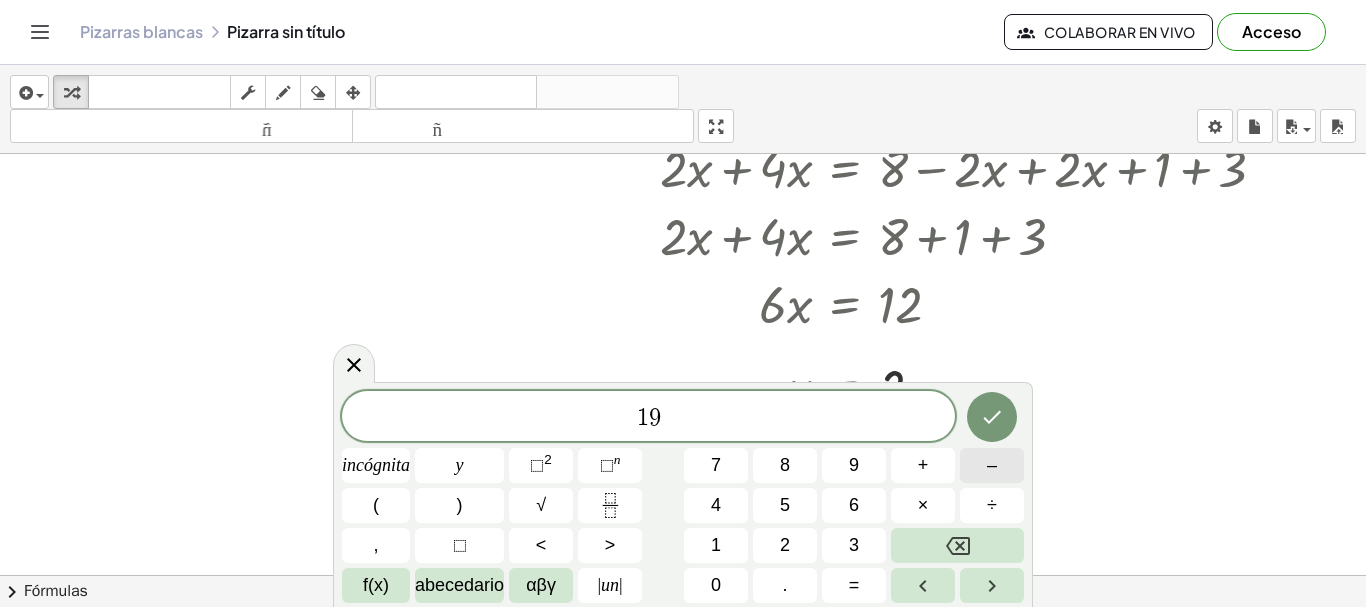 click on "–" at bounding box center (992, 465) 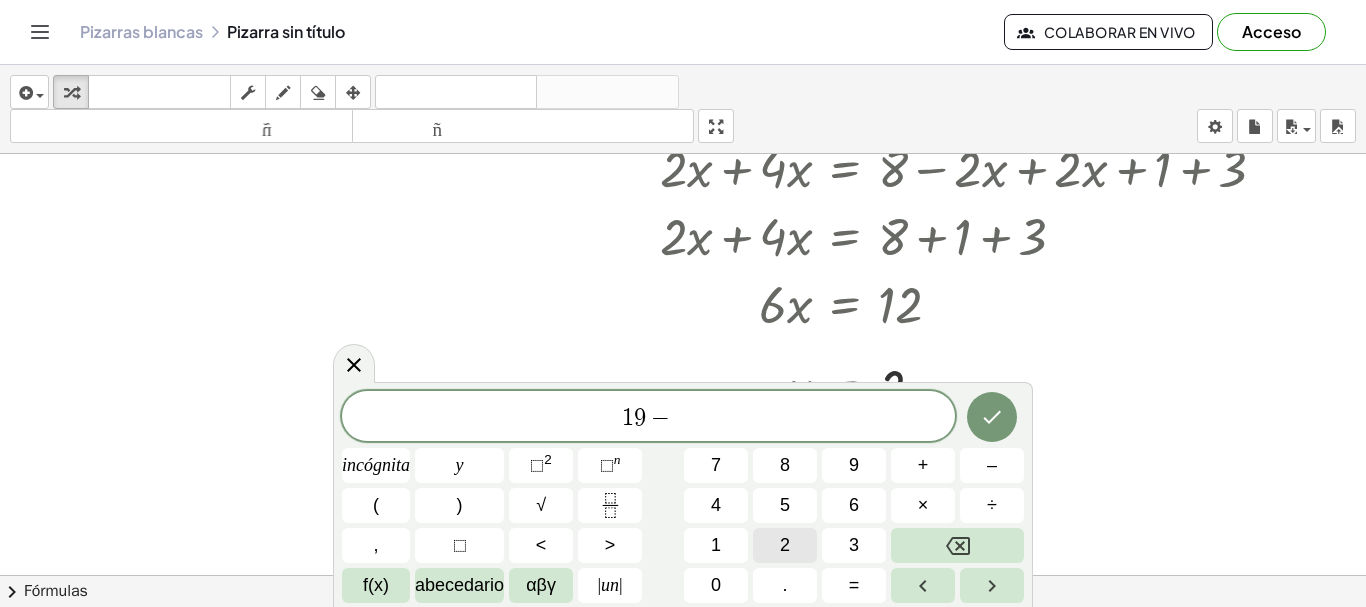 click on "2" at bounding box center (785, 545) 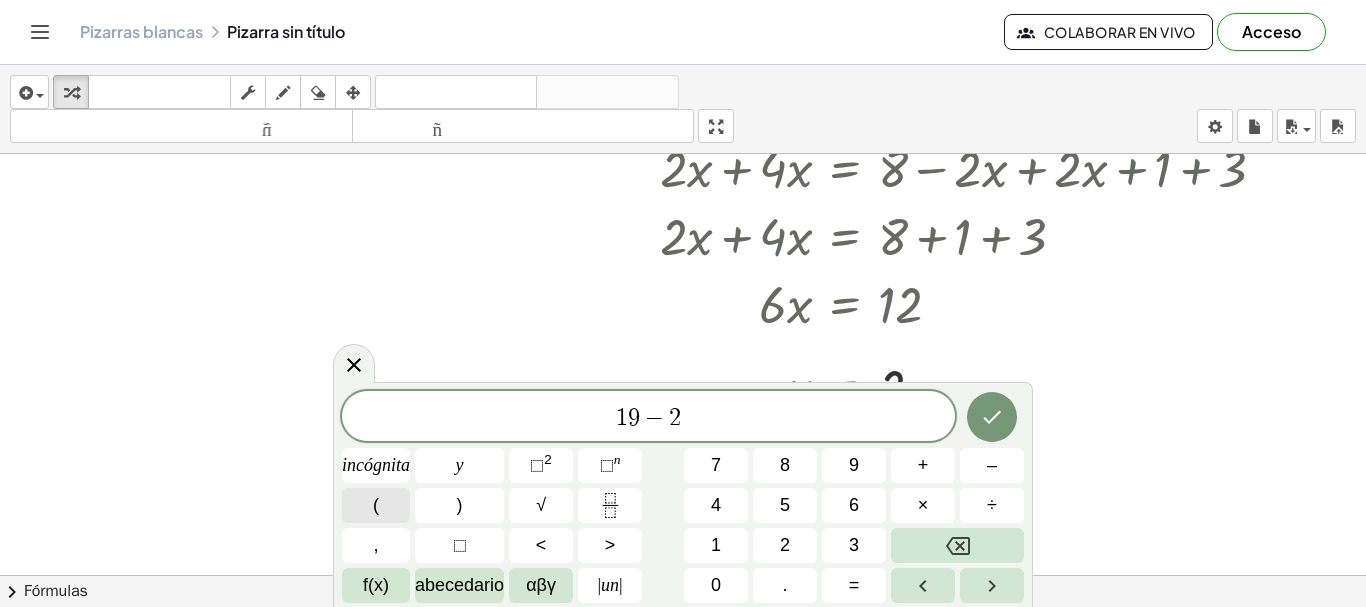 click on "(" at bounding box center [376, 505] 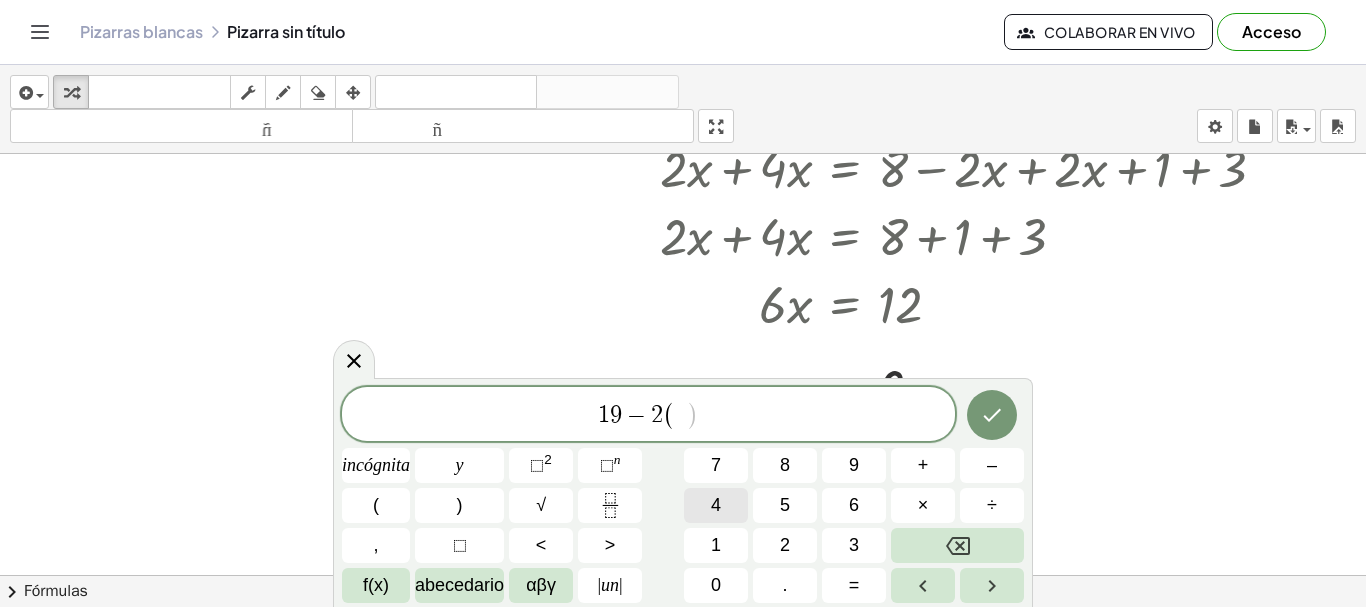 click on "4" at bounding box center (716, 505) 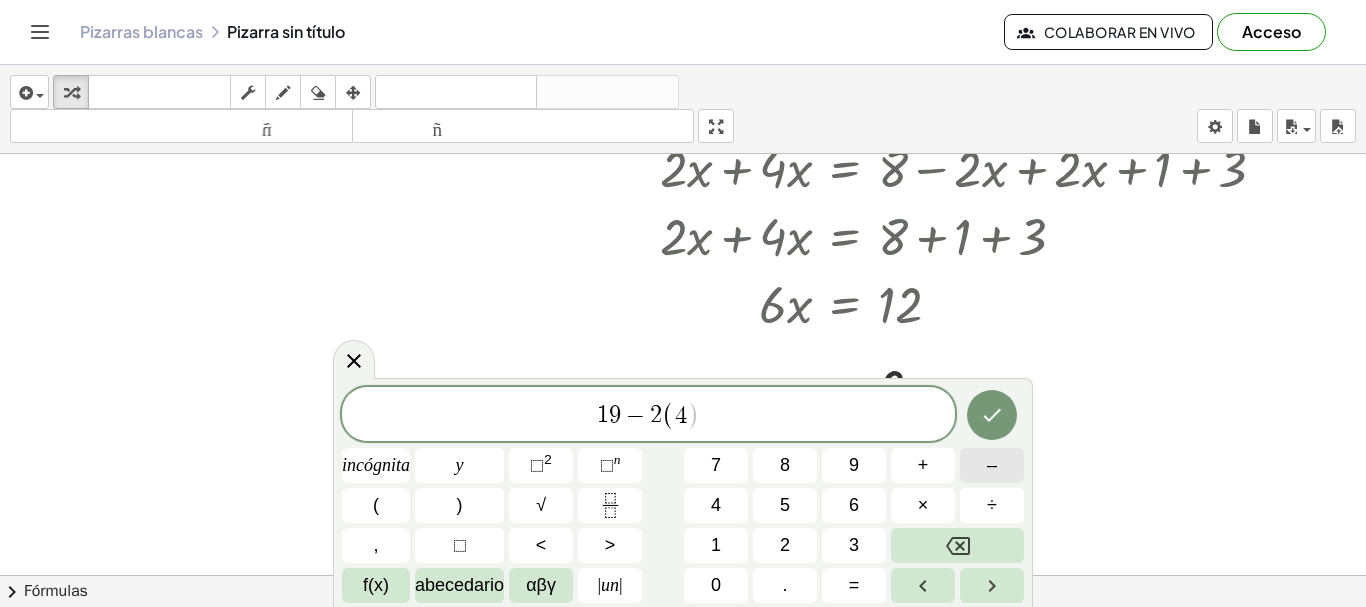 click on "–" at bounding box center (992, 465) 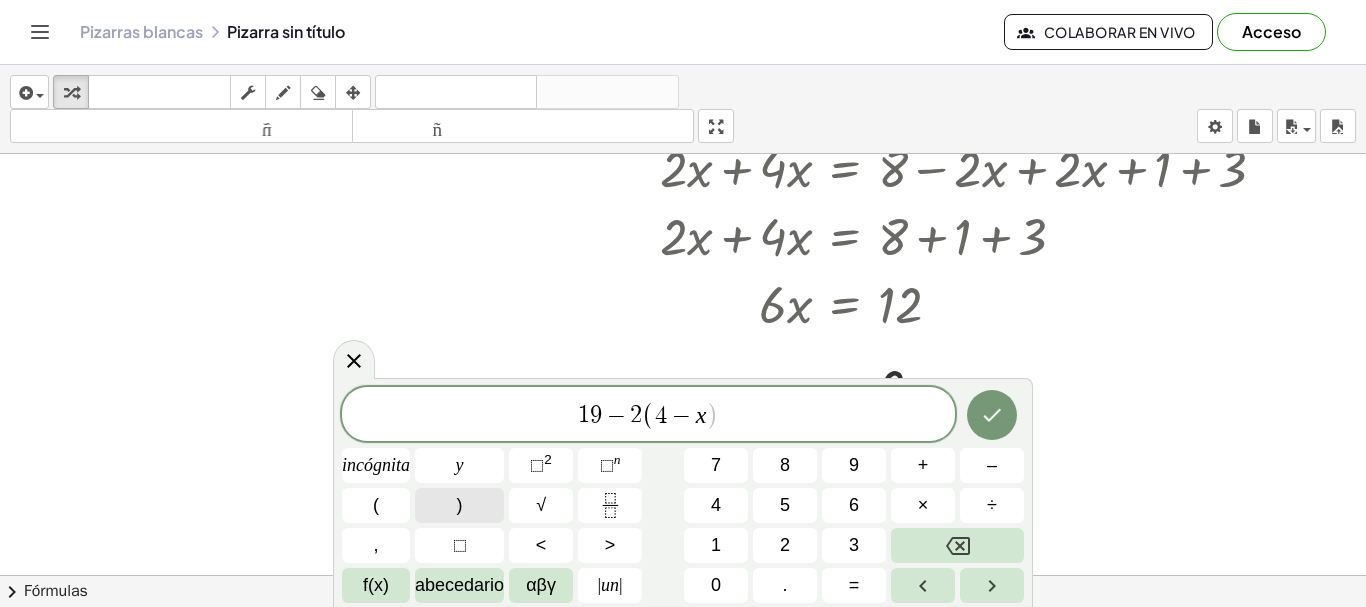 click on ")" at bounding box center [459, 505] 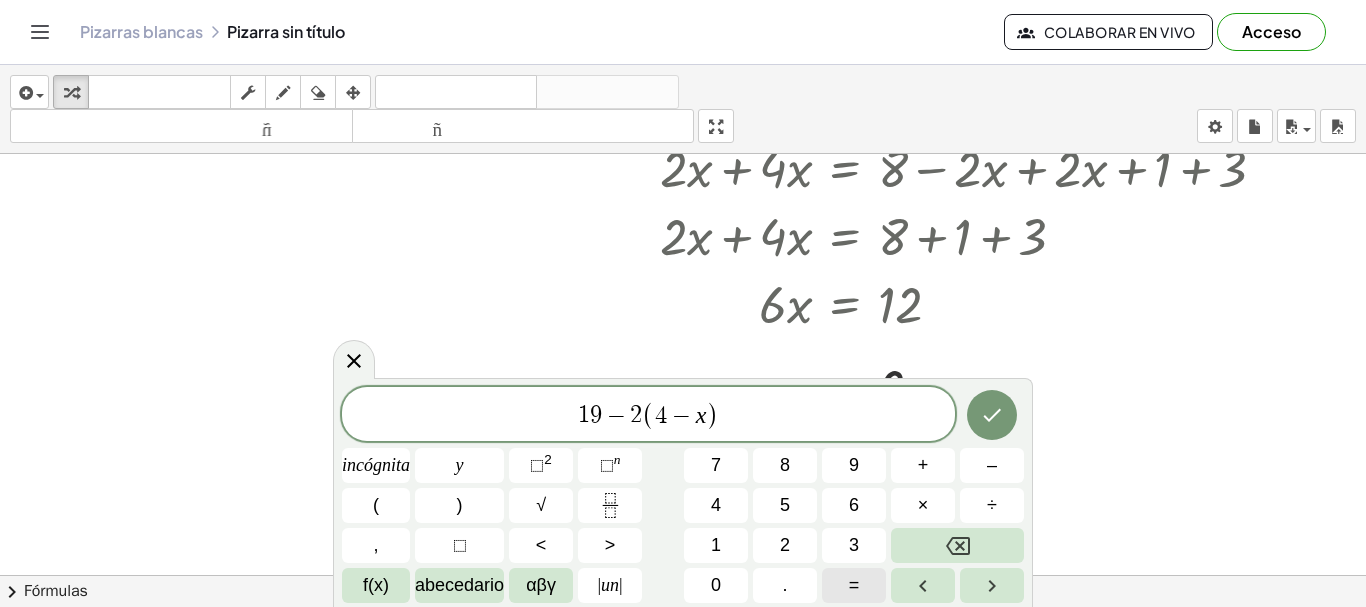 click on "=" at bounding box center (854, 585) 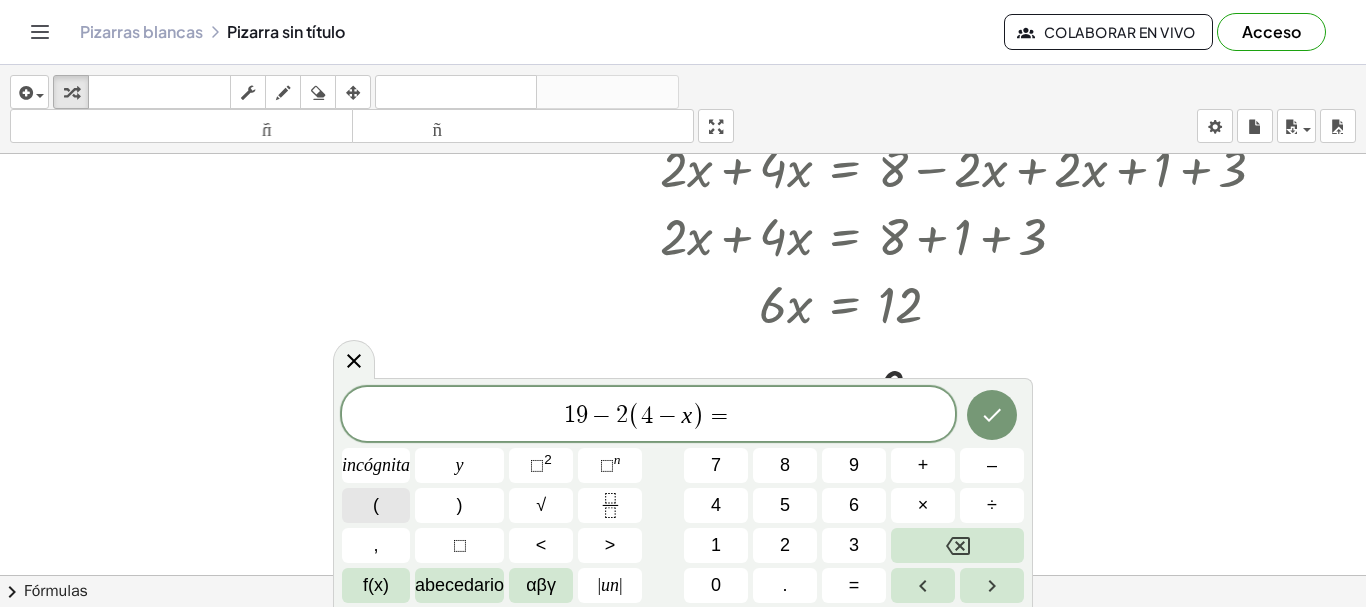 click on "(" at bounding box center [376, 505] 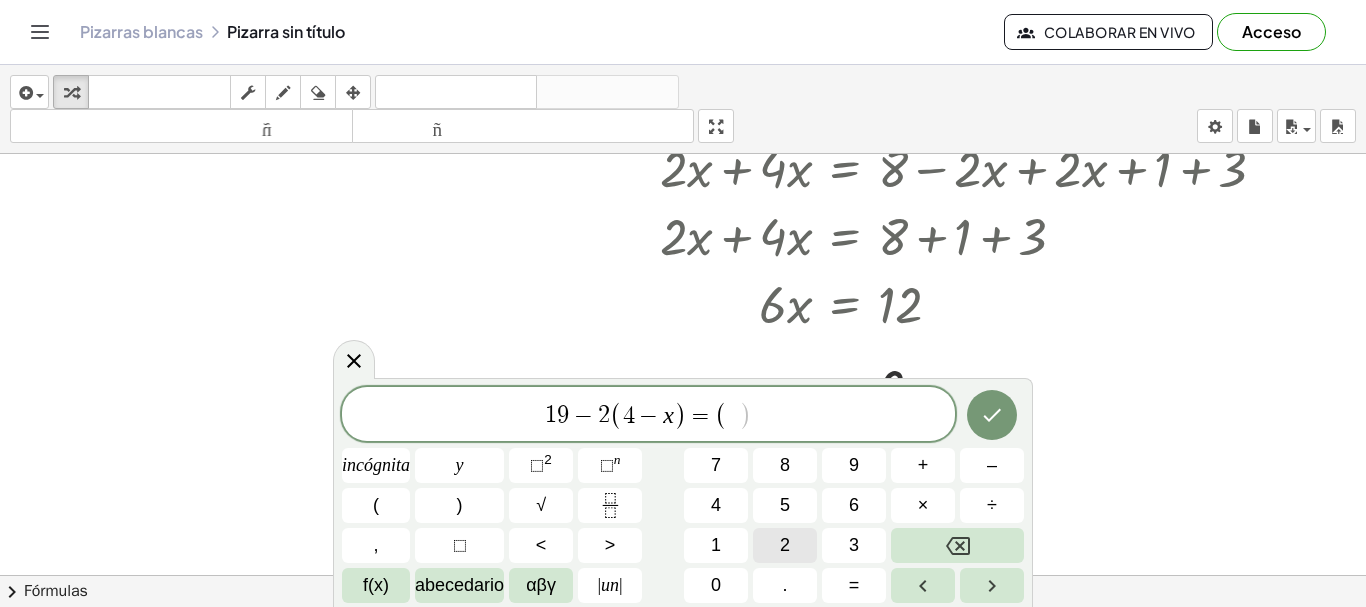 click on "2" at bounding box center (785, 545) 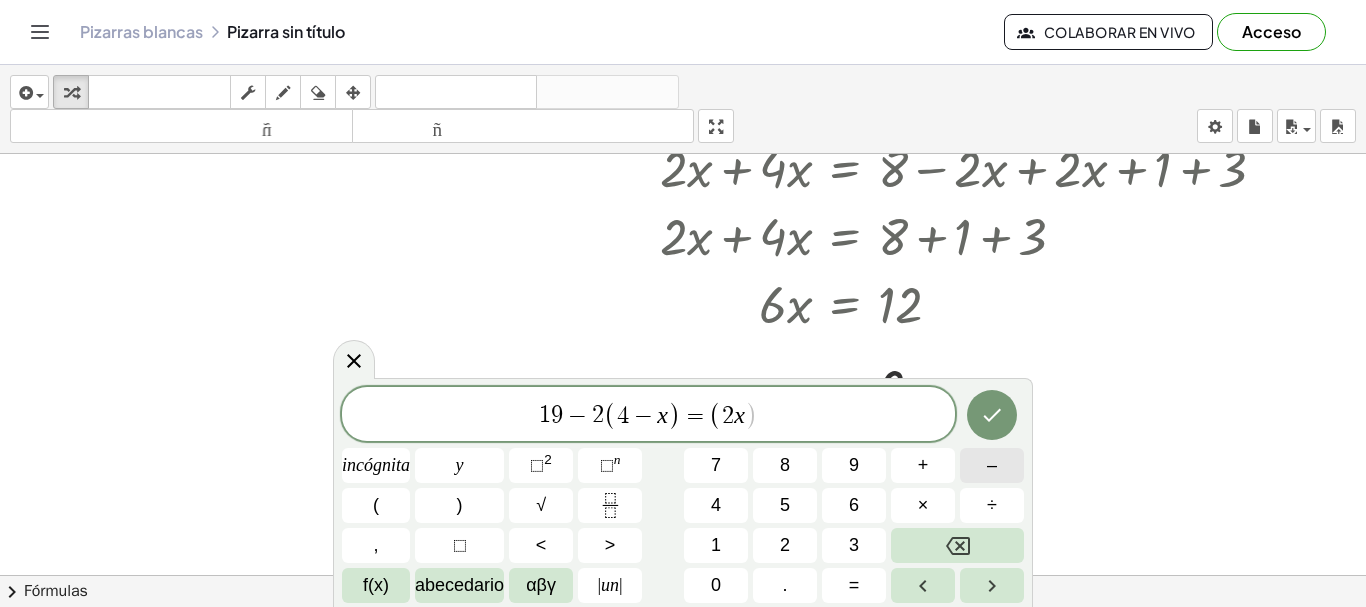 click on "–" at bounding box center [992, 465] 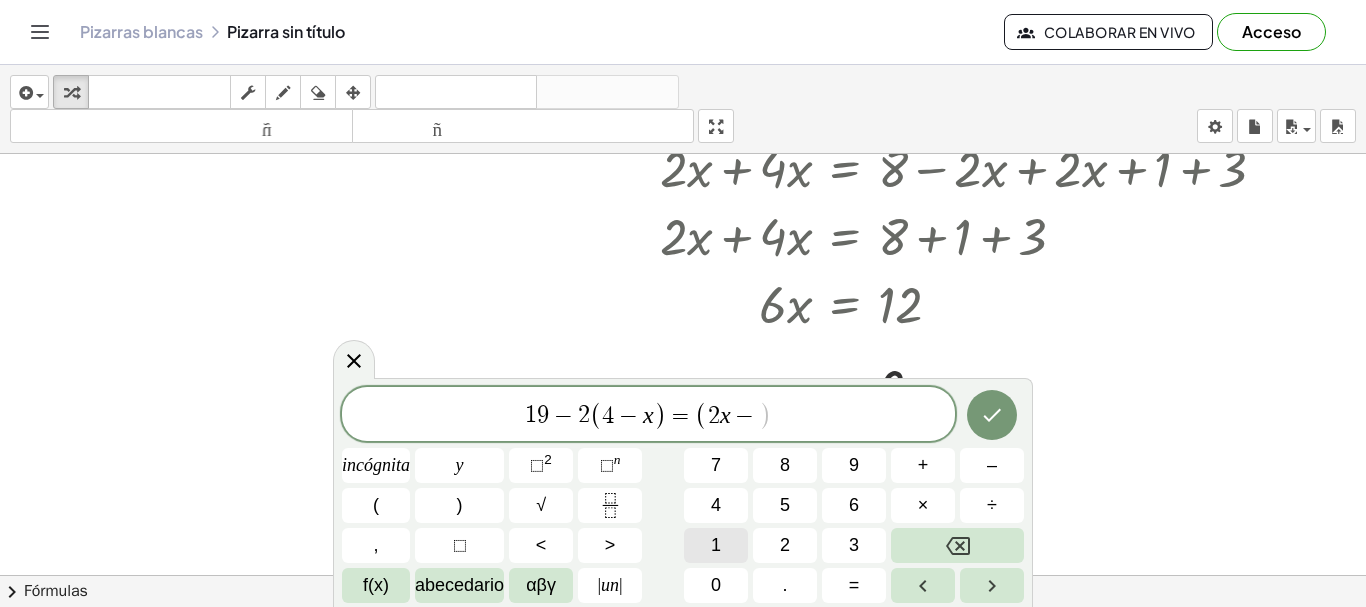 click on "1" at bounding box center [716, 545] 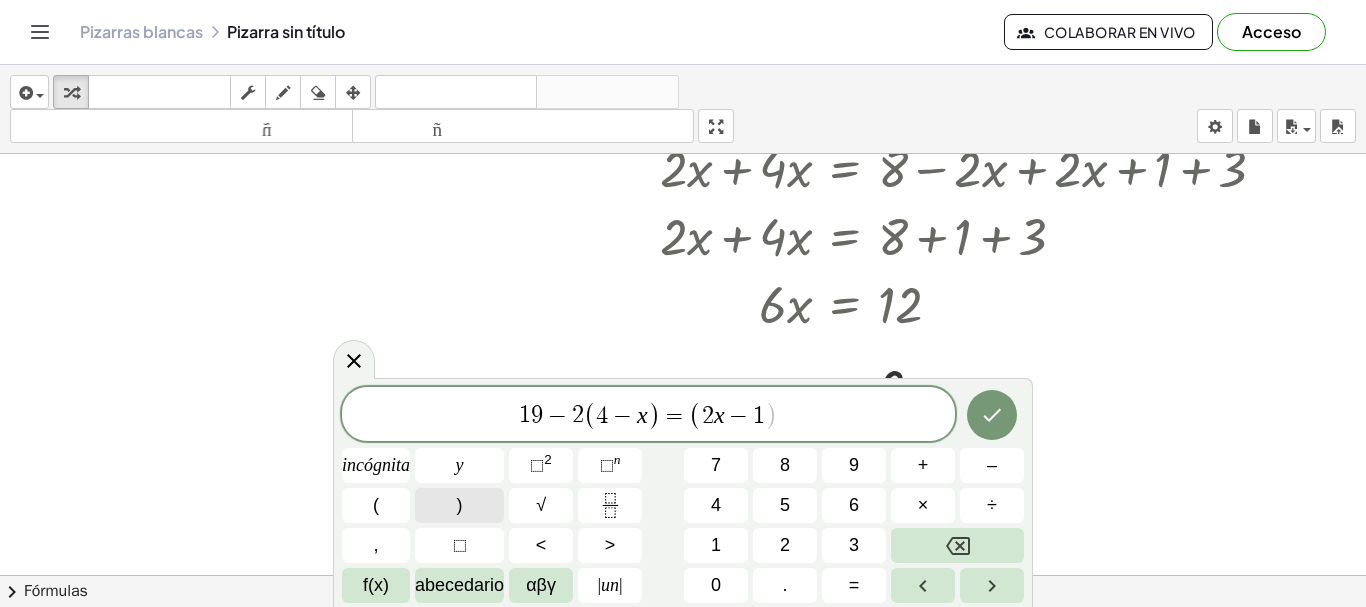 click on ")" at bounding box center [459, 505] 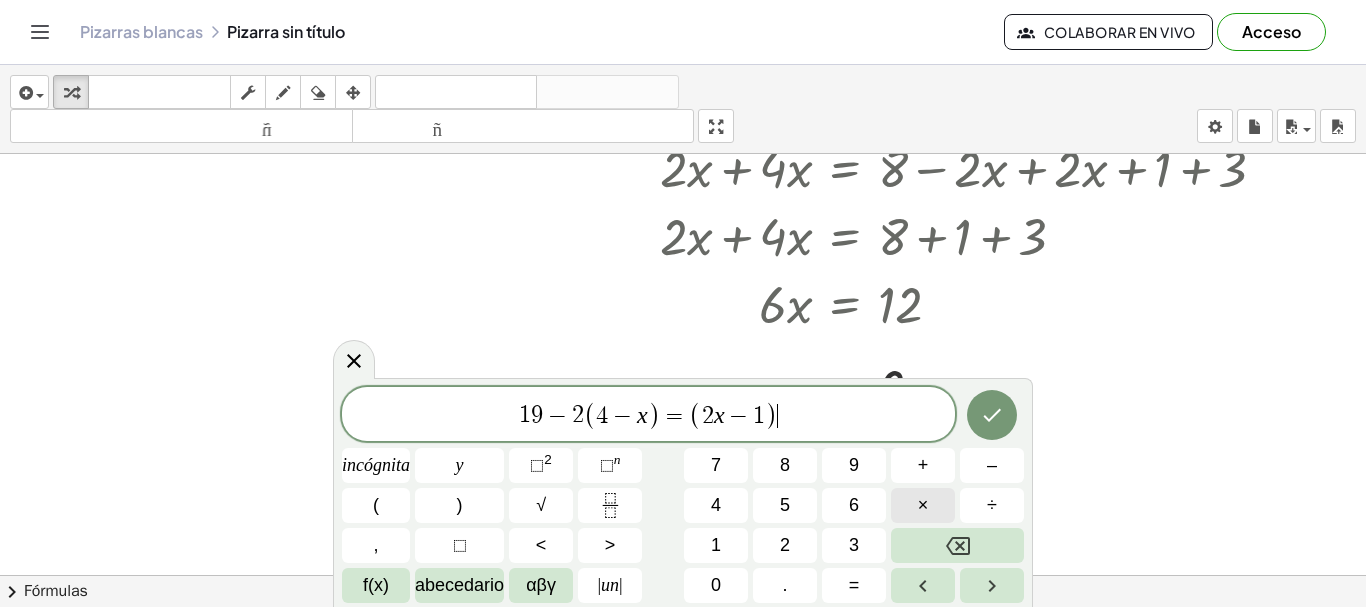 click on "×" at bounding box center (923, 505) 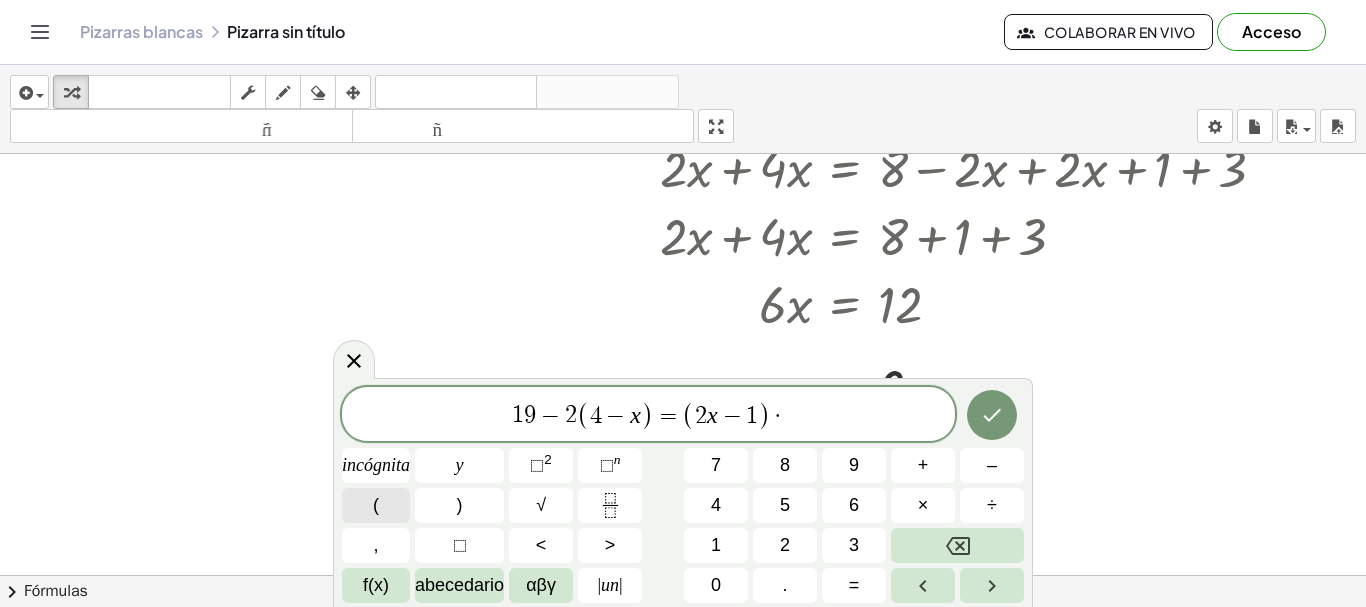 click on "(" at bounding box center (376, 505) 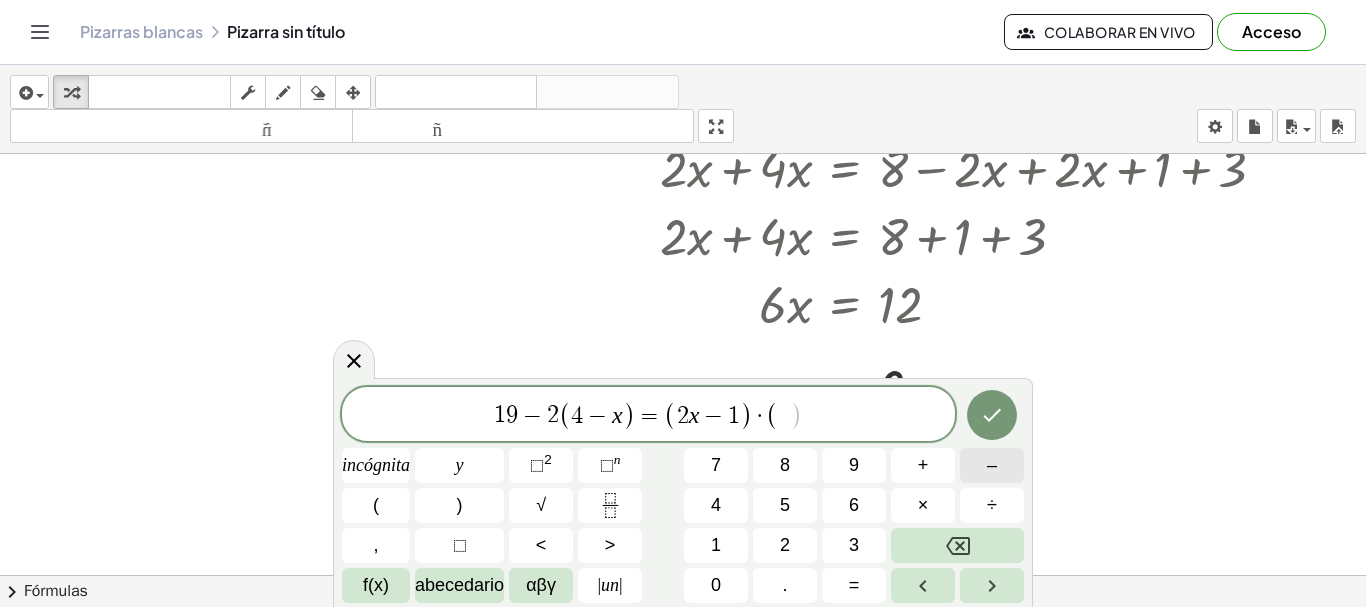 click on "–" at bounding box center [992, 465] 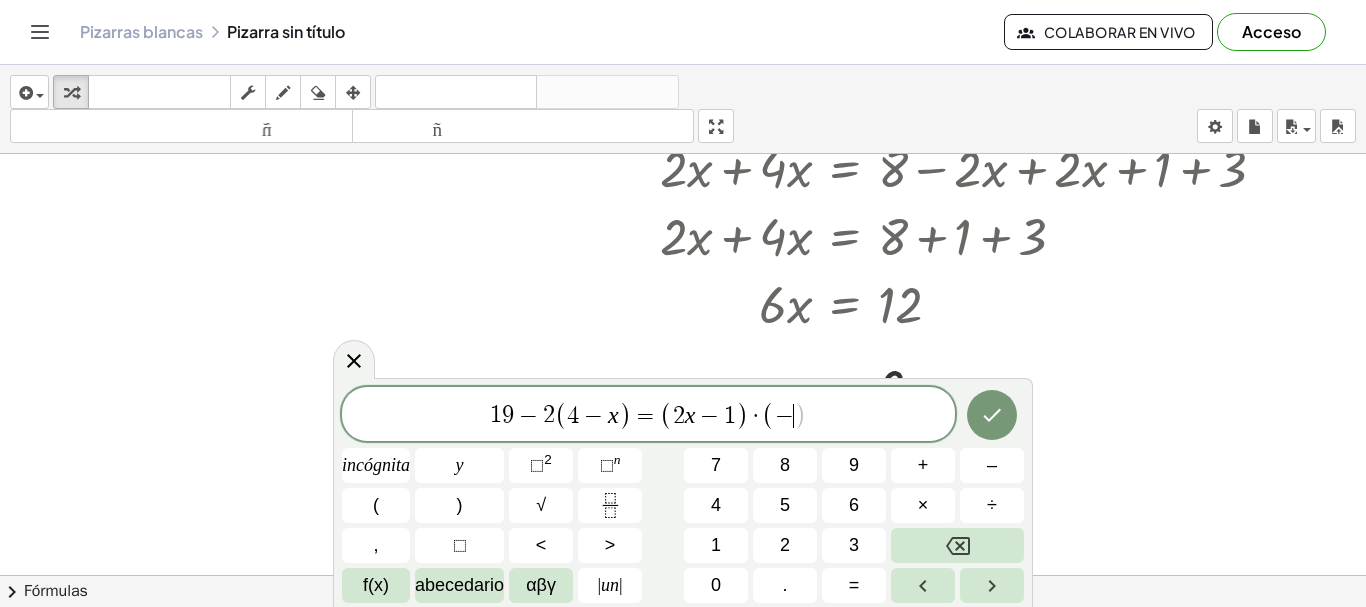 click on "1 9 − 2 ( 4 − x ) = ( 2 x − 1 ) · ( − ​ ) incógnita y ⬚ 2 ⬚ n 7 8 9 + – ( ) √ 4 5 6 × ÷ , ⬚ < > 1 2 3 f(x) abecedario αβγ |  un  | 0 . =" at bounding box center (683, 495) 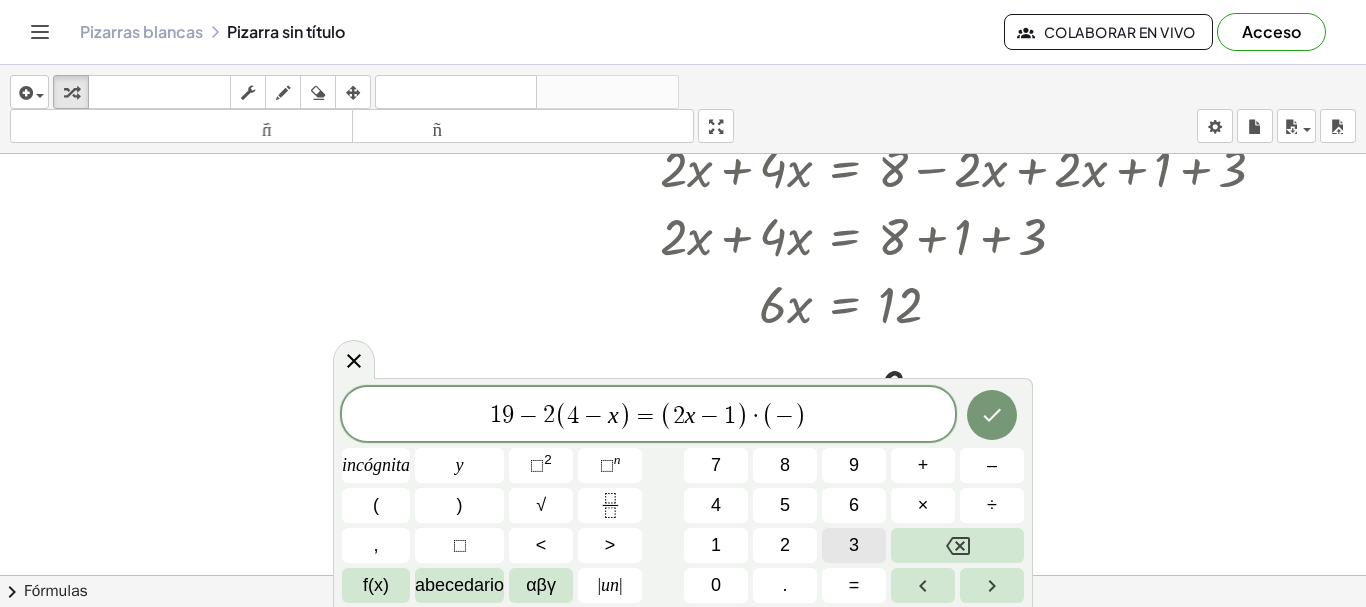click on "3" at bounding box center [854, 545] 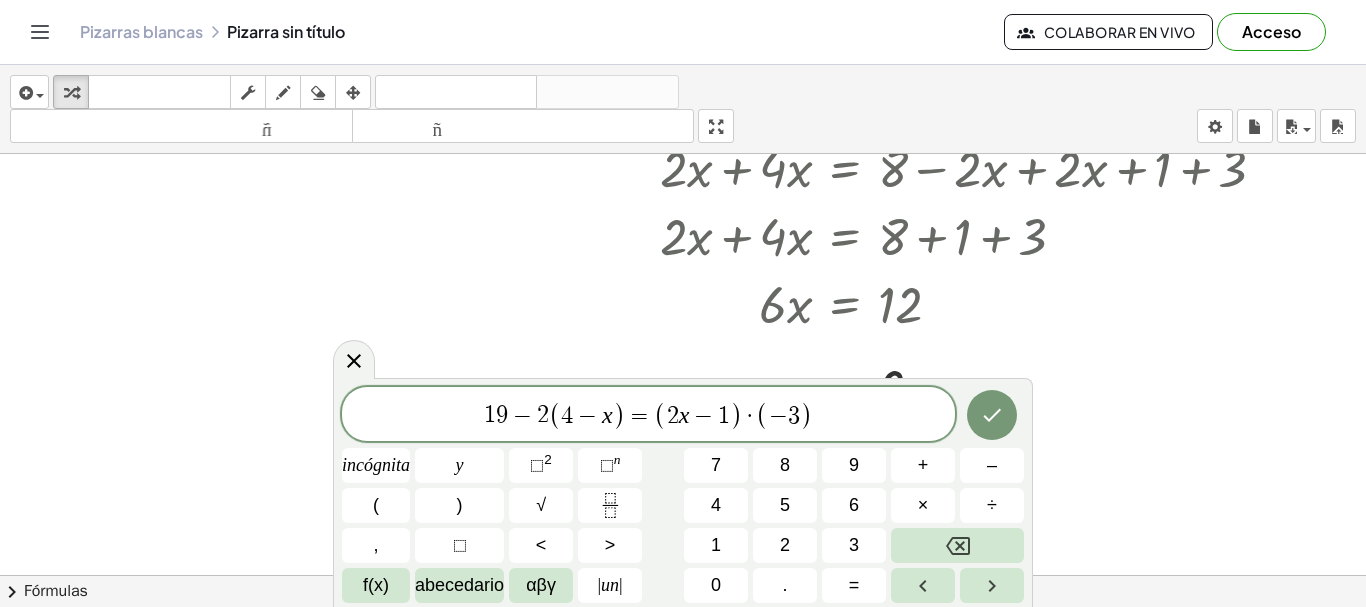 click on "1 9 − 2 ( 4 − x ) = ( 2 x − 1 ) · ( − 3 ​ )" at bounding box center [648, 415] 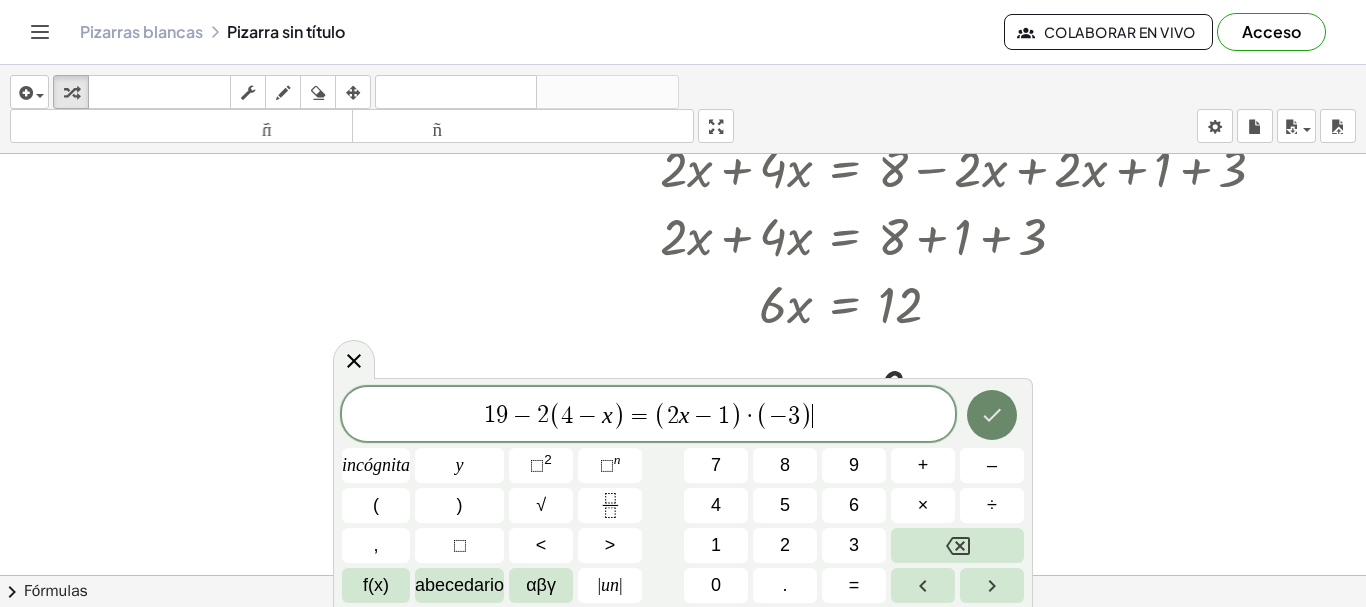 click 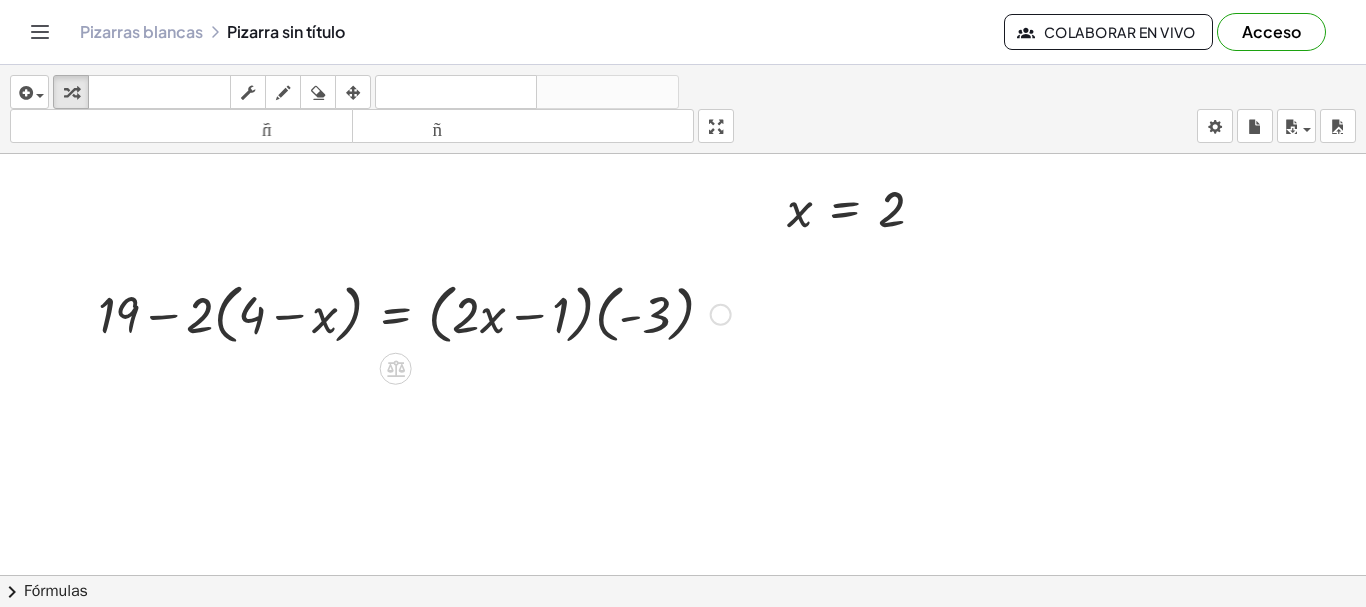 scroll, scrollTop: 821, scrollLeft: 0, axis: vertical 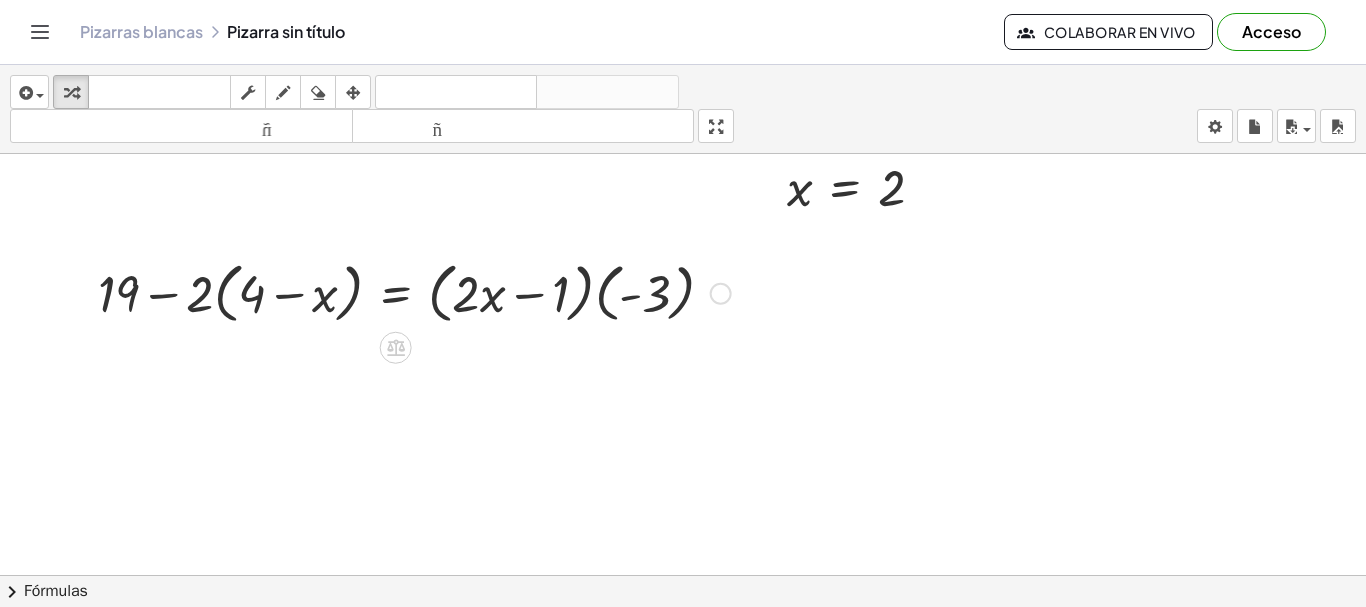 click at bounding box center [414, 292] 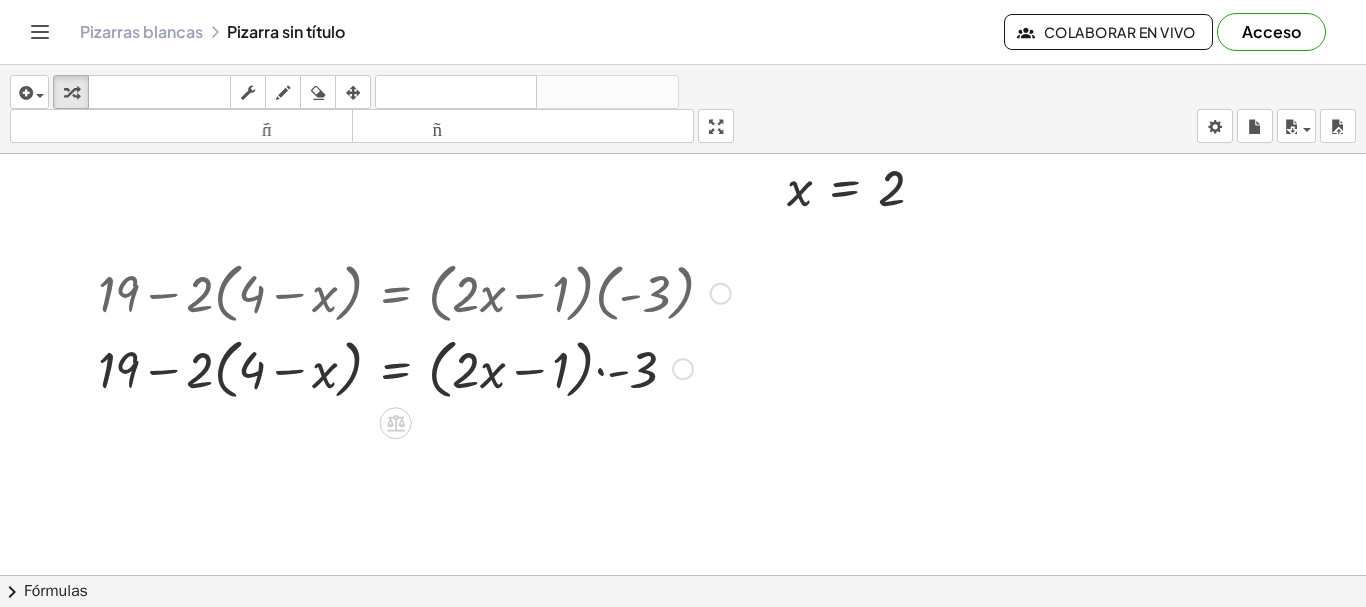 click at bounding box center [414, 368] 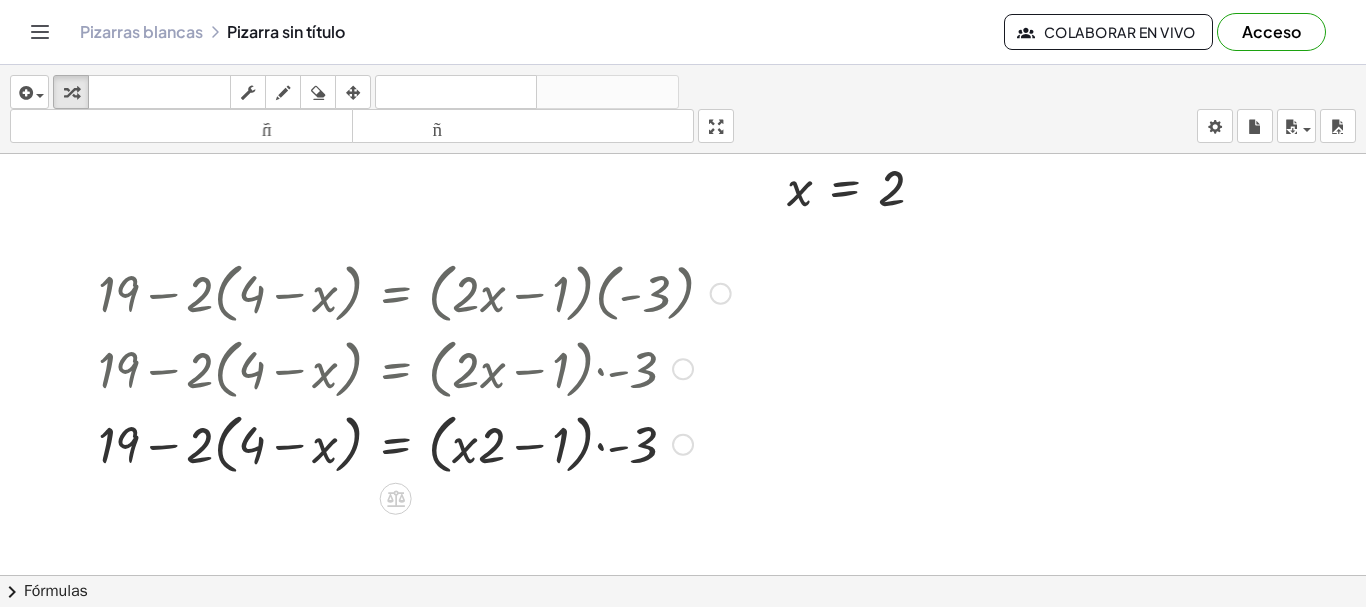 drag, startPoint x: 500, startPoint y: 372, endPoint x: 487, endPoint y: 373, distance: 13.038404 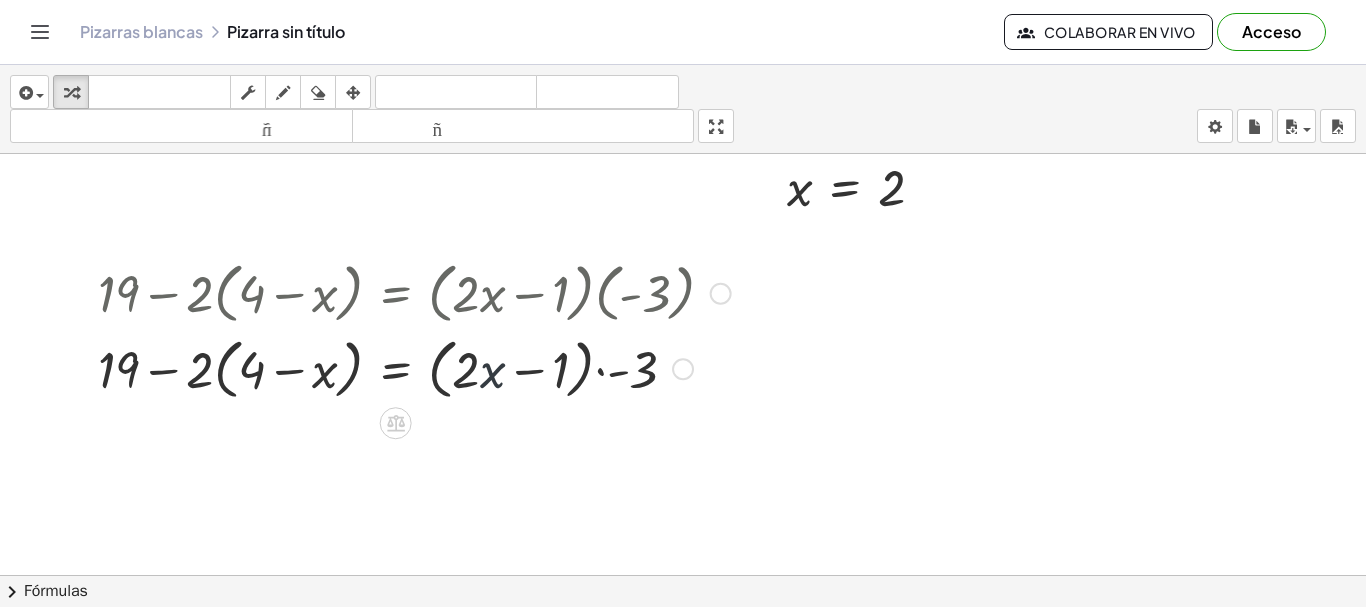 click at bounding box center (414, 368) 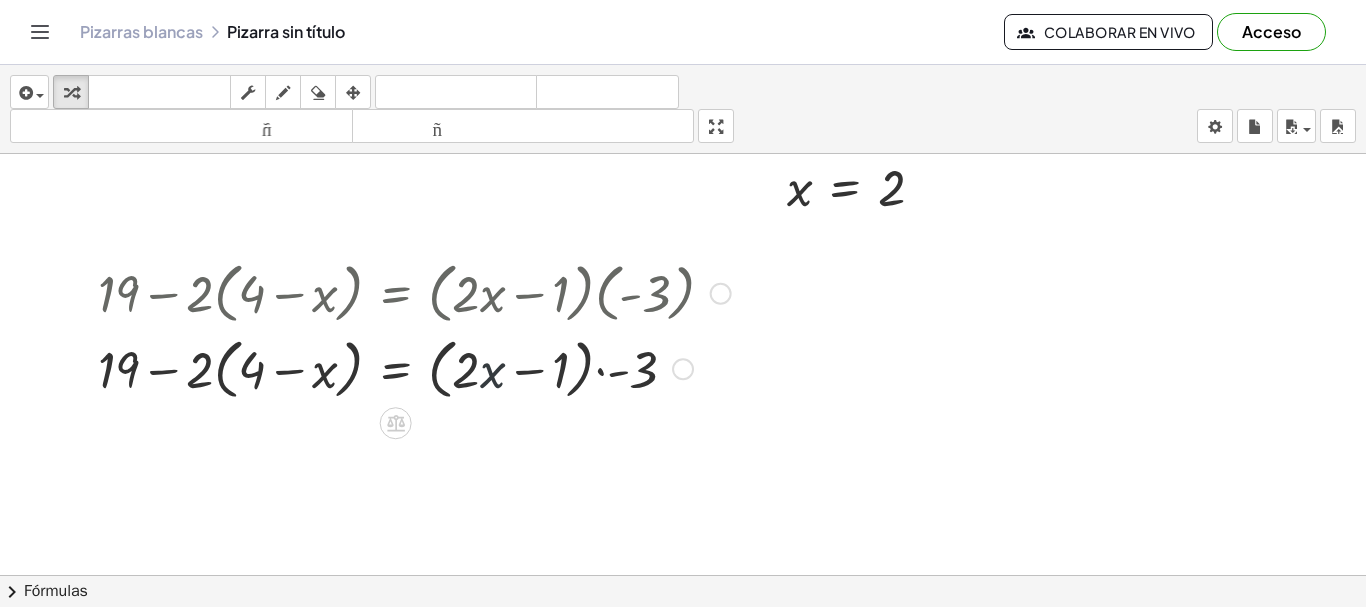 click at bounding box center (414, 368) 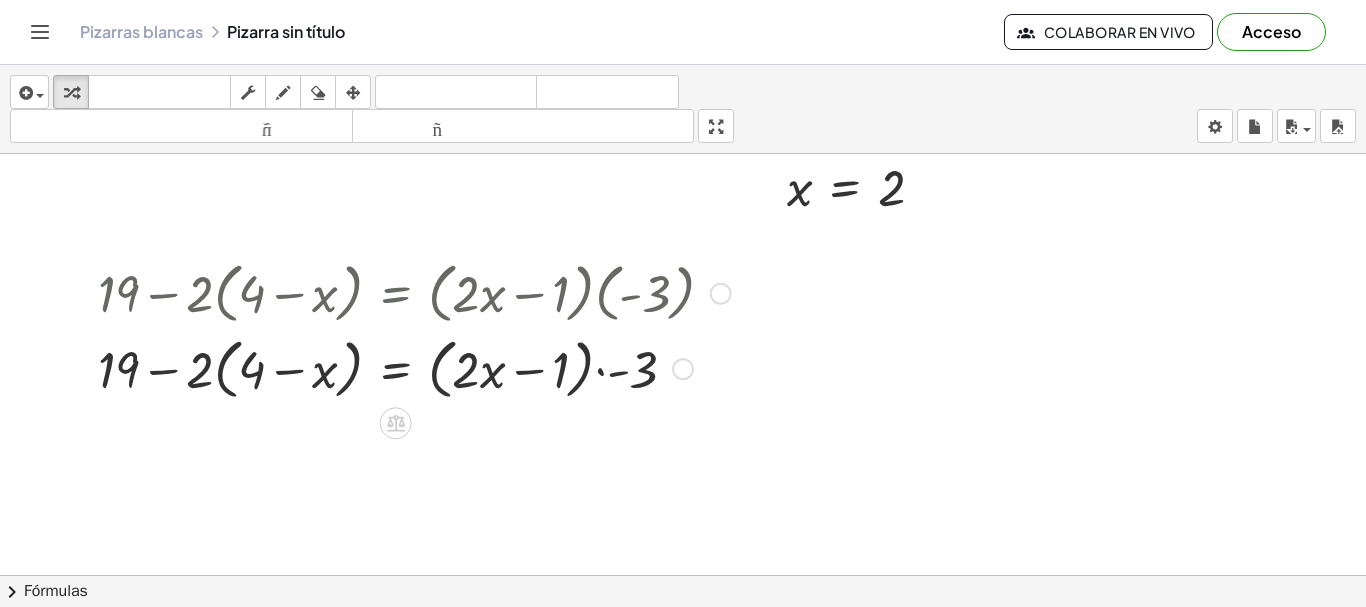 click at bounding box center (414, 368) 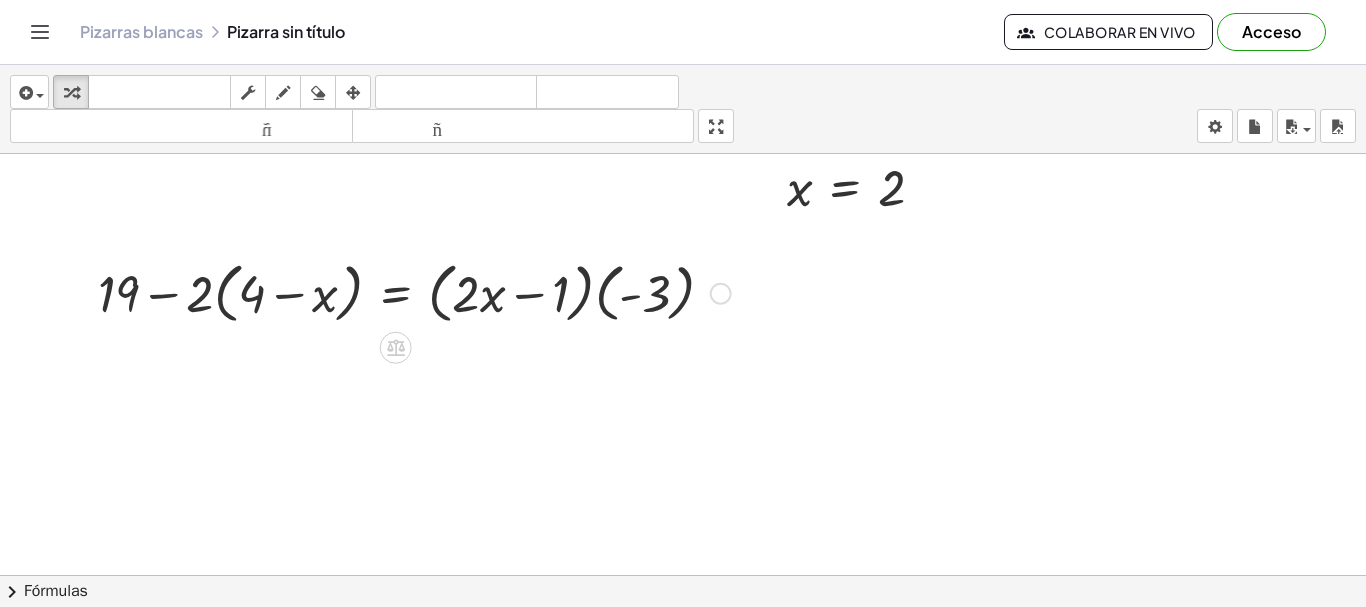 click at bounding box center (414, 292) 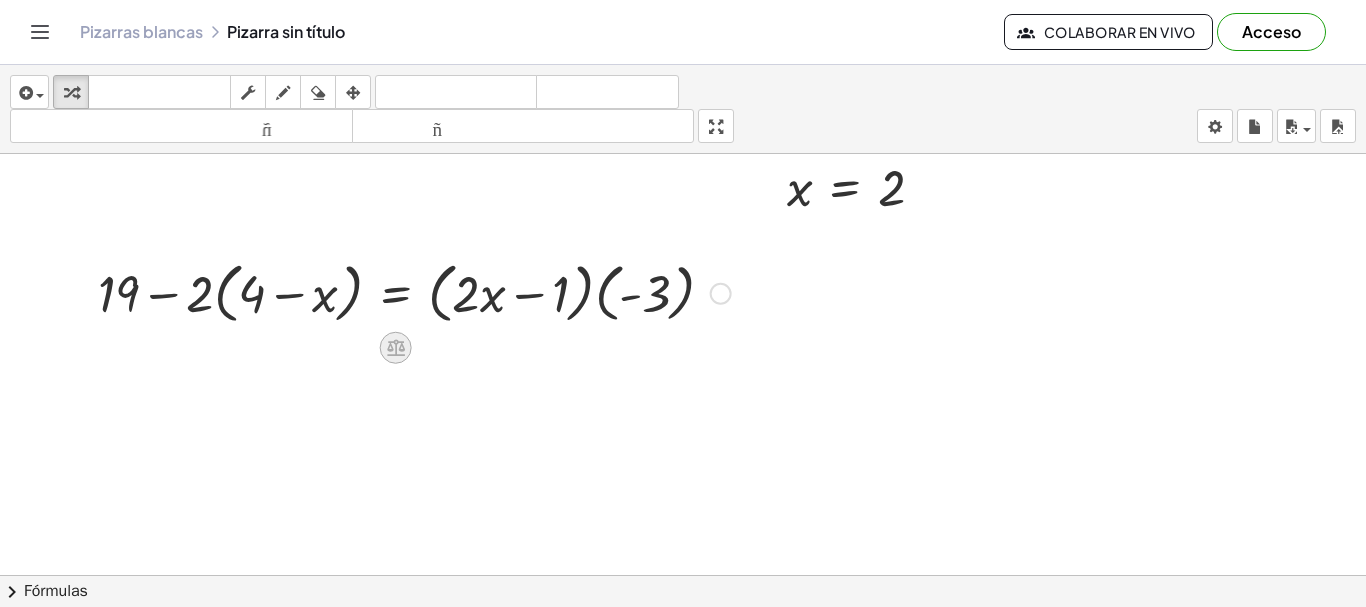 click 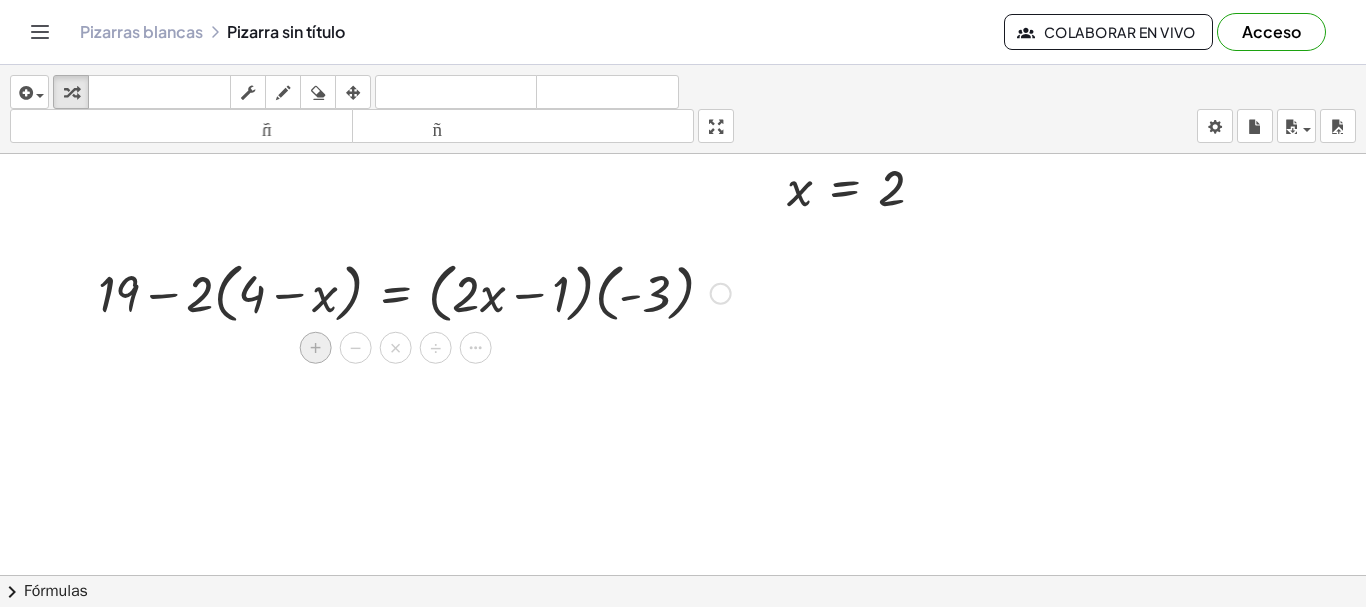 click on "+" at bounding box center (316, 348) 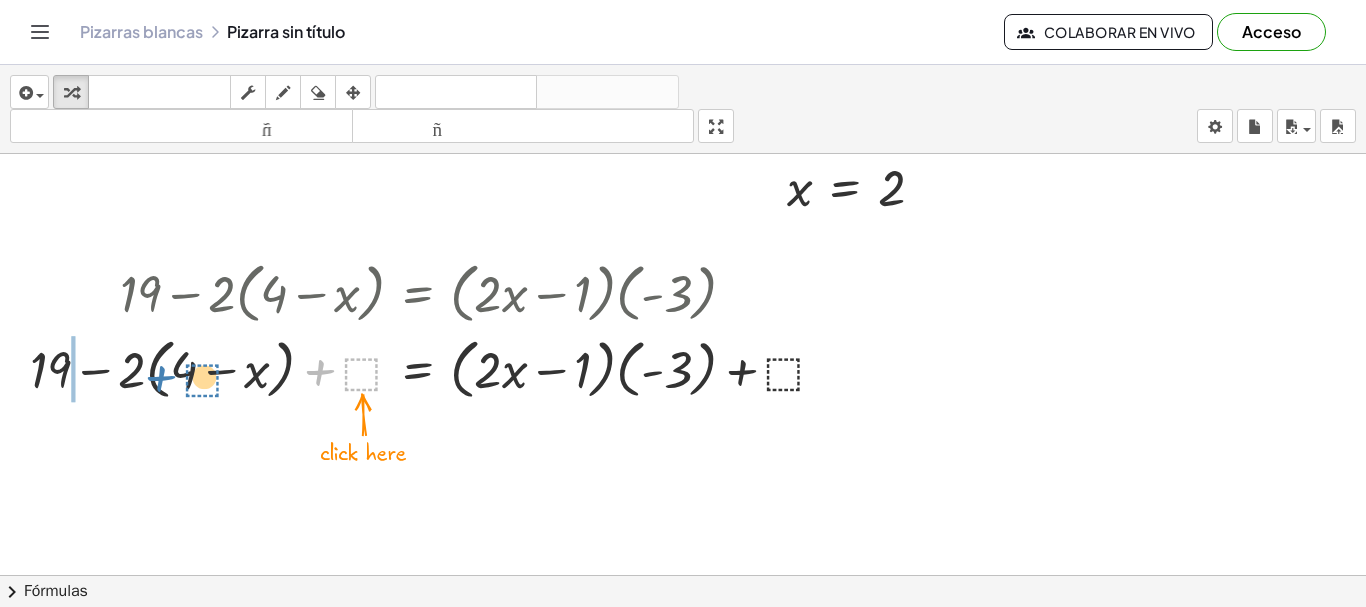 drag, startPoint x: 360, startPoint y: 374, endPoint x: 201, endPoint y: 380, distance: 159.11317 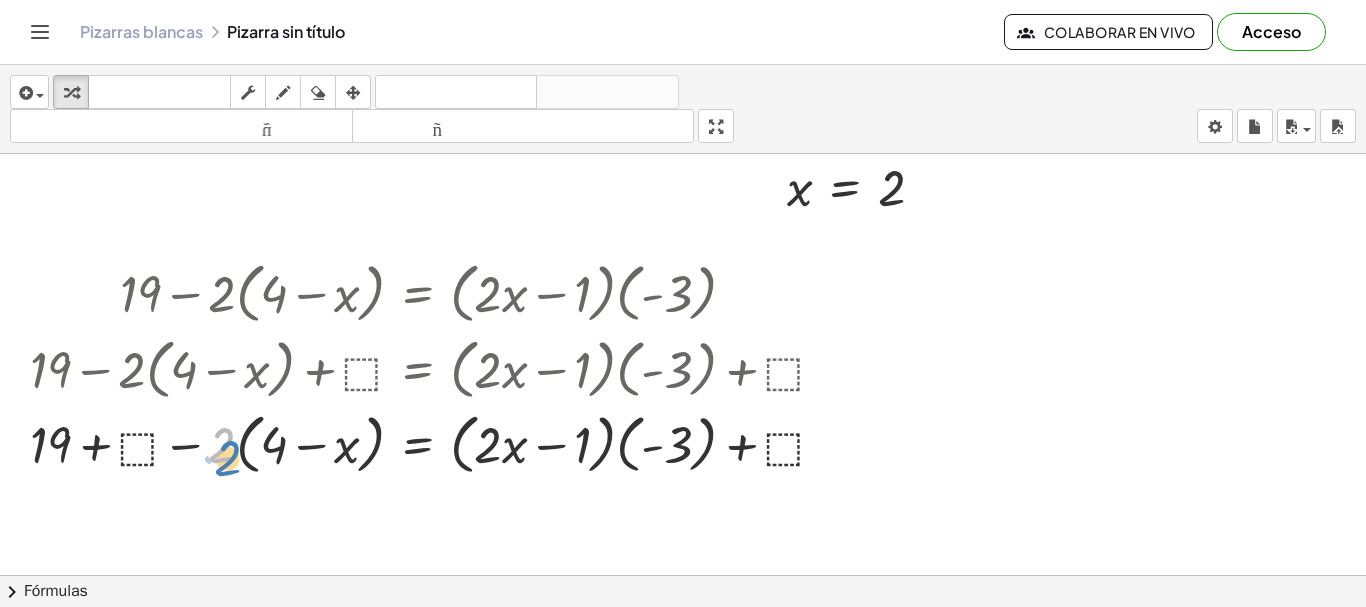 drag, startPoint x: 214, startPoint y: 441, endPoint x: 235, endPoint y: 454, distance: 24.698177 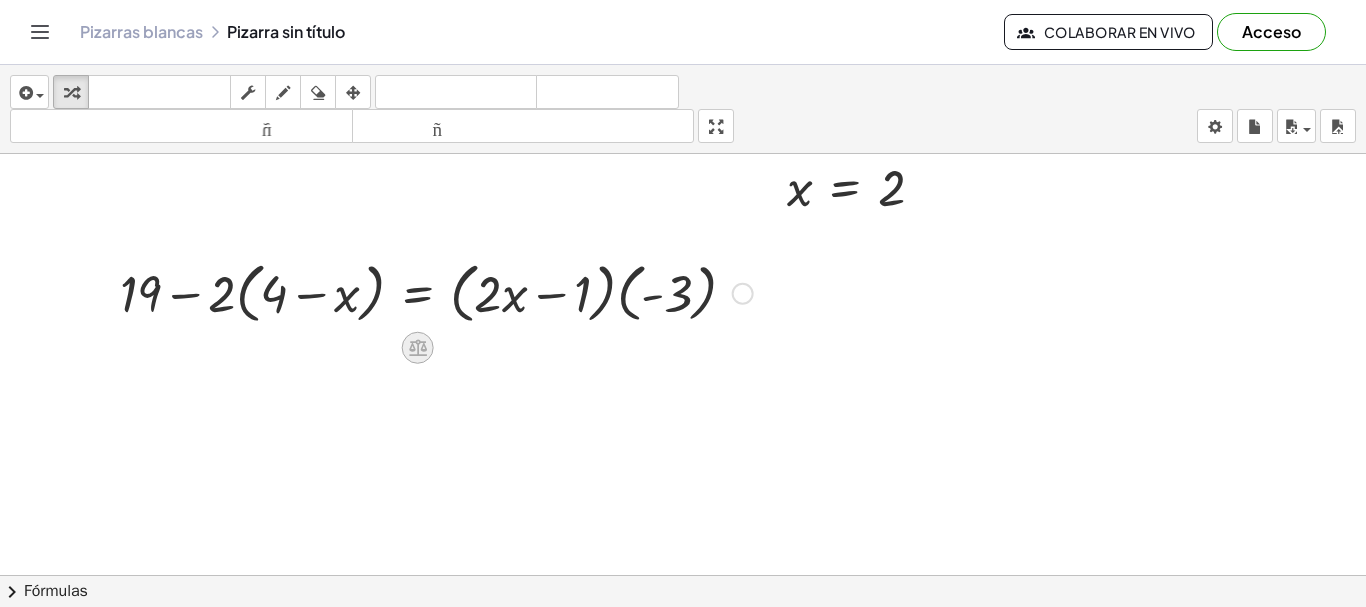 click 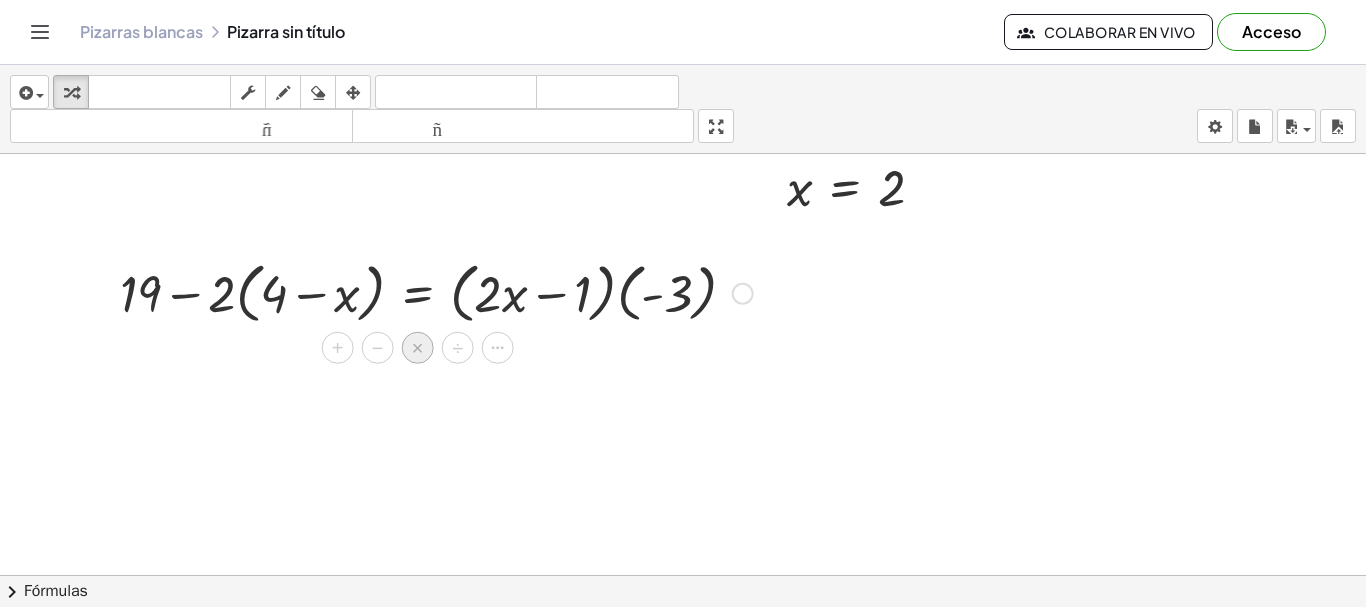 click on "×" at bounding box center (418, 348) 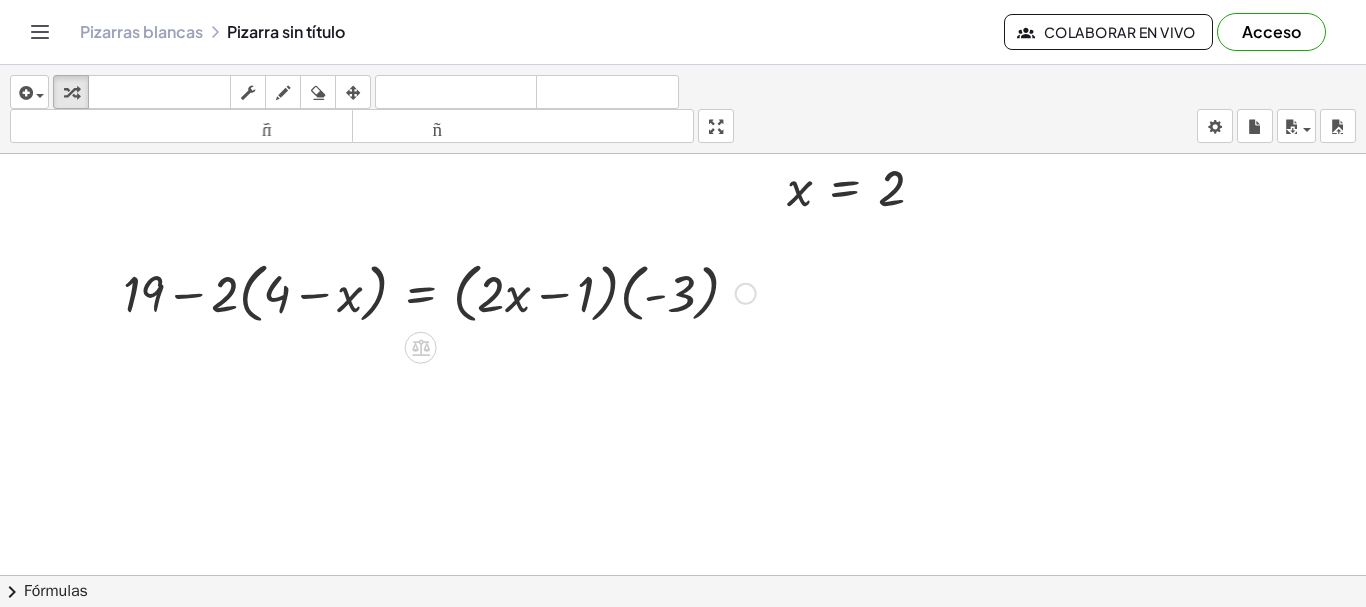 click at bounding box center (439, 292) 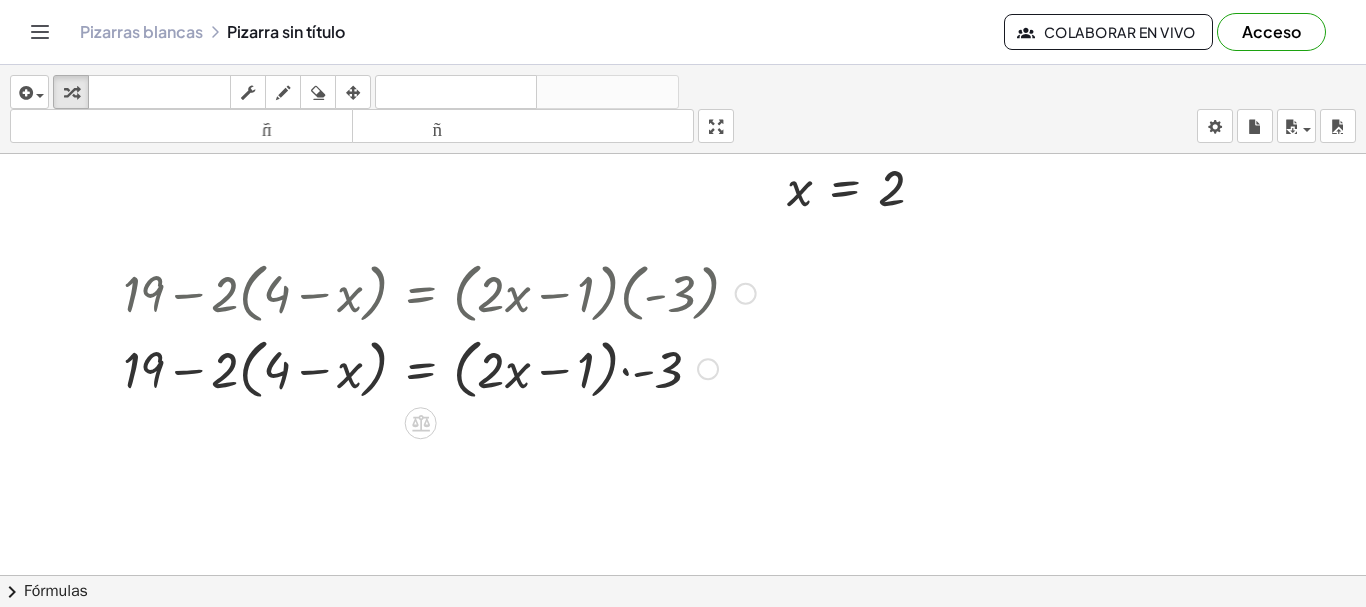 click at bounding box center (439, 292) 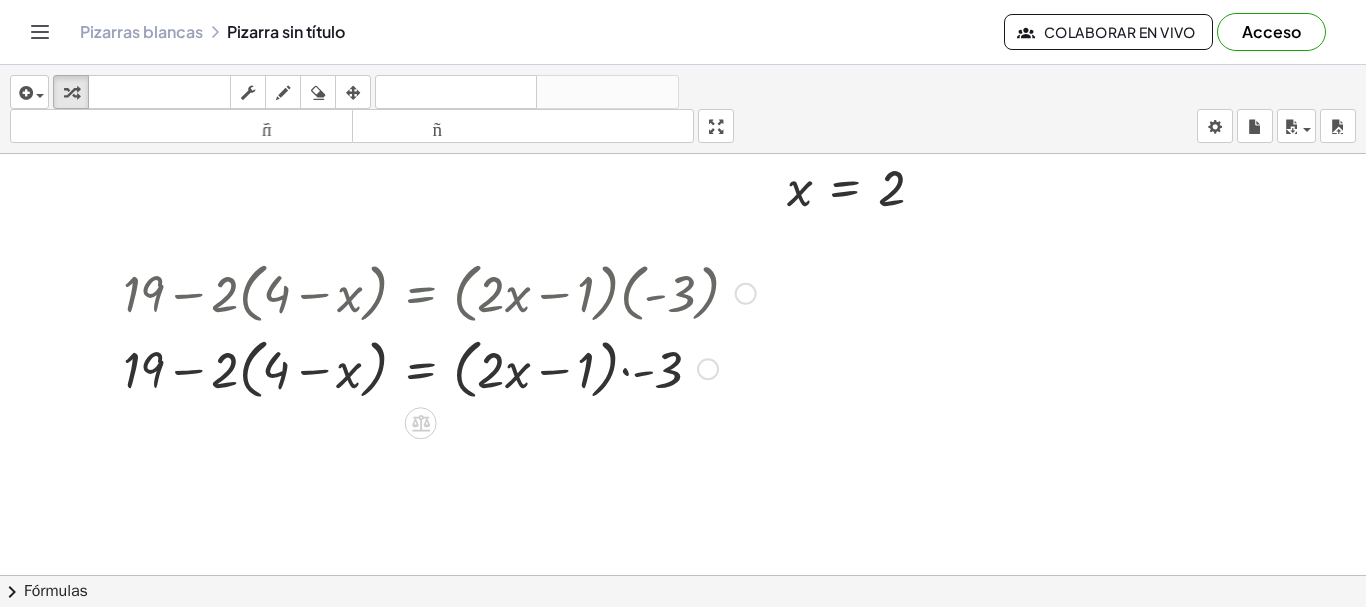 click at bounding box center [439, 368] 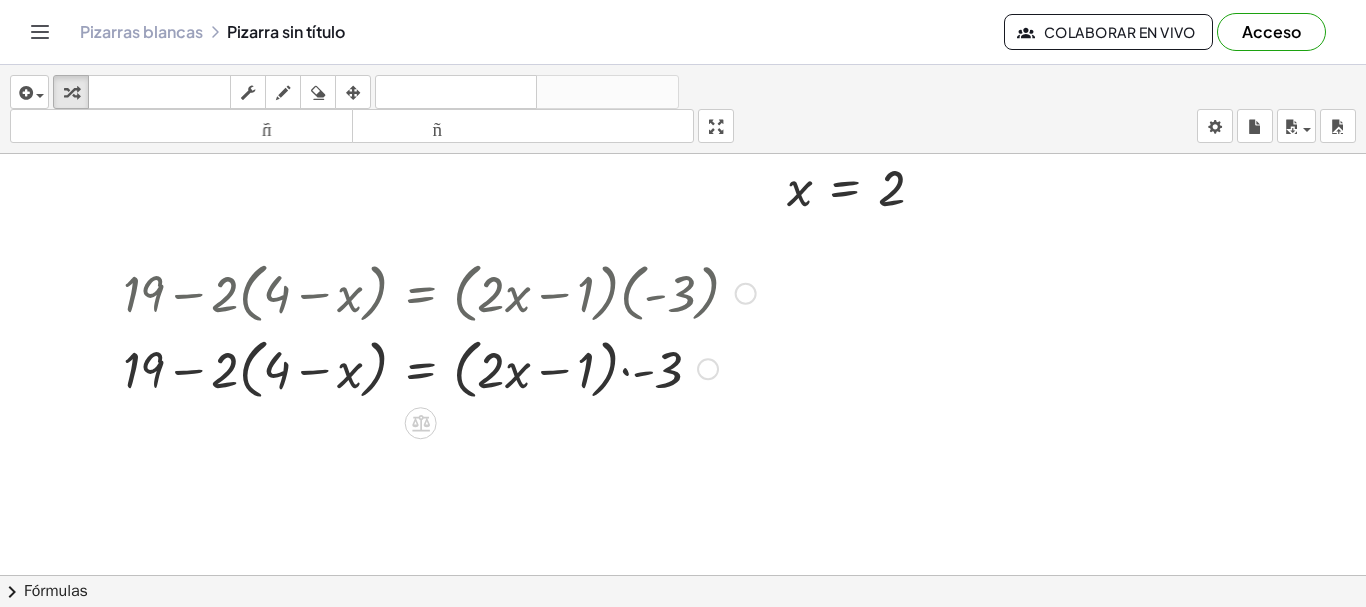 click at bounding box center (439, 368) 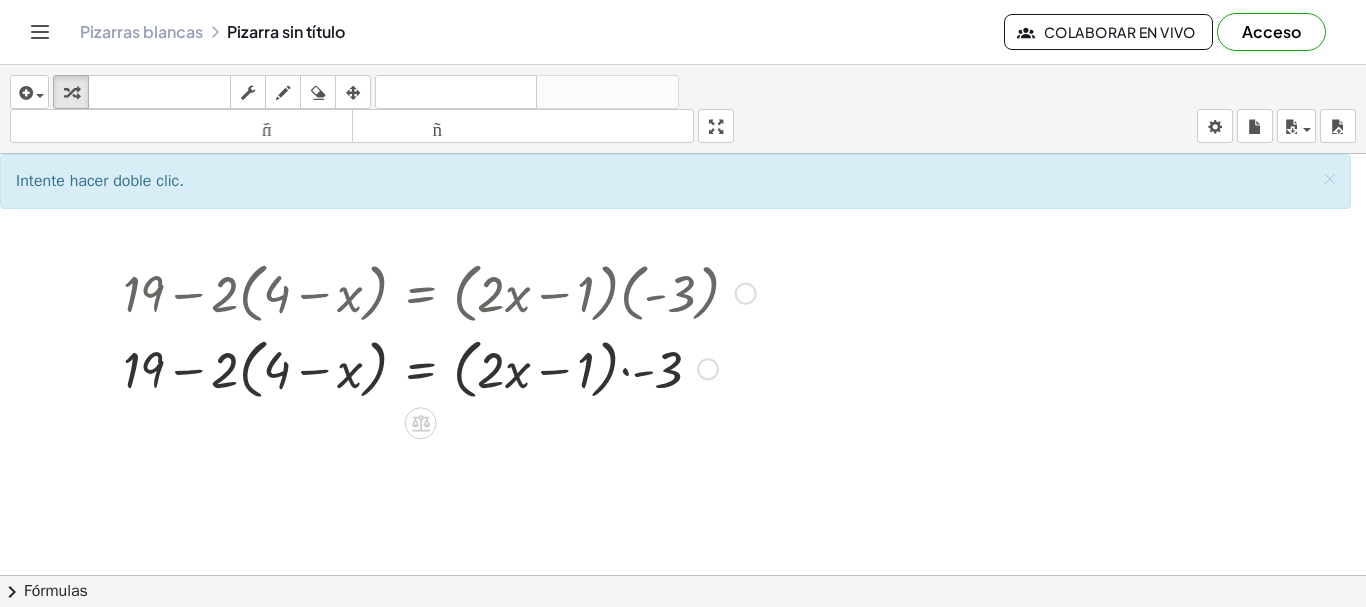 click at bounding box center [439, 368] 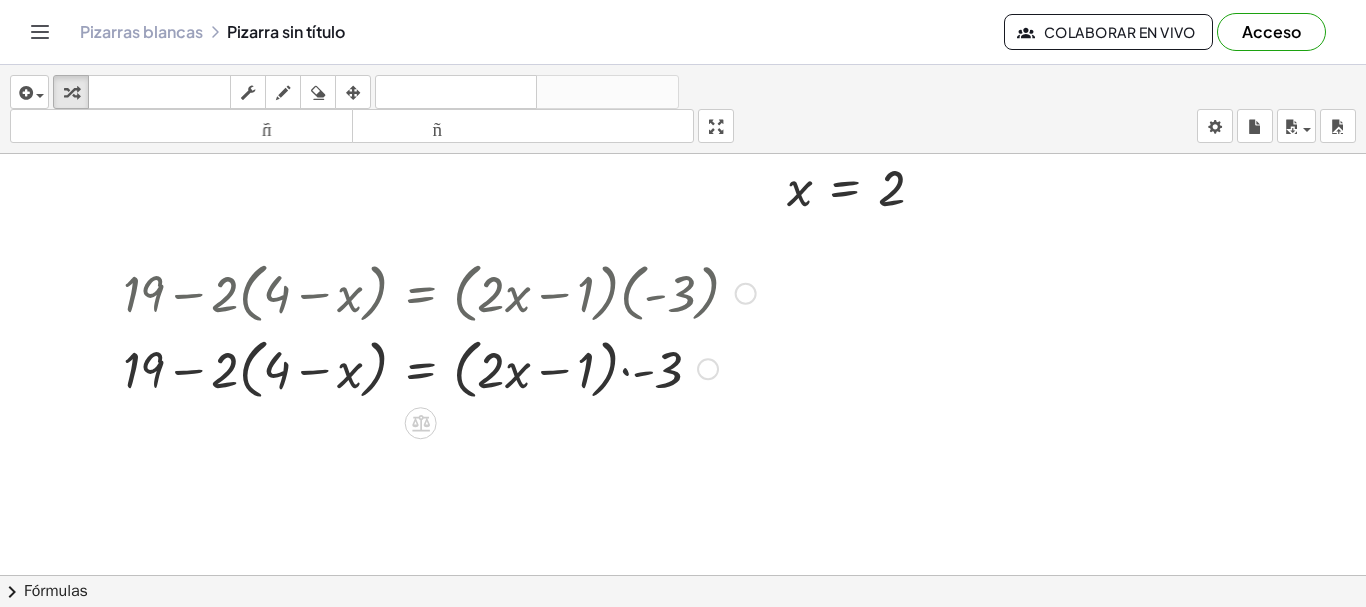 click at bounding box center [439, 368] 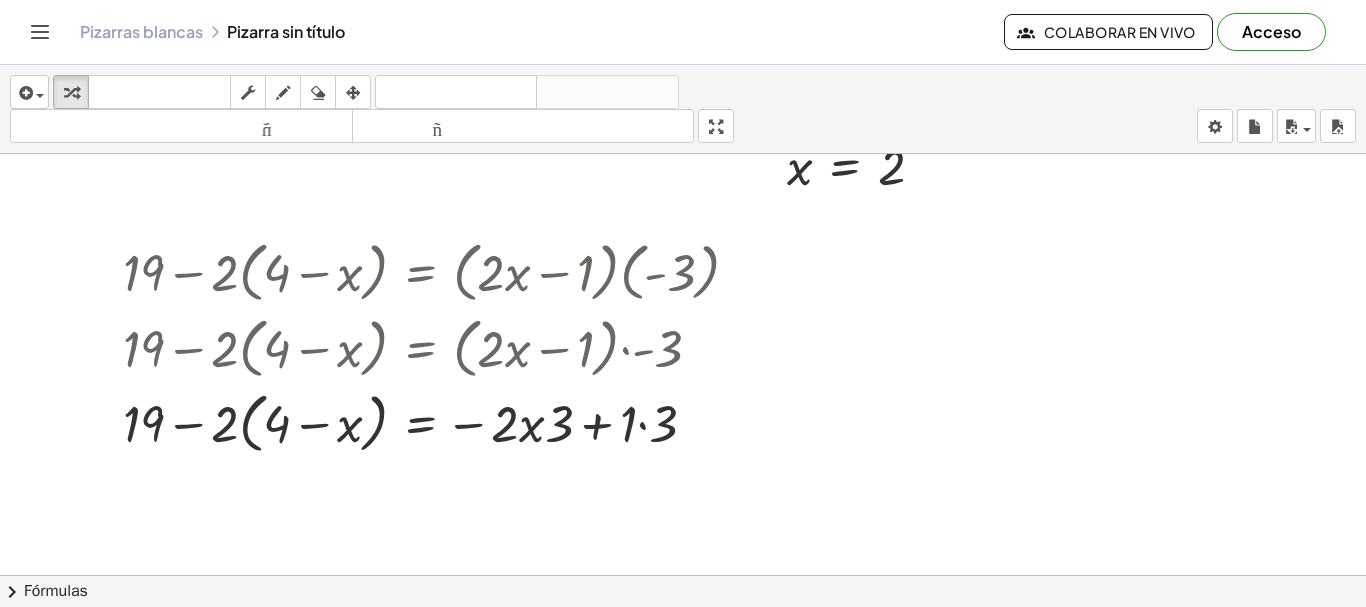 scroll, scrollTop: 942, scrollLeft: 0, axis: vertical 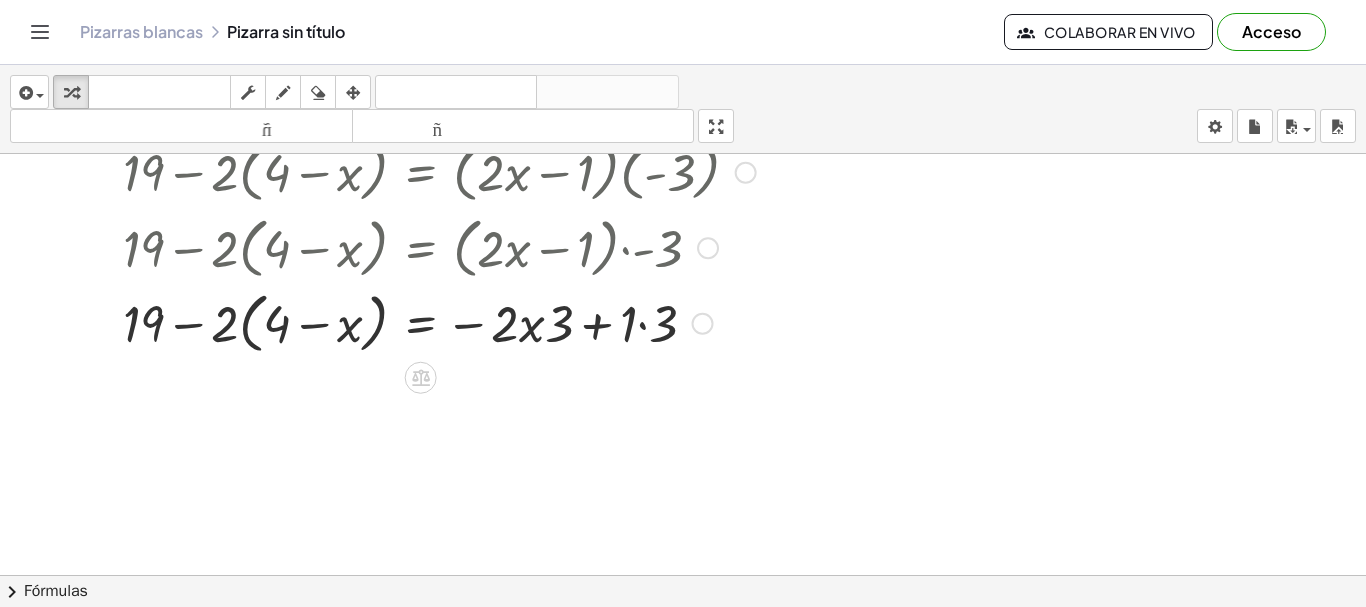 click at bounding box center (439, 322) 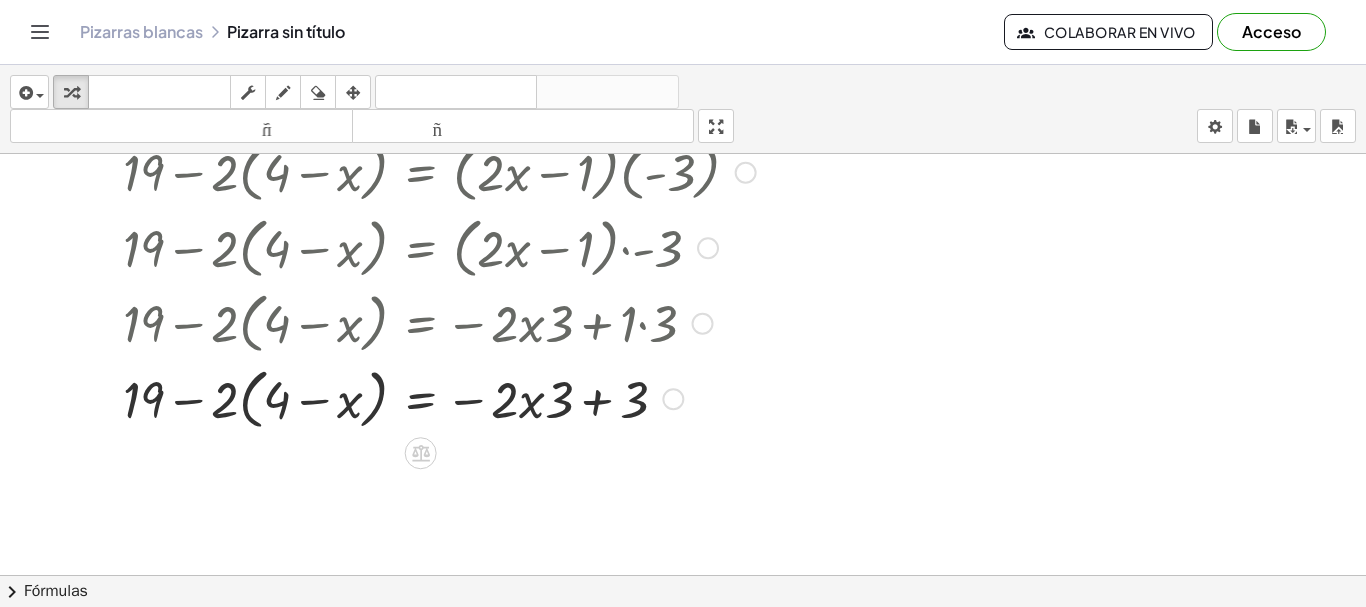 click at bounding box center (439, 398) 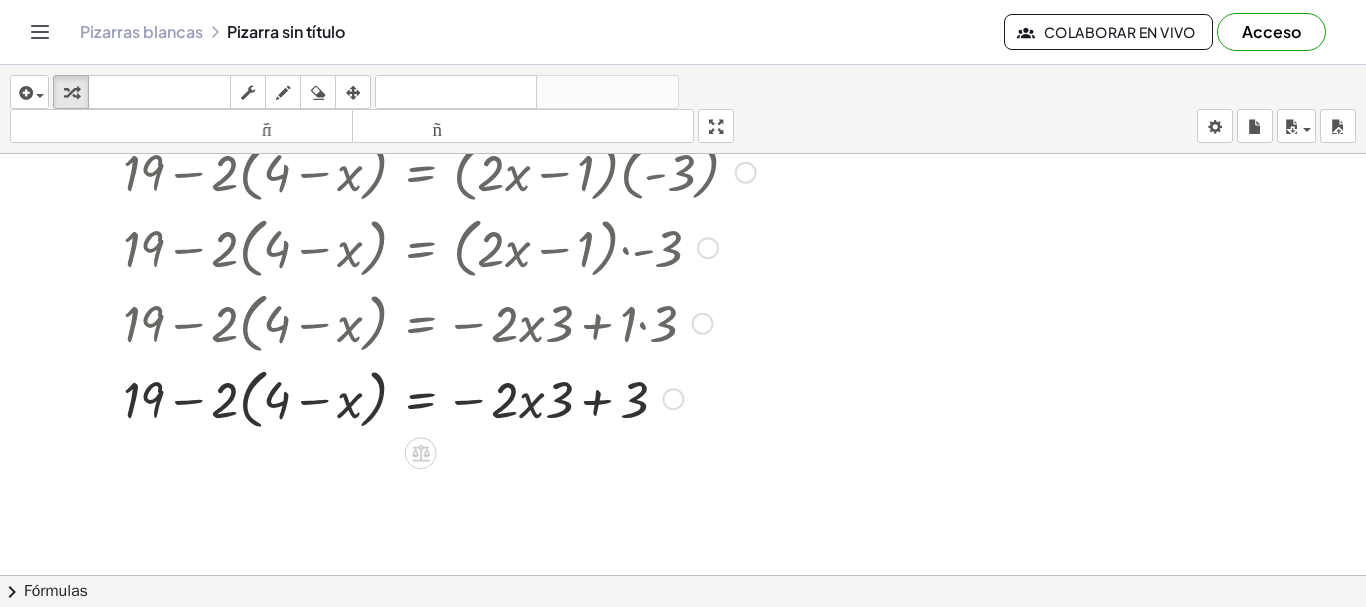 click at bounding box center [439, 398] 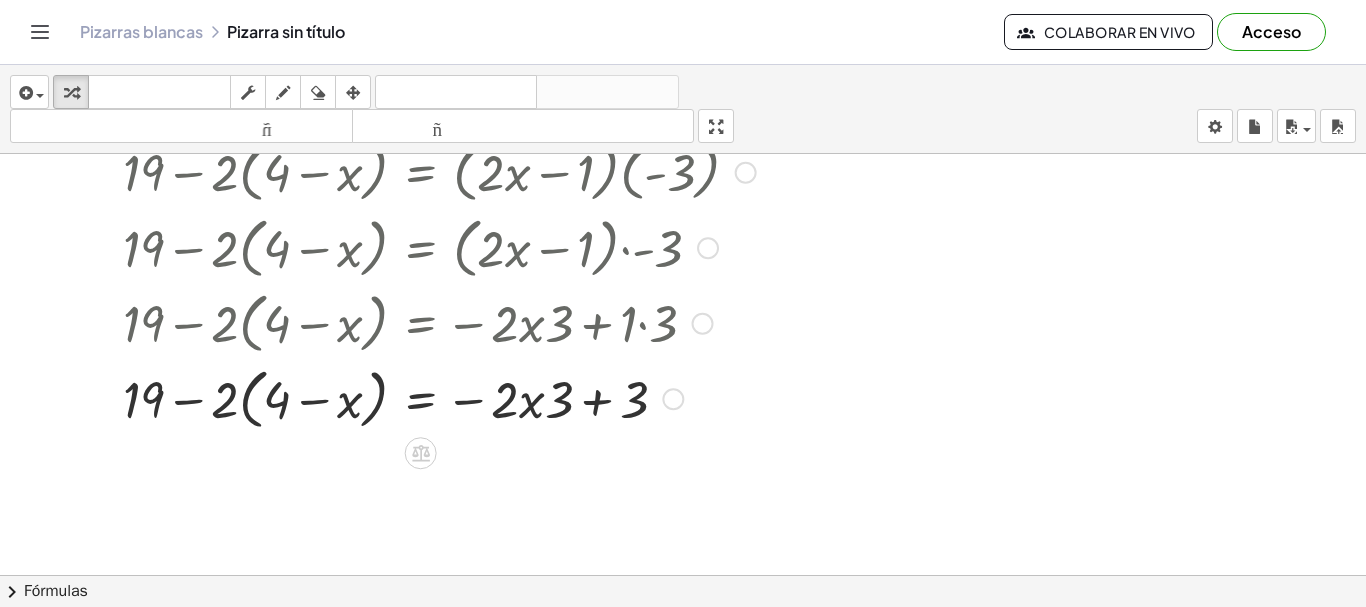 click at bounding box center (439, 398) 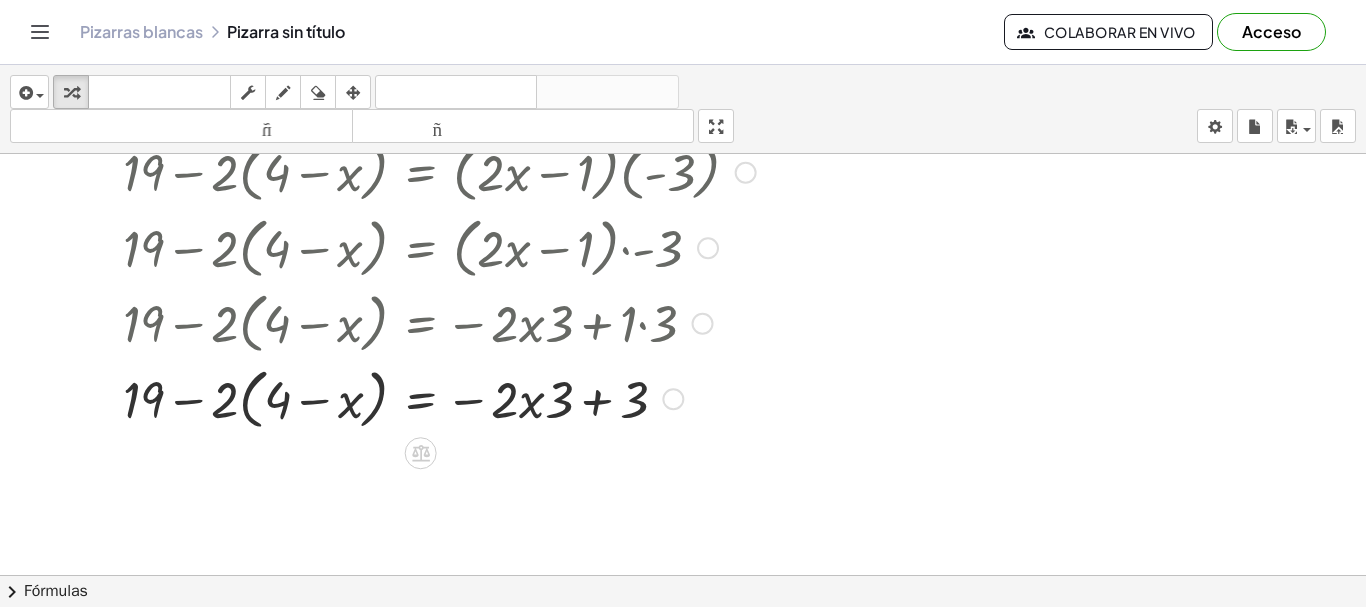click at bounding box center [439, 398] 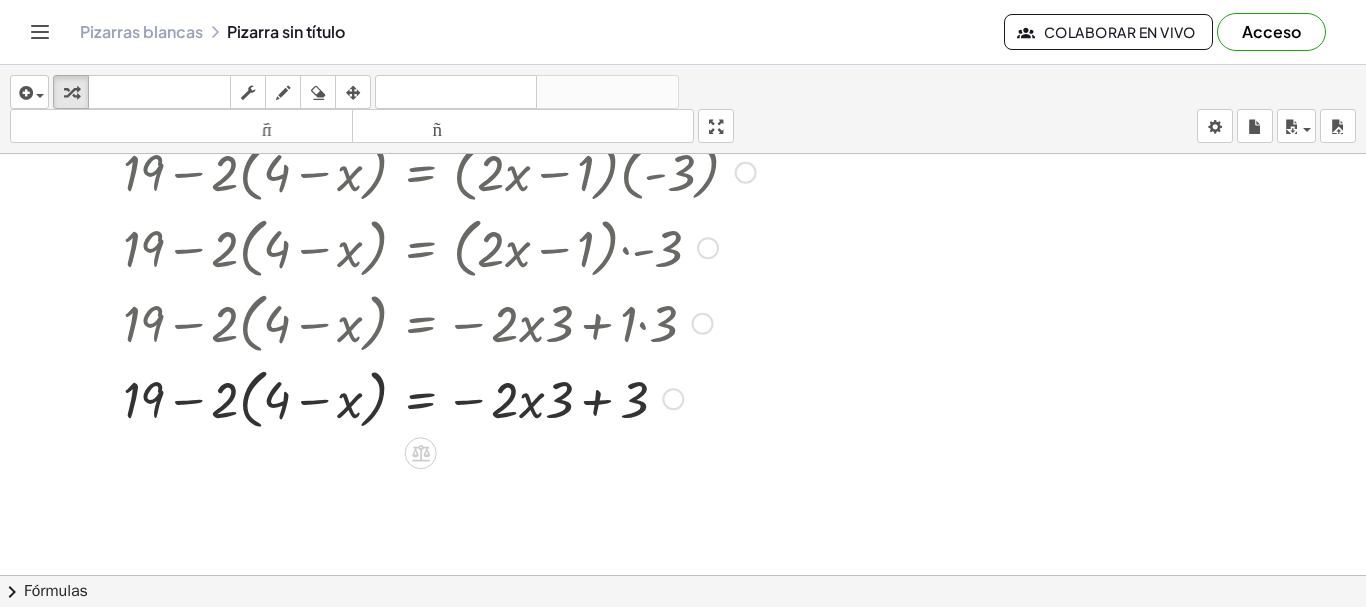 click at bounding box center [439, 398] 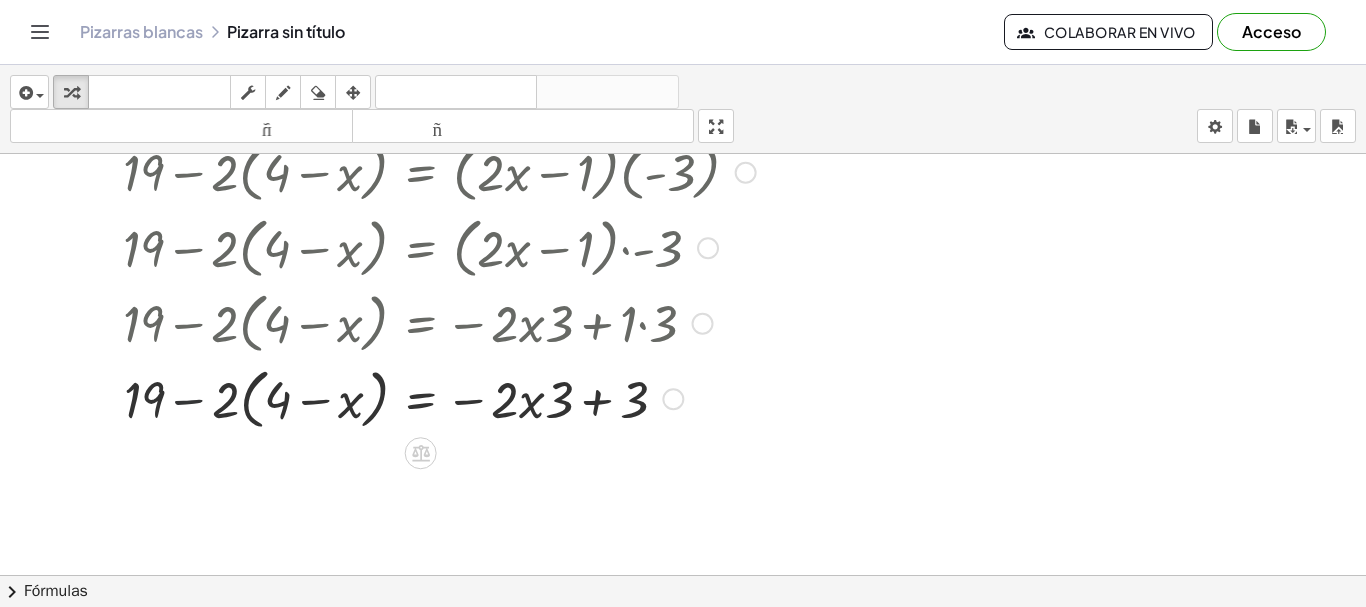 click at bounding box center (439, 398) 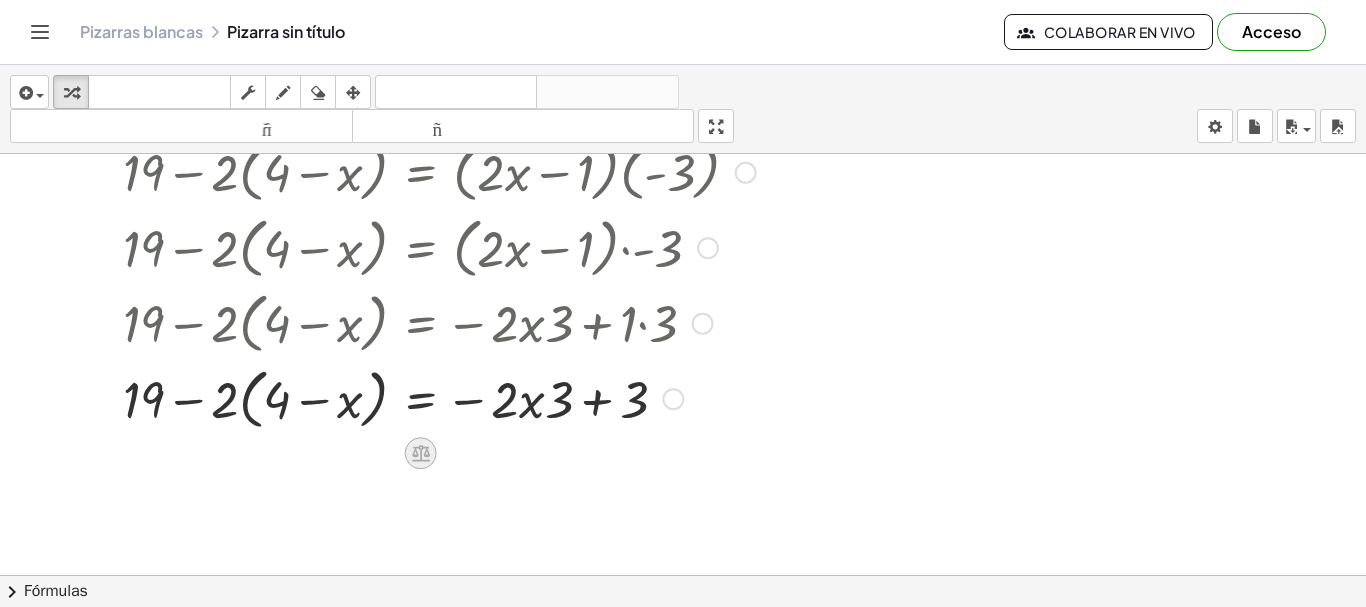 click 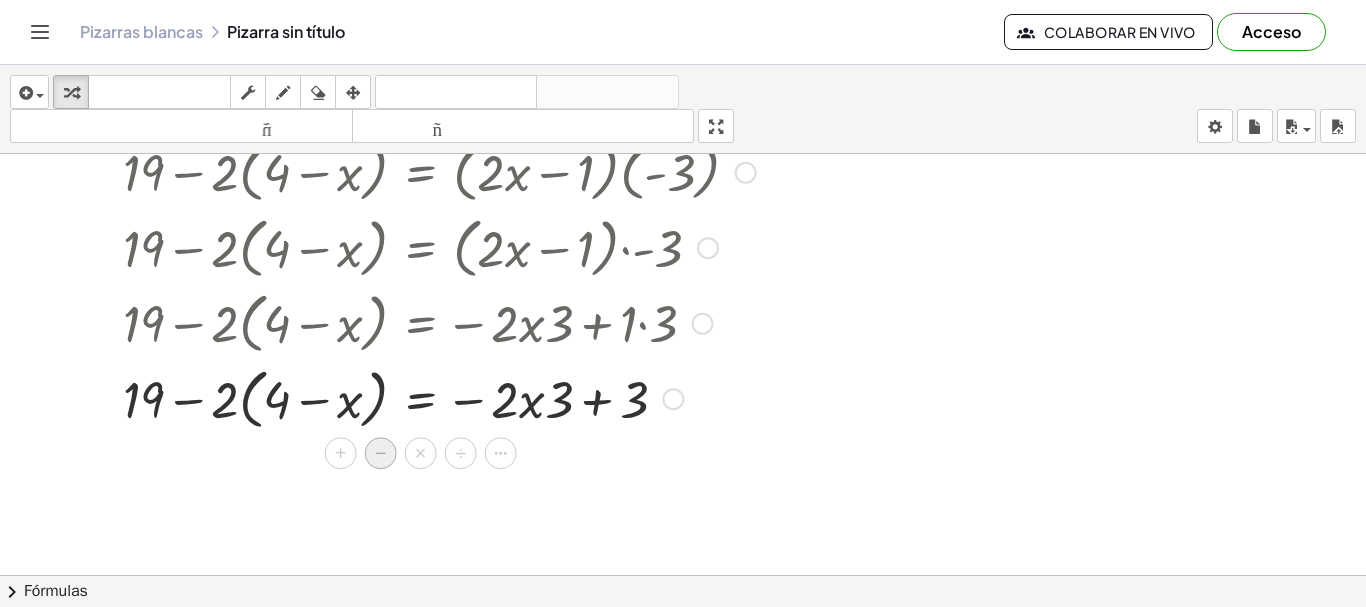 click on "−" at bounding box center [381, 453] 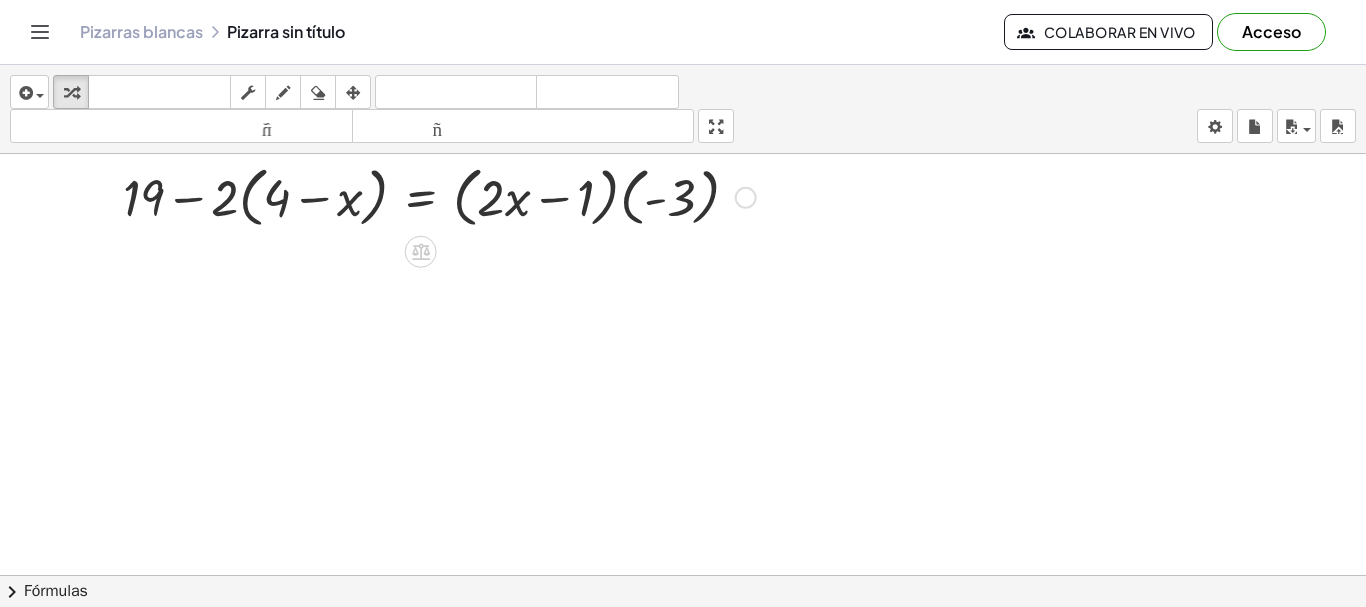 scroll, scrollTop: 742, scrollLeft: 0, axis: vertical 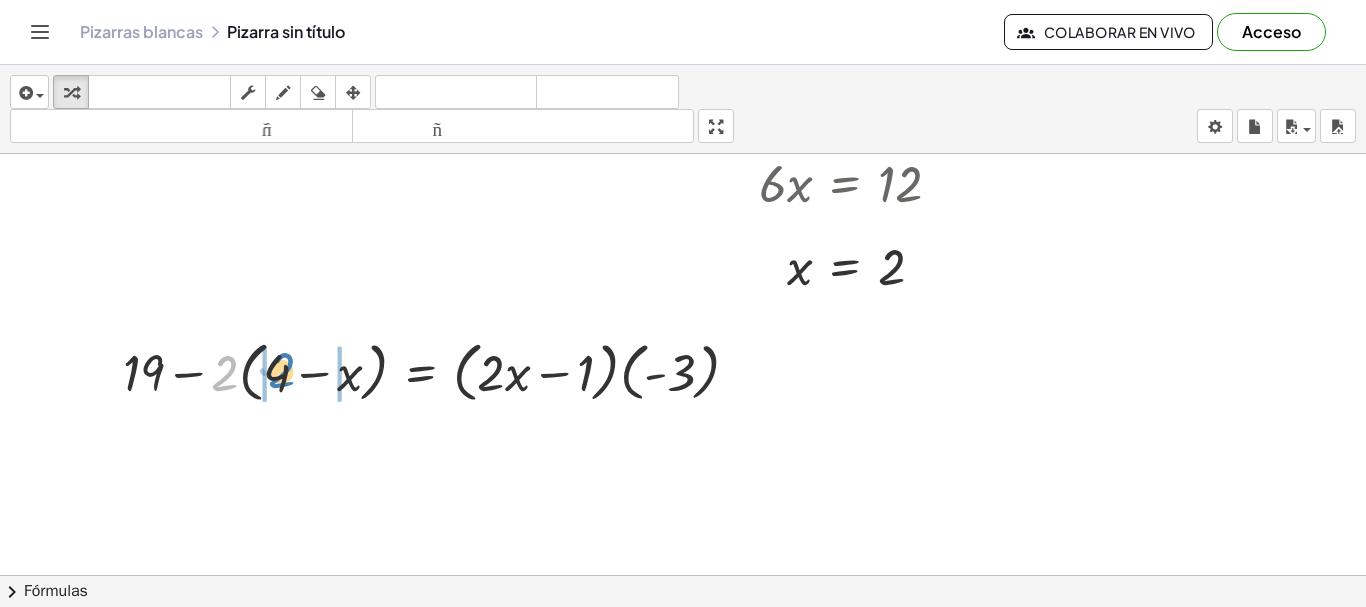 drag, startPoint x: 221, startPoint y: 371, endPoint x: 278, endPoint y: 368, distance: 57.07889 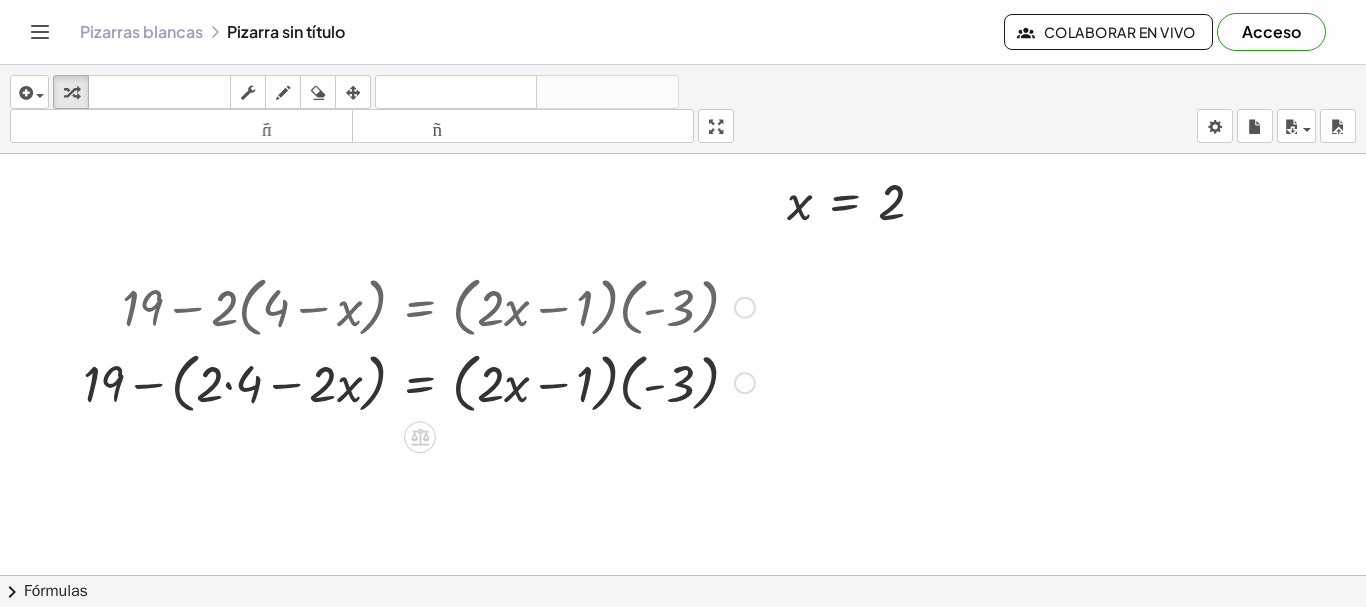 scroll, scrollTop: 842, scrollLeft: 0, axis: vertical 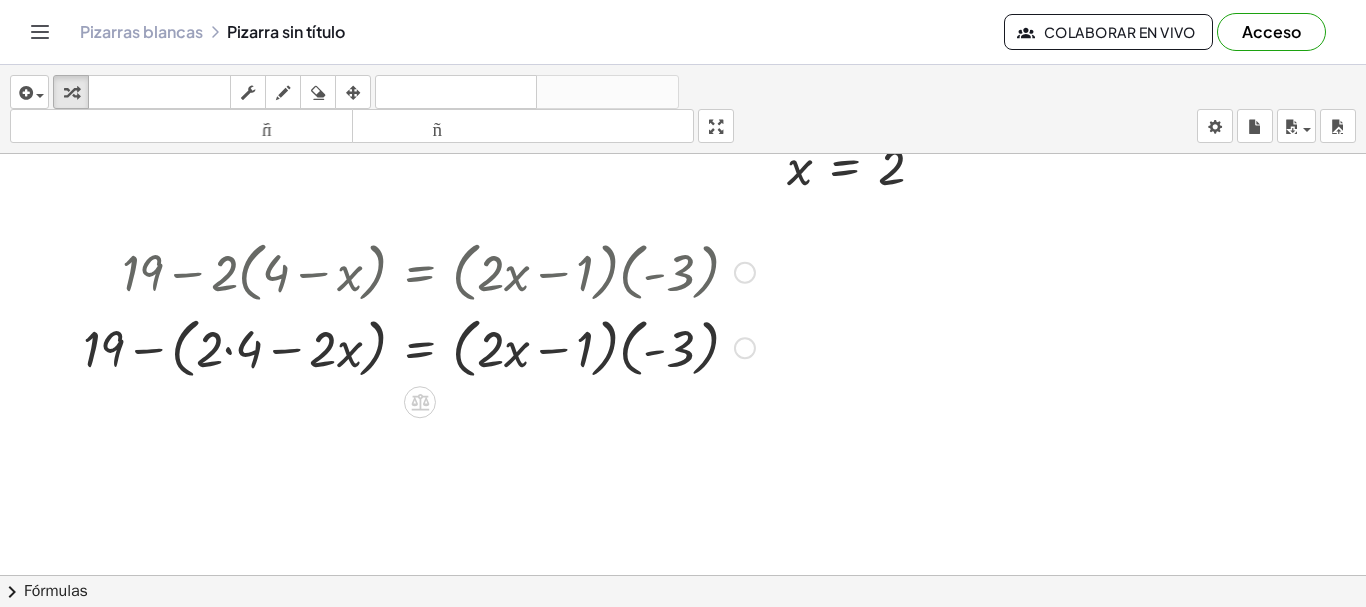 click at bounding box center [419, 347] 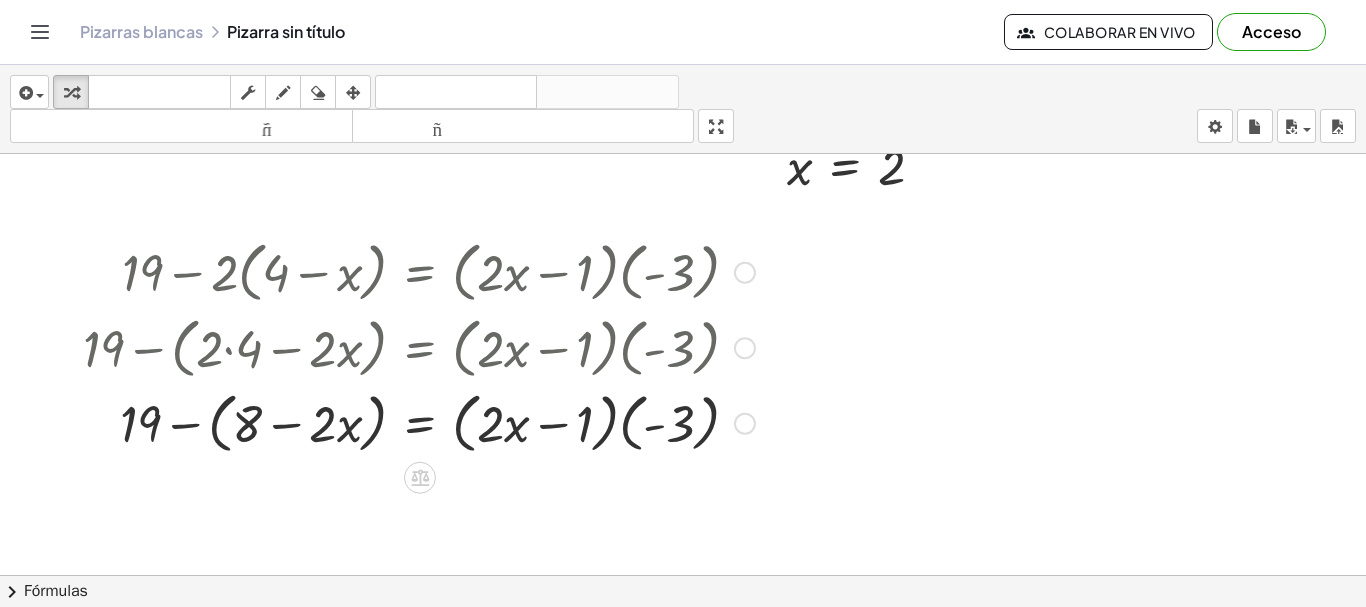 click at bounding box center (419, 422) 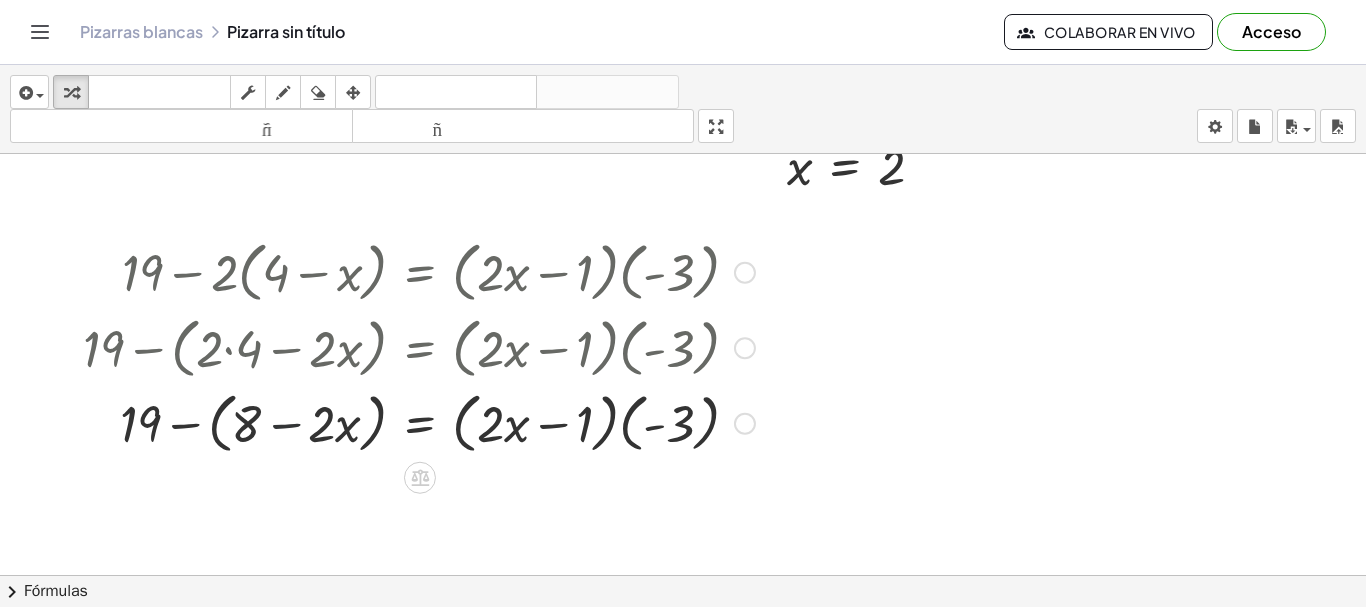 click at bounding box center (419, 422) 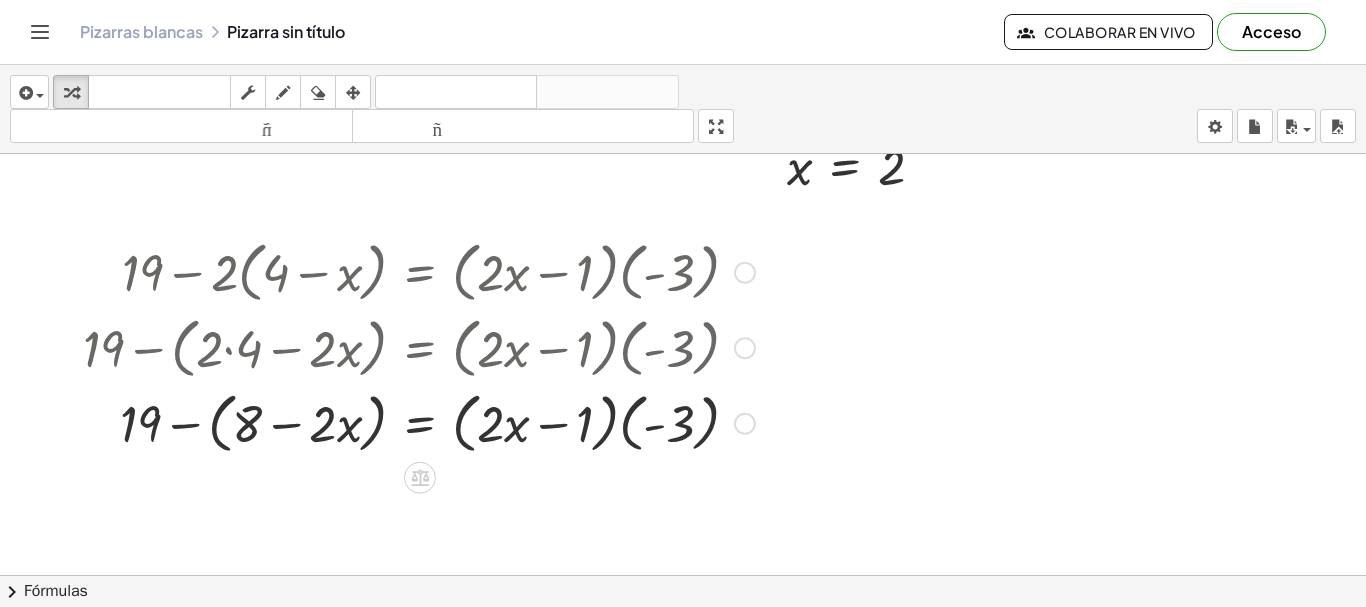 click at bounding box center (419, 422) 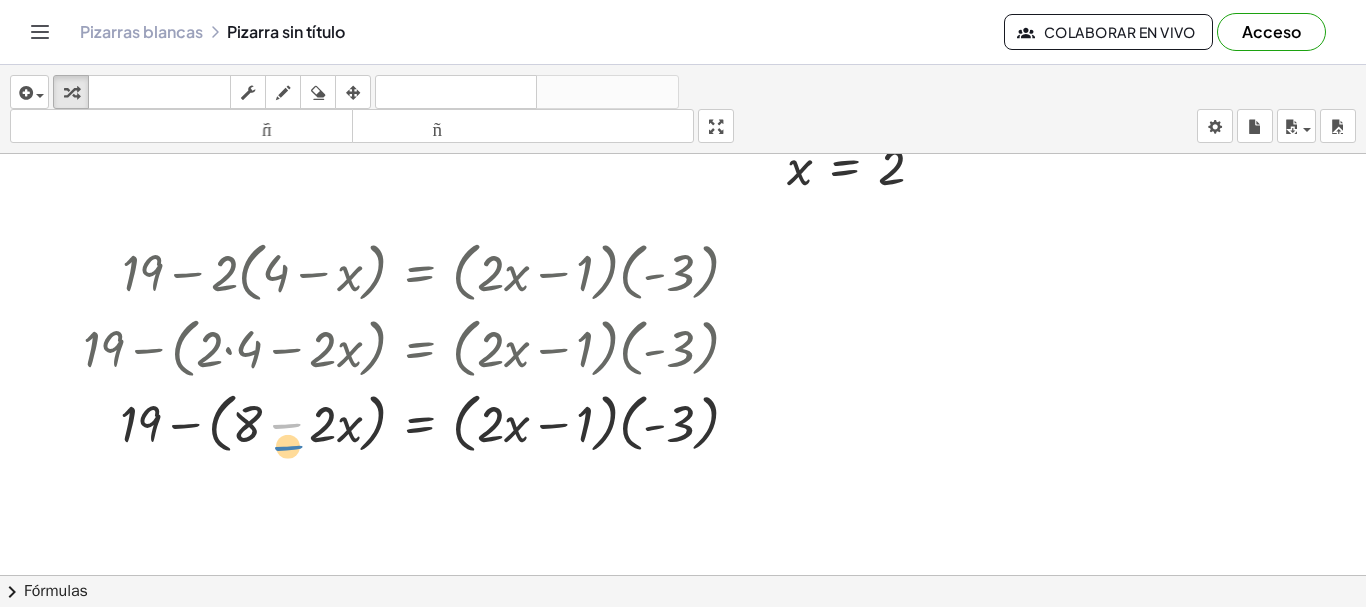 click at bounding box center (419, 422) 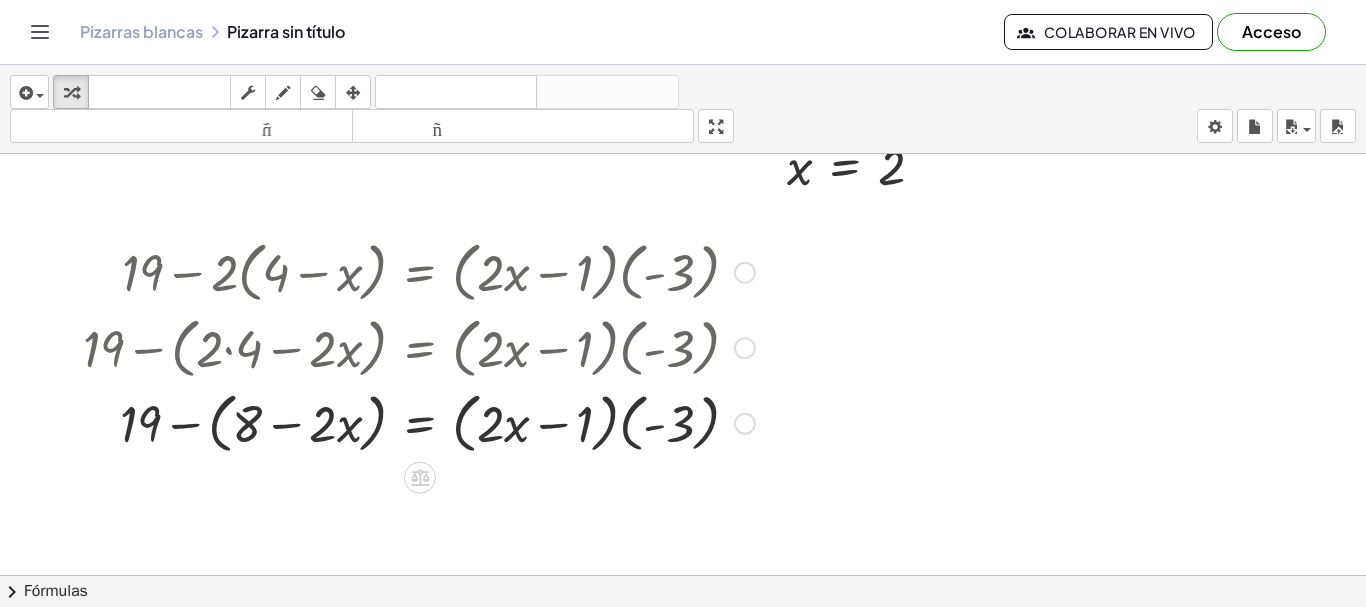 click at bounding box center [419, 422] 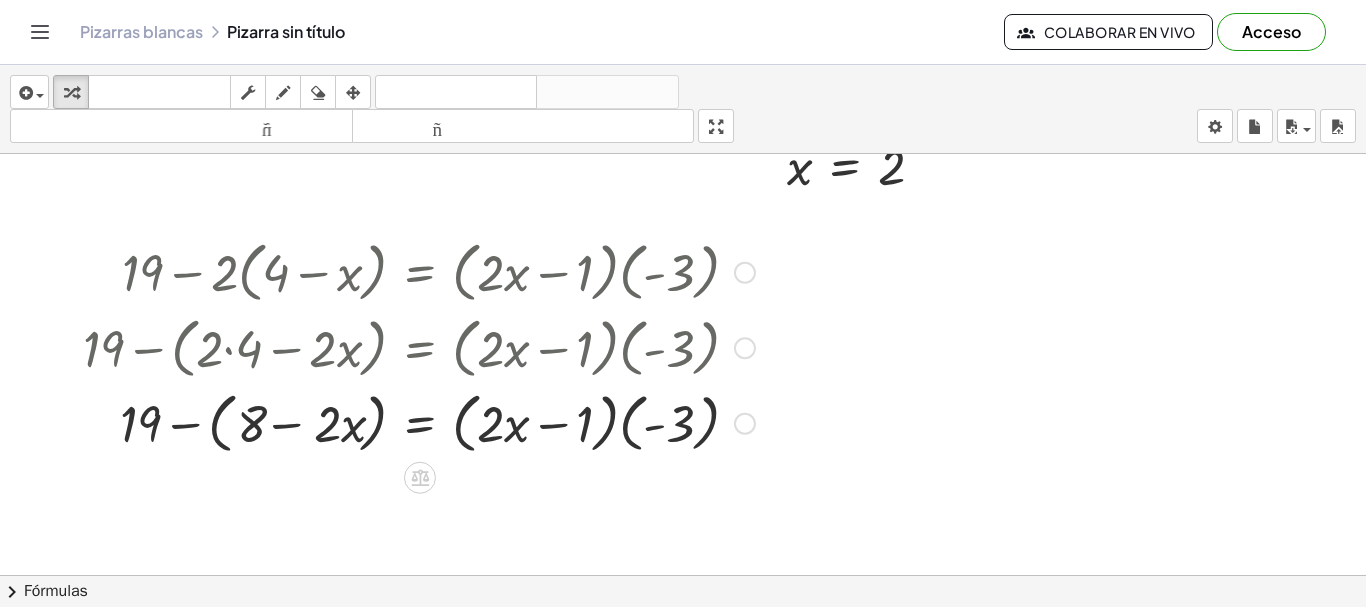click at bounding box center [419, 422] 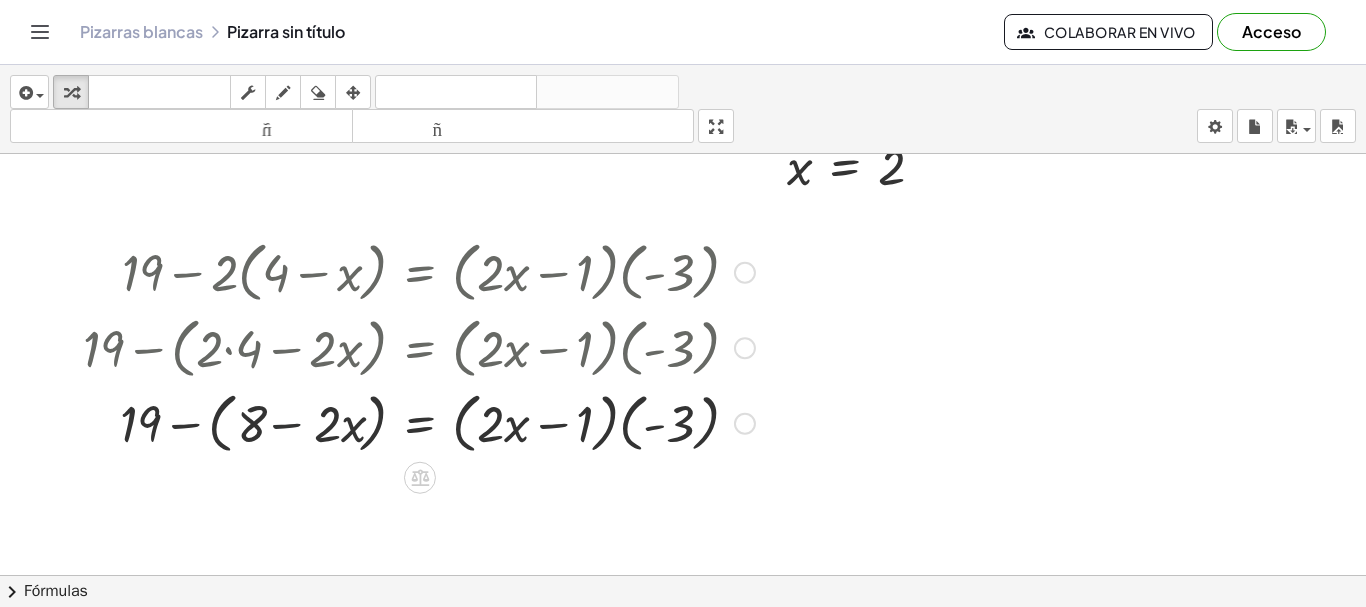 click at bounding box center [419, 422] 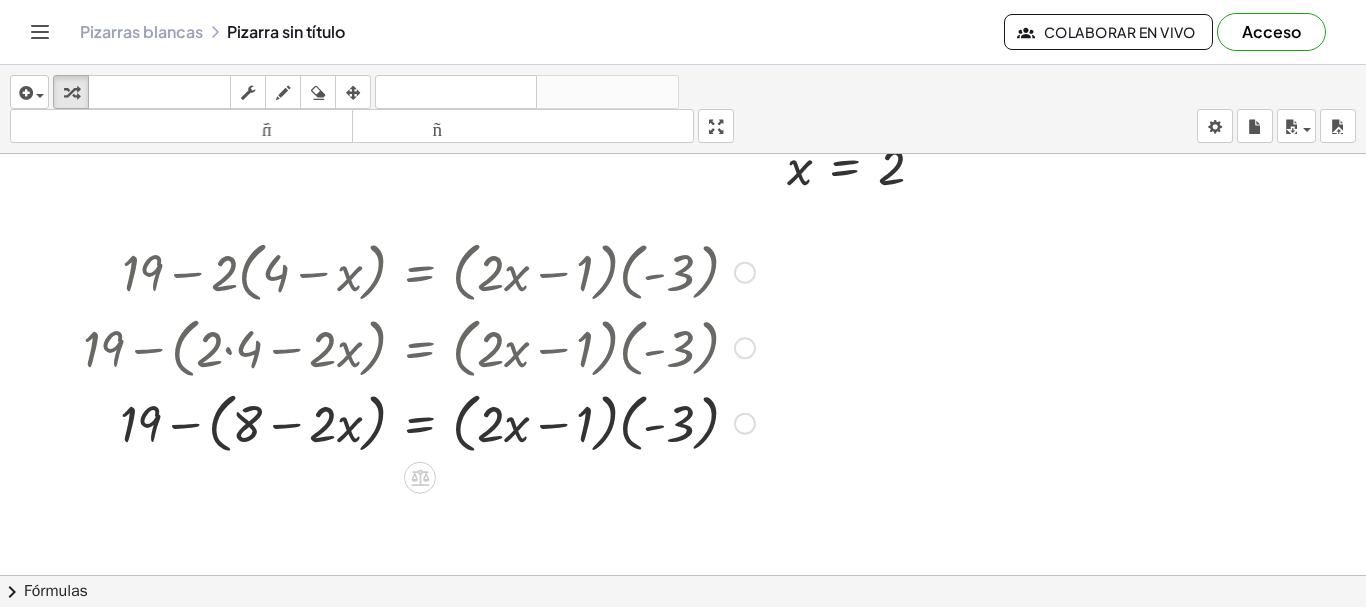 click at bounding box center (419, 422) 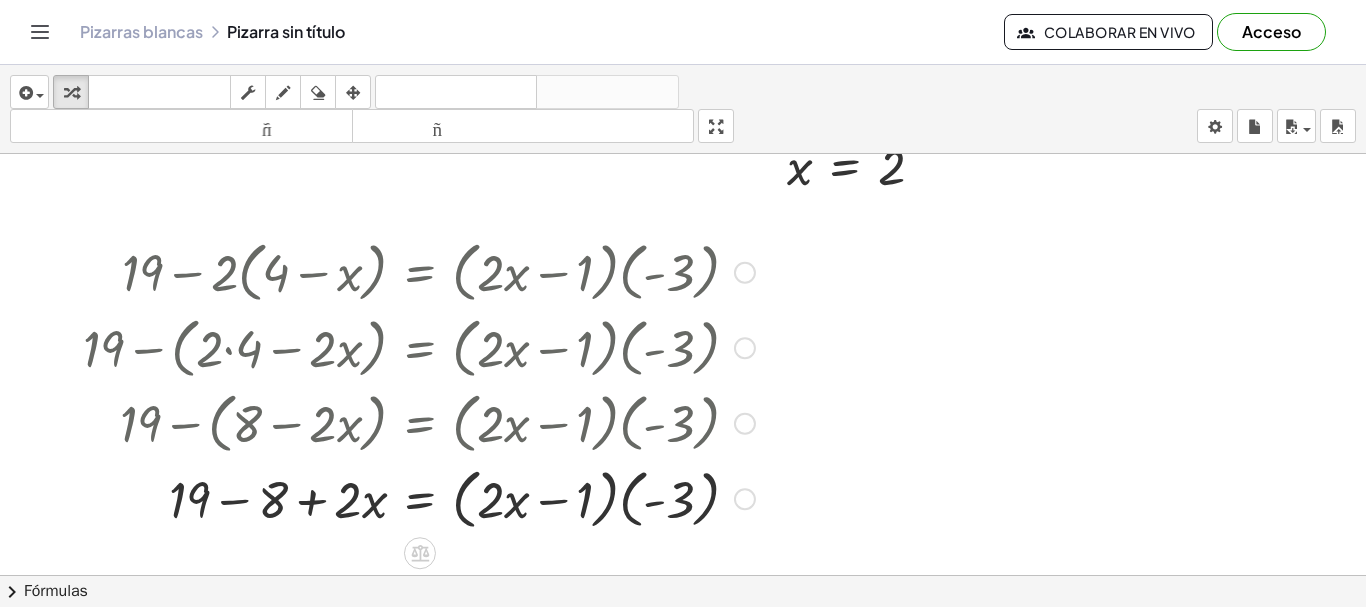scroll, scrollTop: 942, scrollLeft: 0, axis: vertical 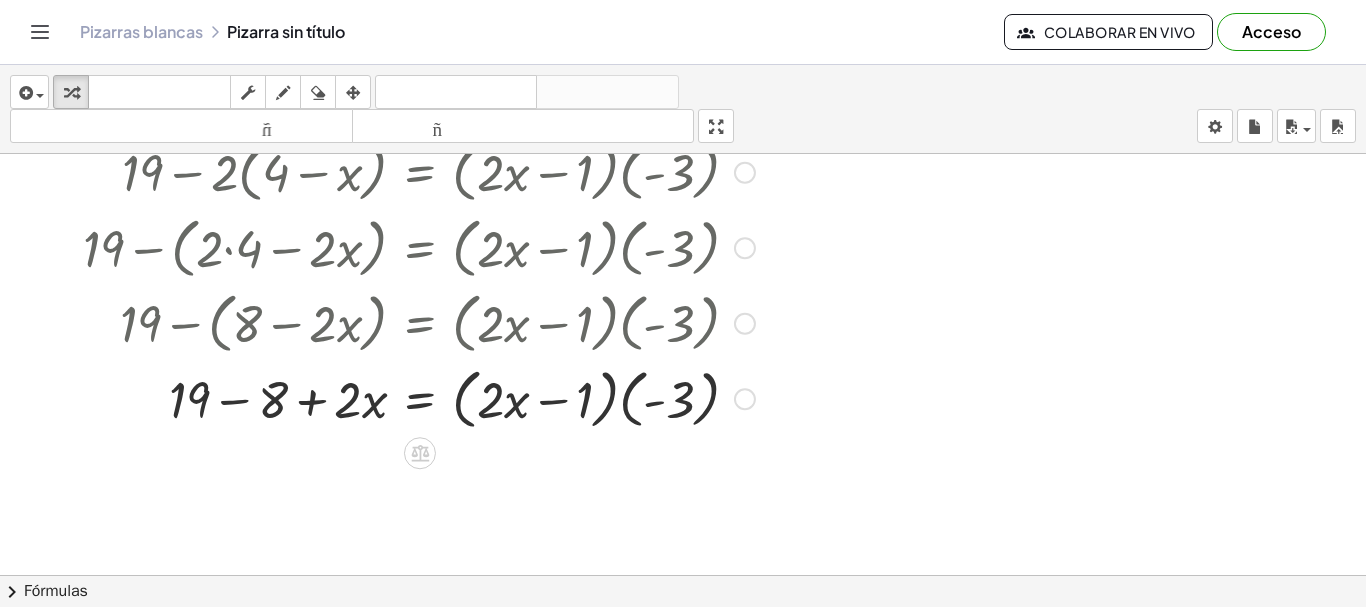 click at bounding box center (419, 398) 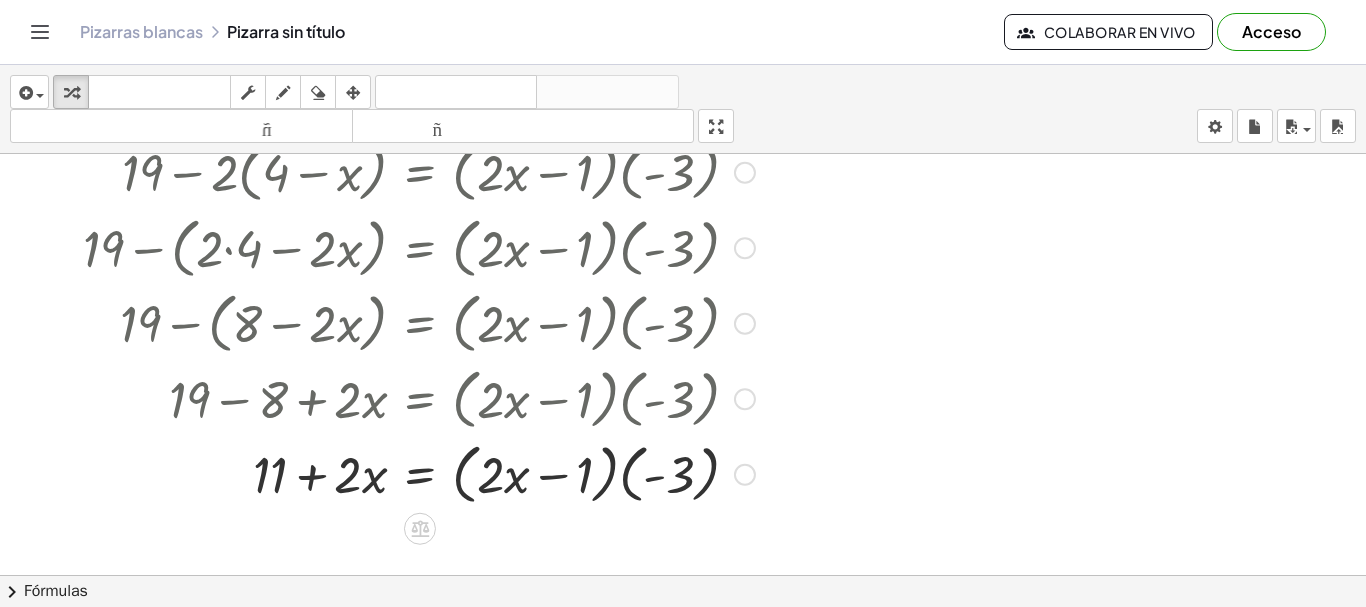 click at bounding box center [419, 473] 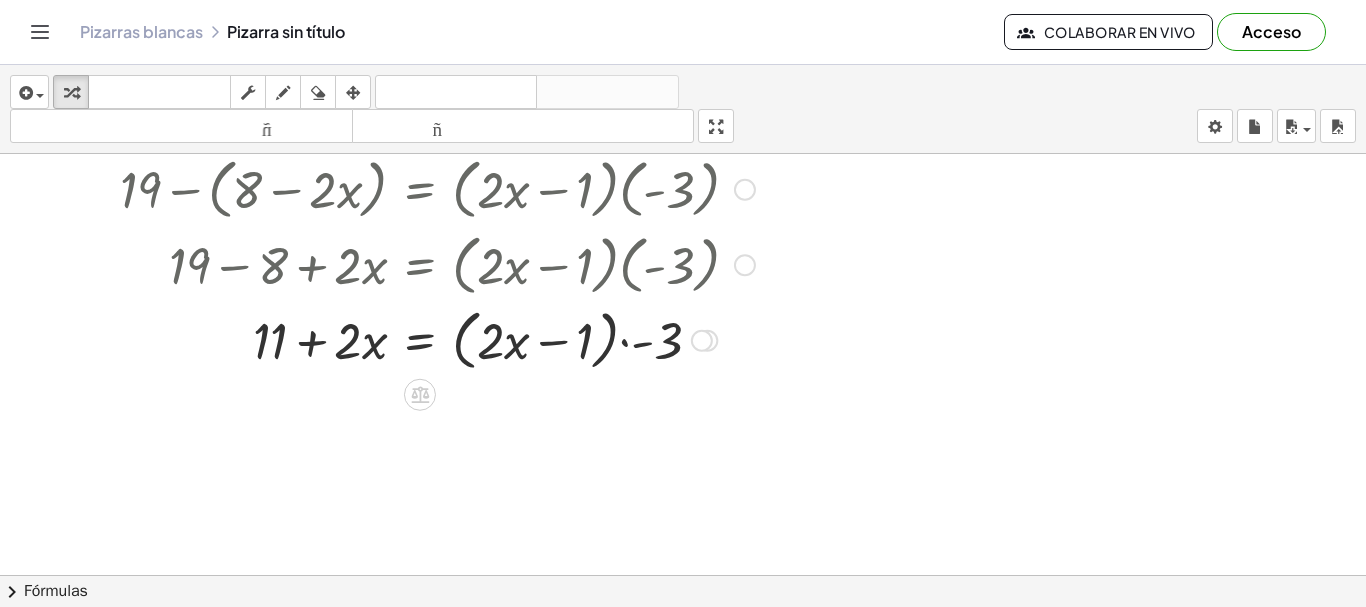 scroll, scrollTop: 1042, scrollLeft: 0, axis: vertical 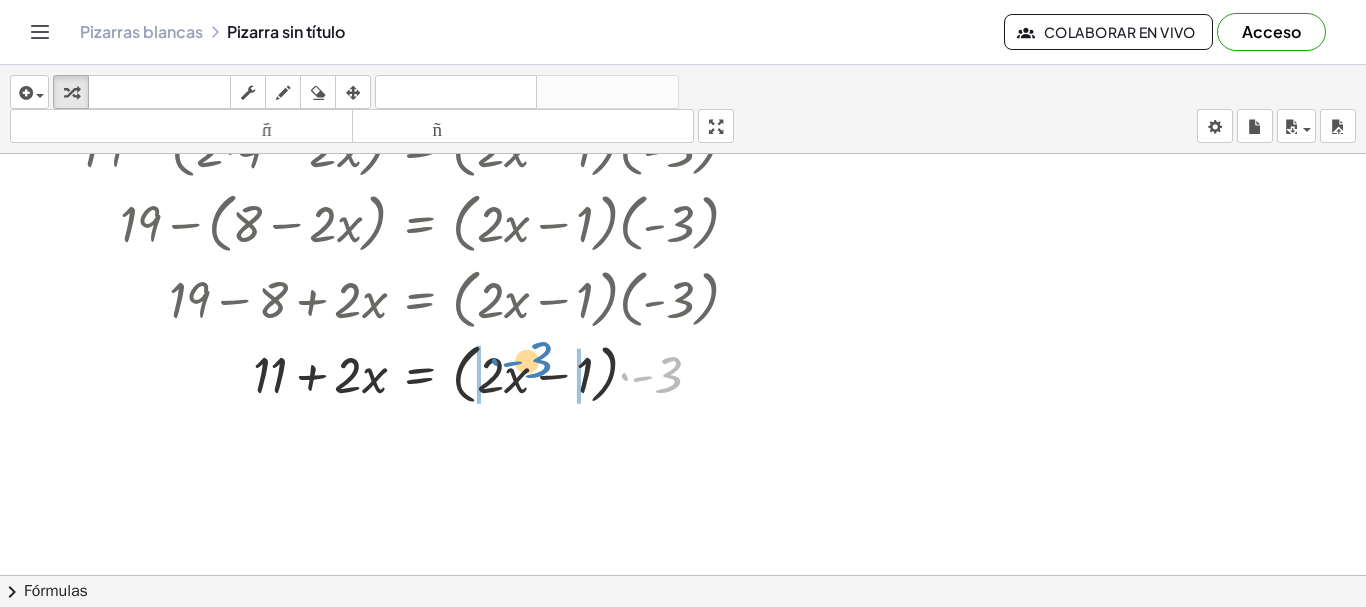 drag, startPoint x: 669, startPoint y: 376, endPoint x: 539, endPoint y: 361, distance: 130.86252 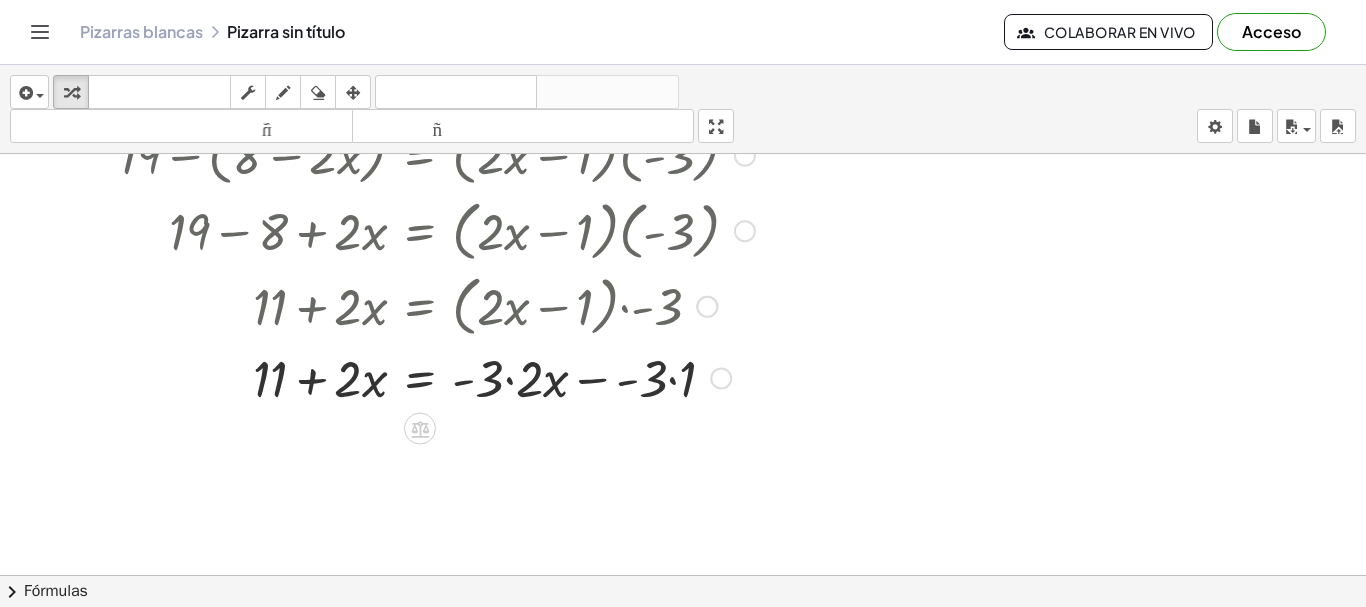 scroll, scrollTop: 1142, scrollLeft: 0, axis: vertical 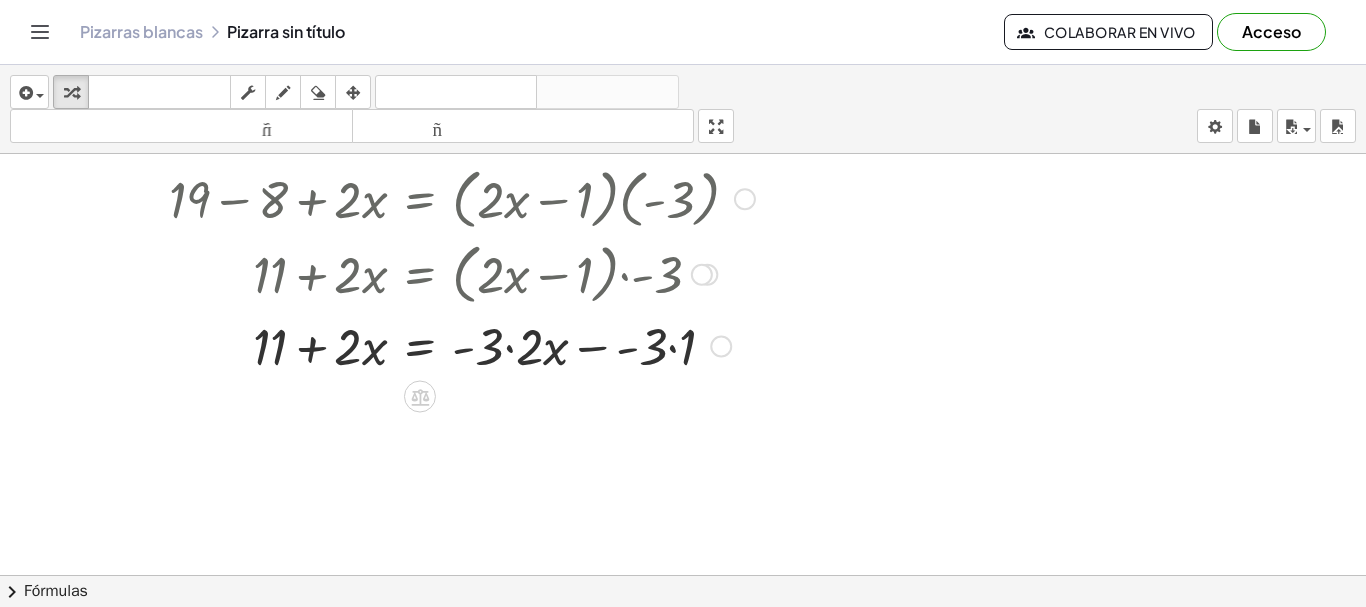 click at bounding box center (419, 345) 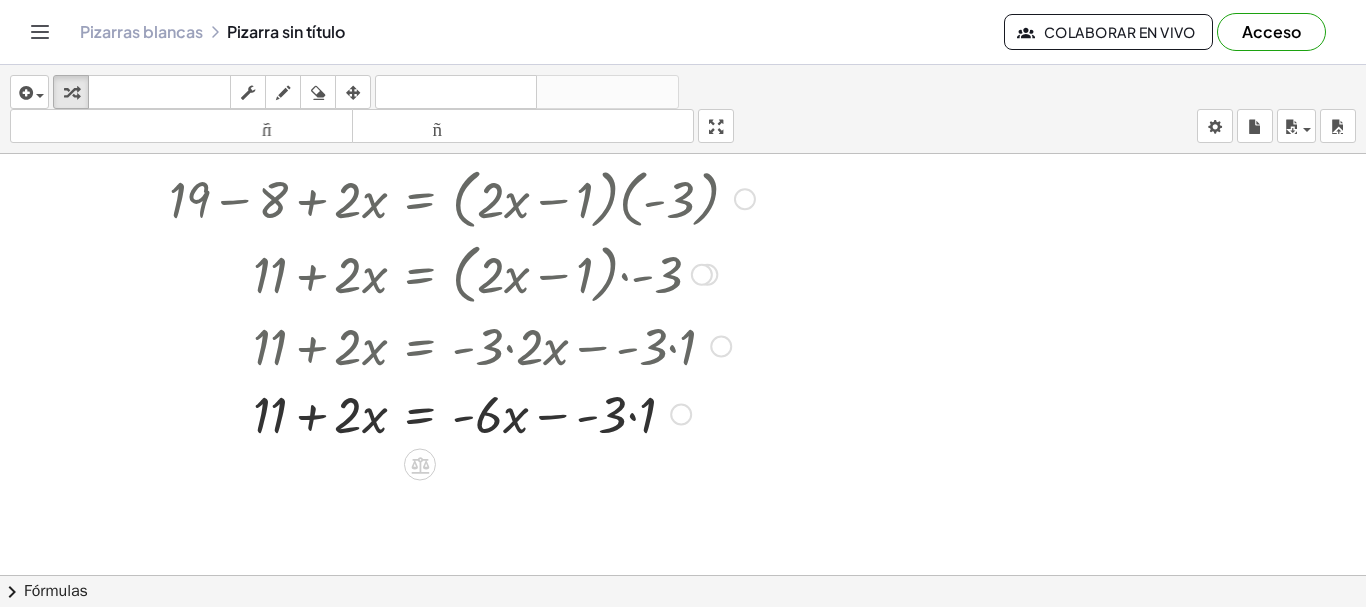 click at bounding box center (419, 413) 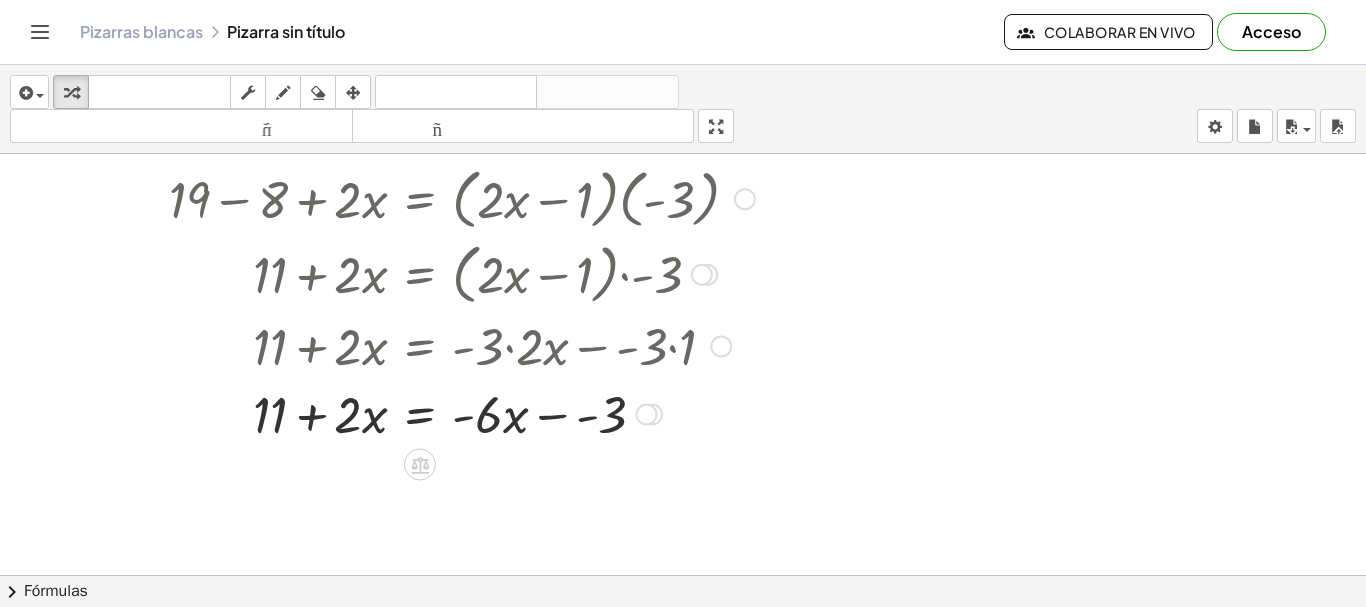 click at bounding box center (419, 413) 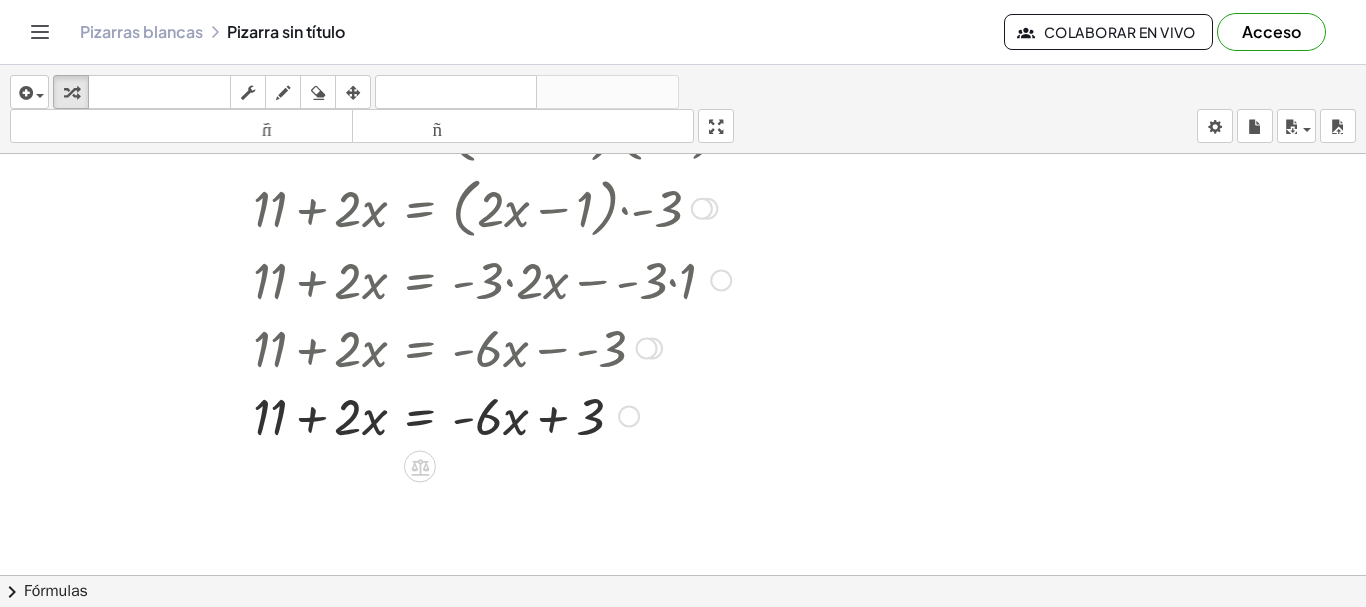 scroll, scrollTop: 1242, scrollLeft: 0, axis: vertical 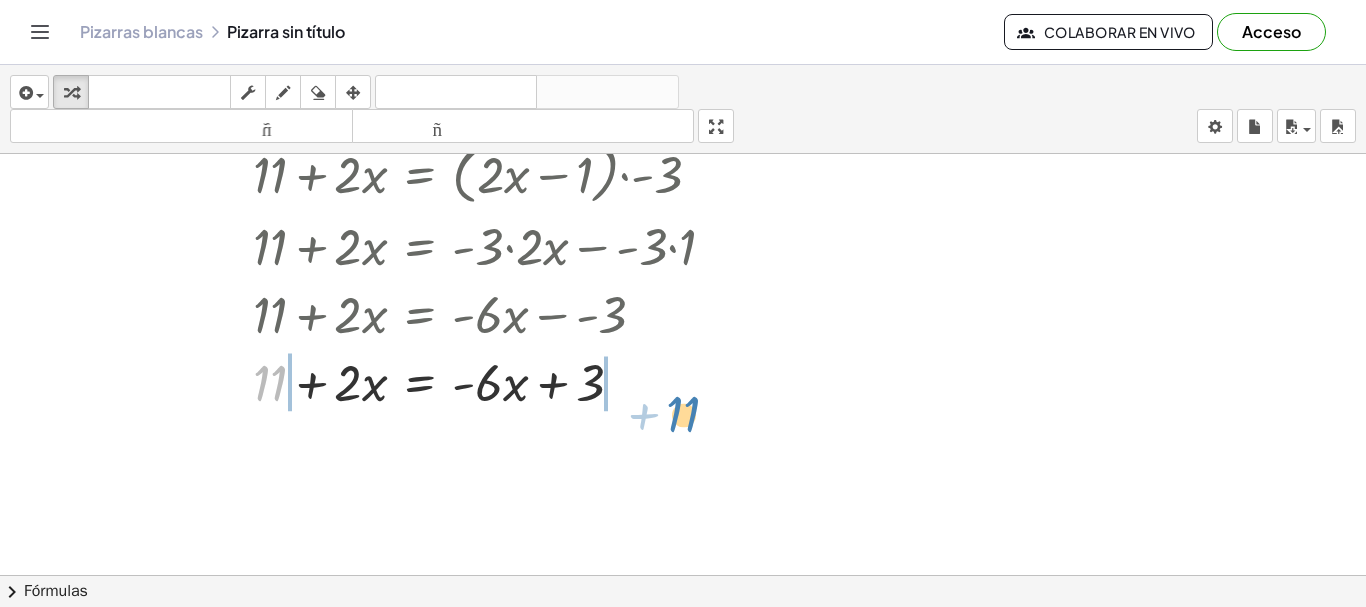 drag, startPoint x: 275, startPoint y: 391, endPoint x: 689, endPoint y: 422, distance: 415.159 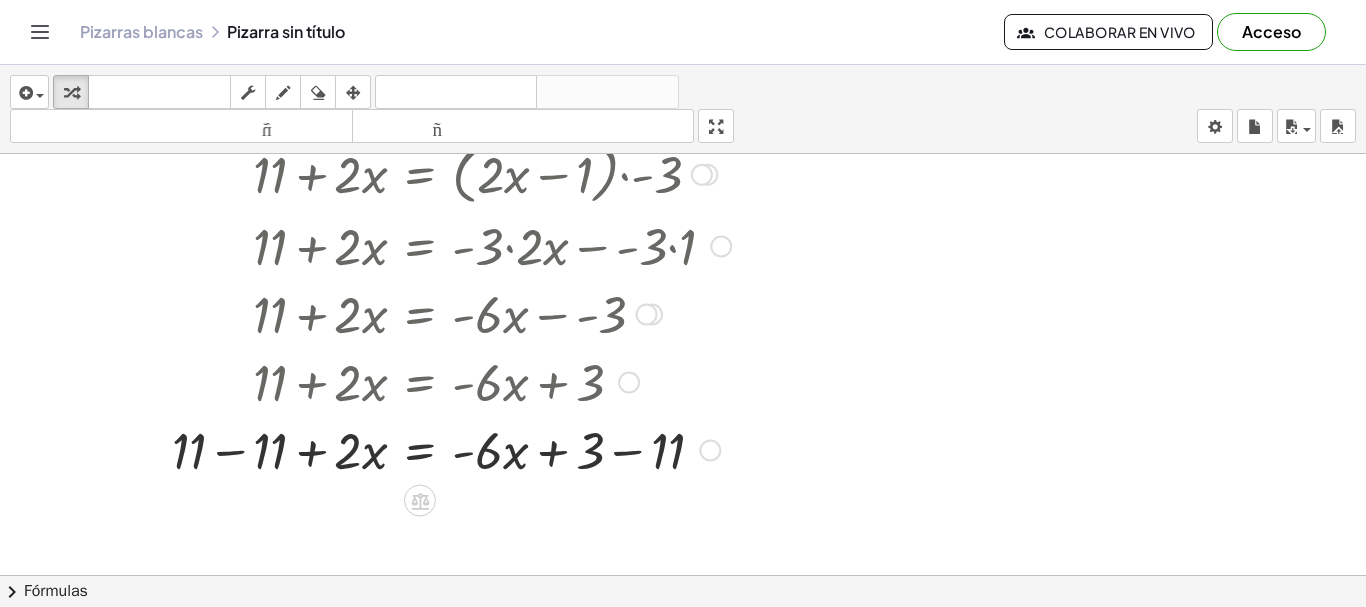 click at bounding box center (419, 449) 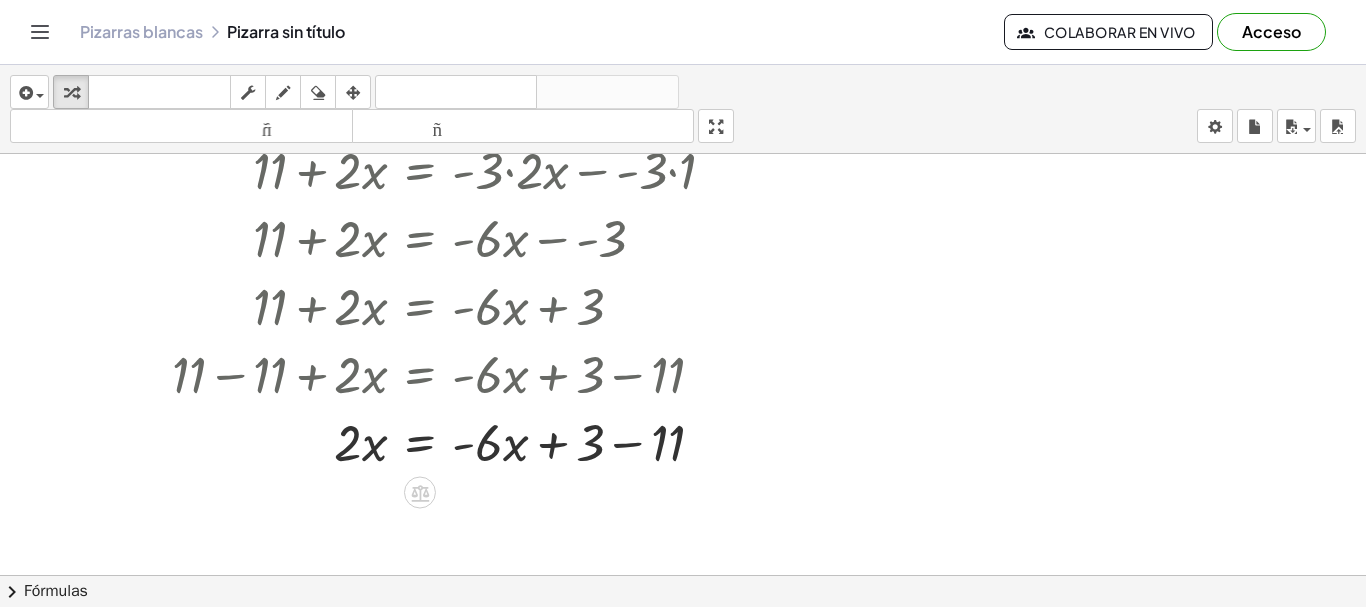 scroll, scrollTop: 1363, scrollLeft: 0, axis: vertical 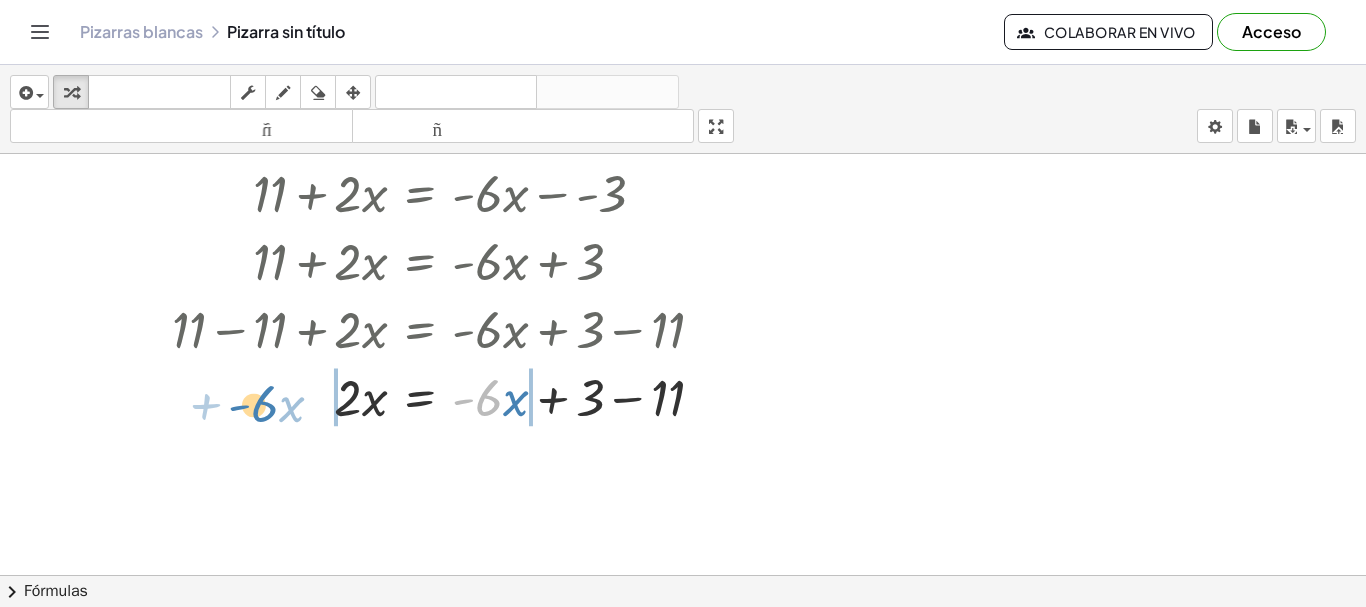 drag, startPoint x: 494, startPoint y: 403, endPoint x: 269, endPoint y: 409, distance: 225.07999 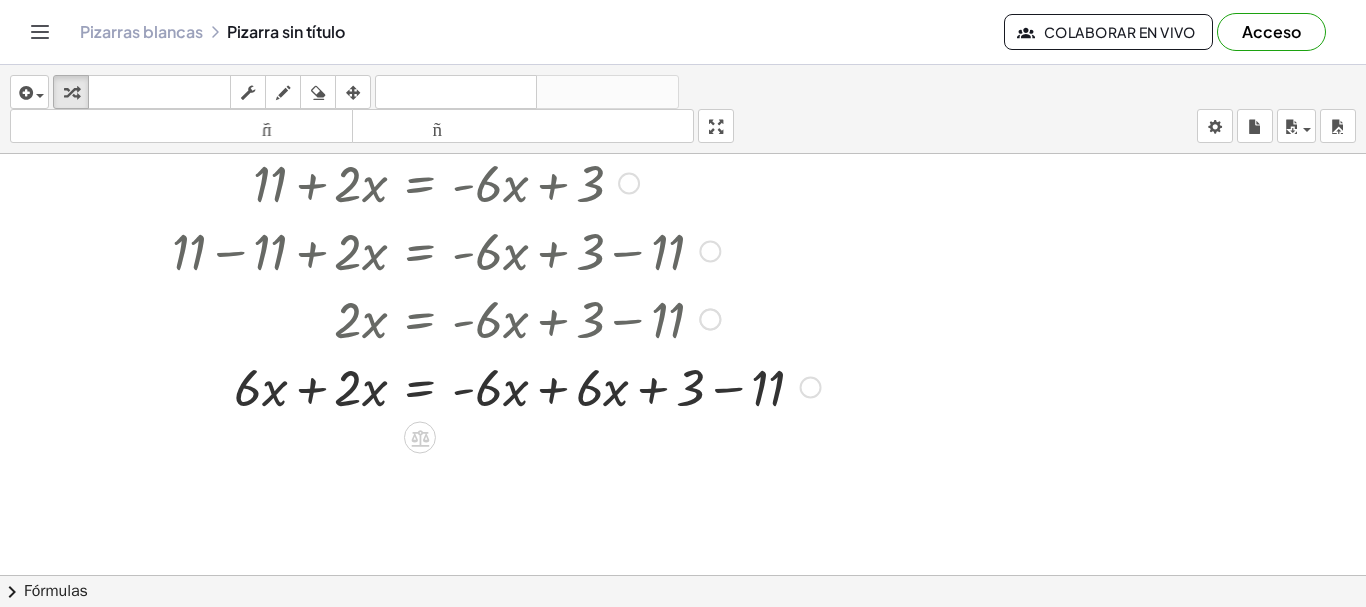 scroll, scrollTop: 1463, scrollLeft: 0, axis: vertical 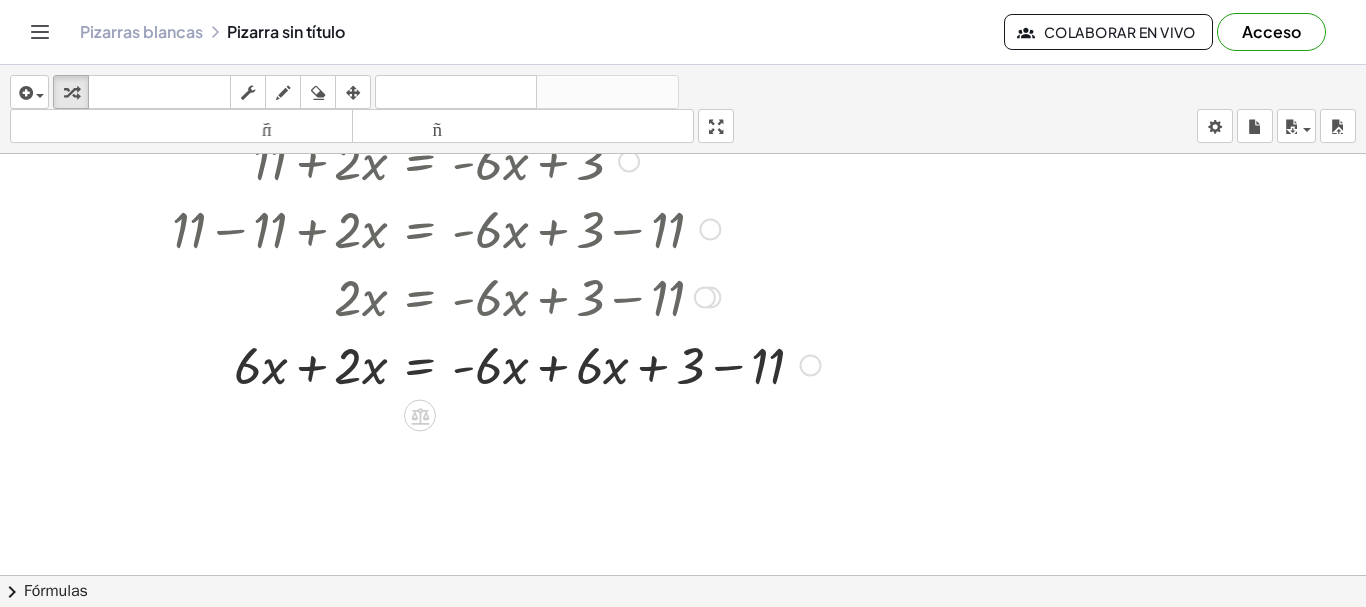 click at bounding box center [452, 364] 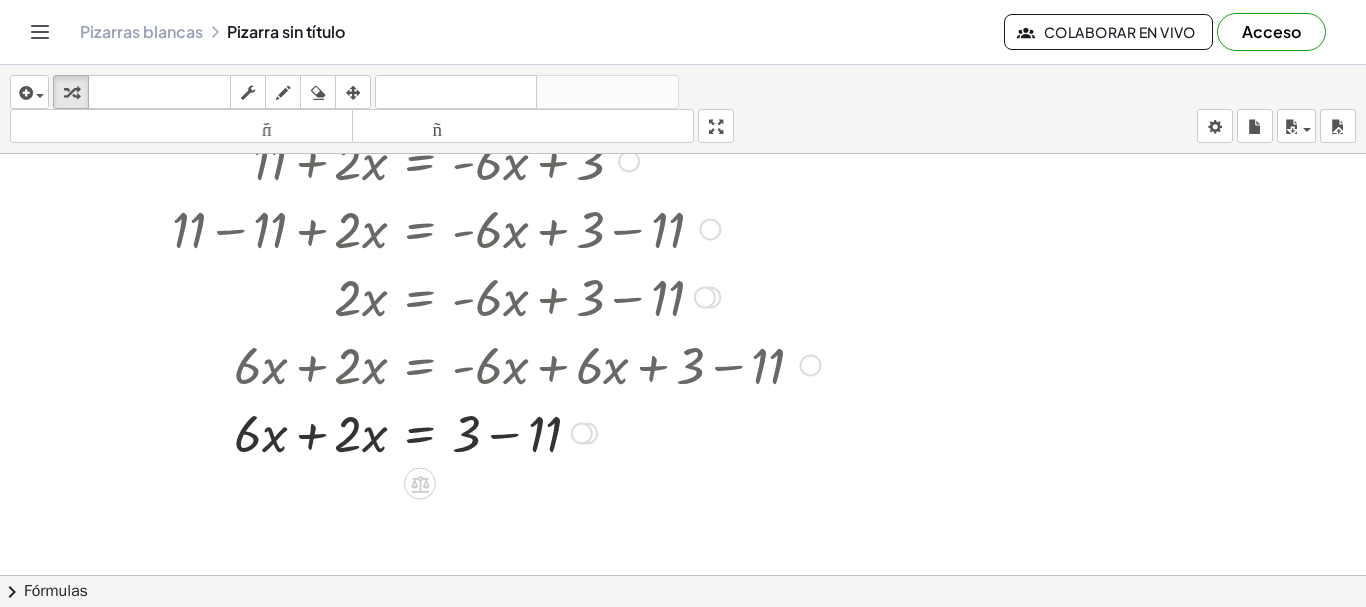 click at bounding box center (452, 432) 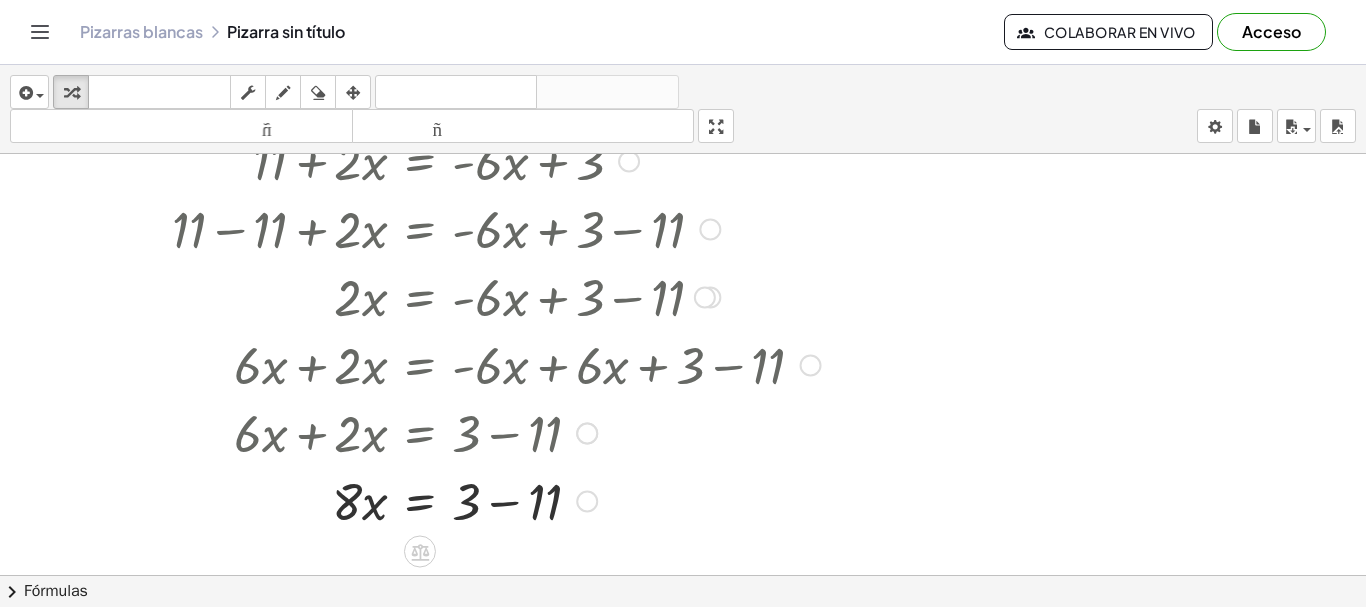 click at bounding box center [452, 500] 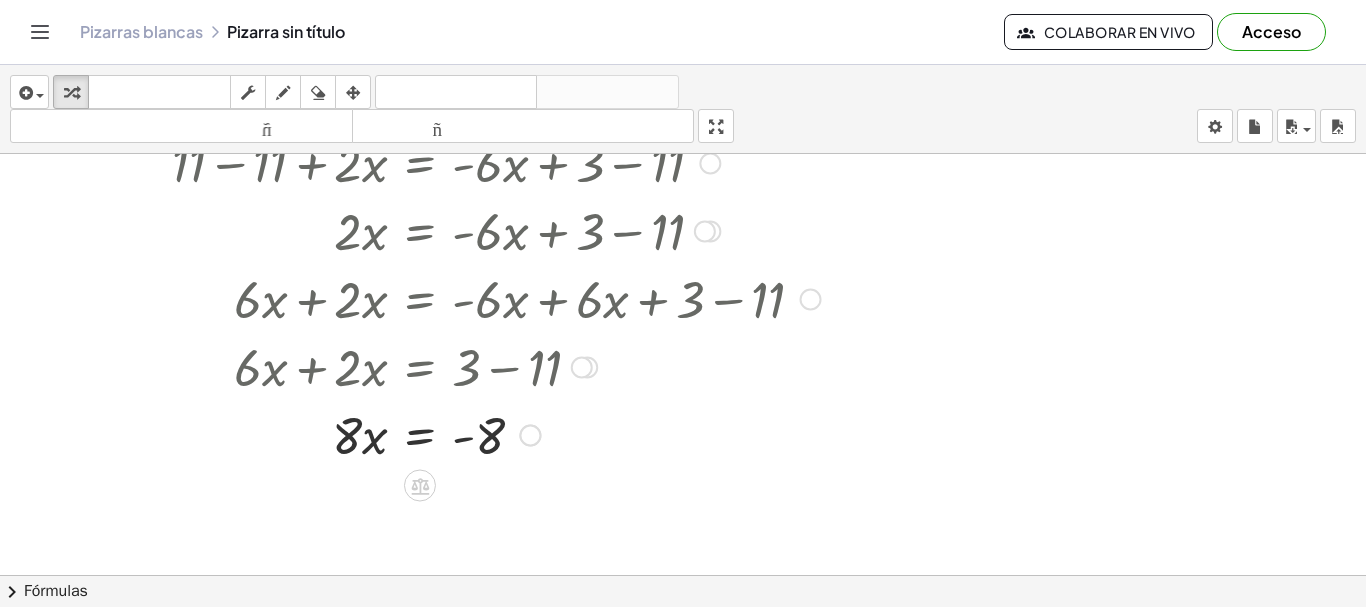 scroll, scrollTop: 1563, scrollLeft: 0, axis: vertical 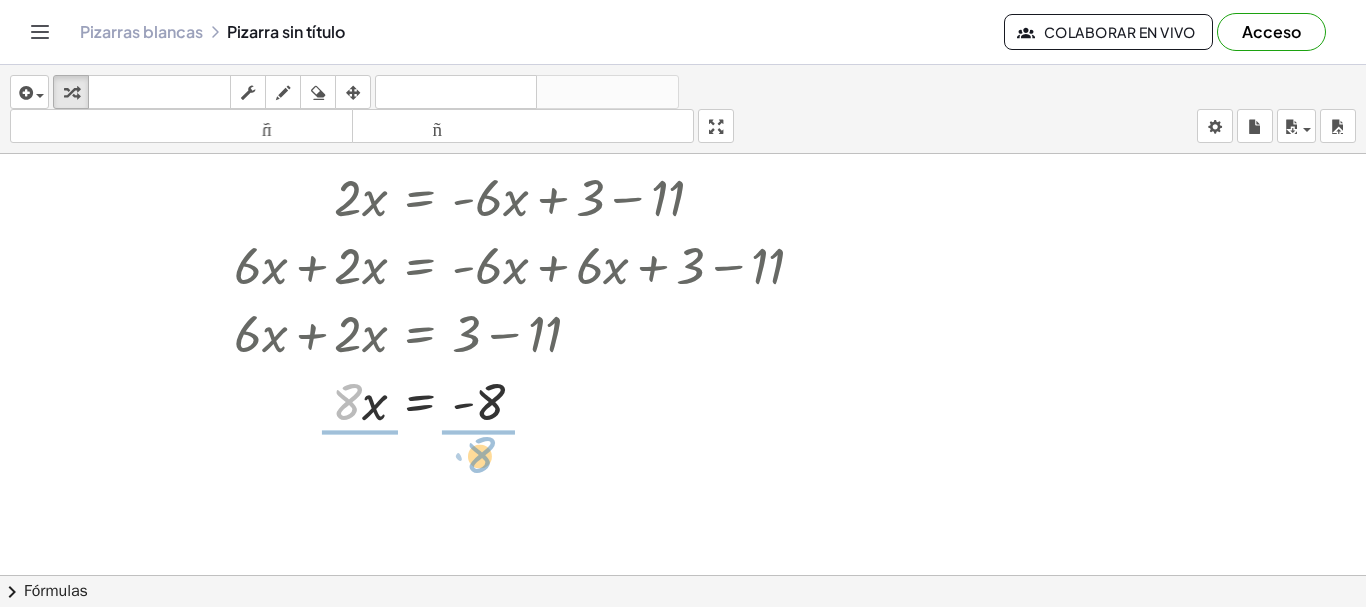 drag, startPoint x: 348, startPoint y: 411, endPoint x: 482, endPoint y: 463, distance: 143.73587 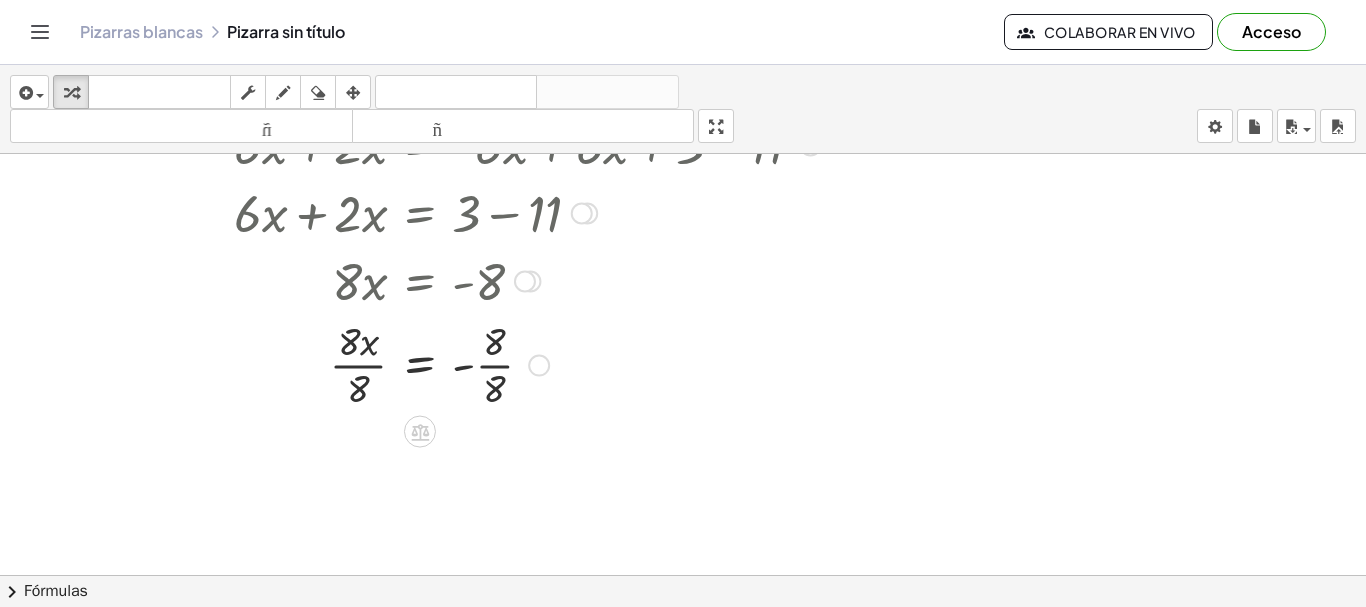 scroll, scrollTop: 1684, scrollLeft: 0, axis: vertical 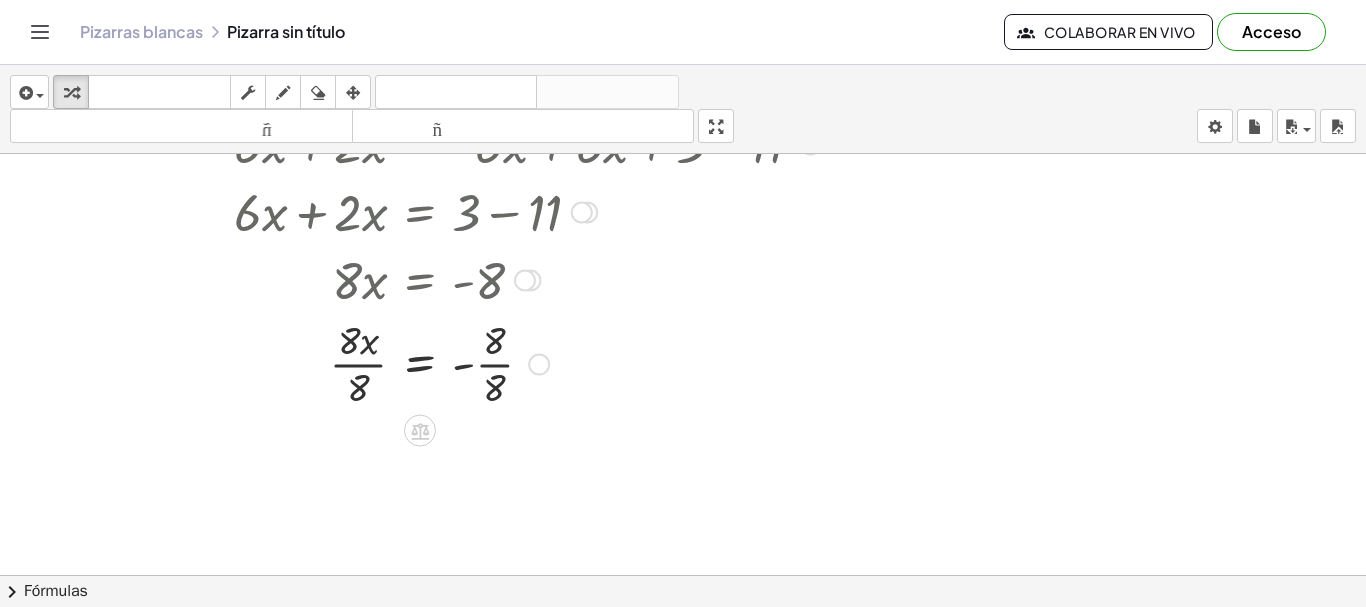click at bounding box center (452, 362) 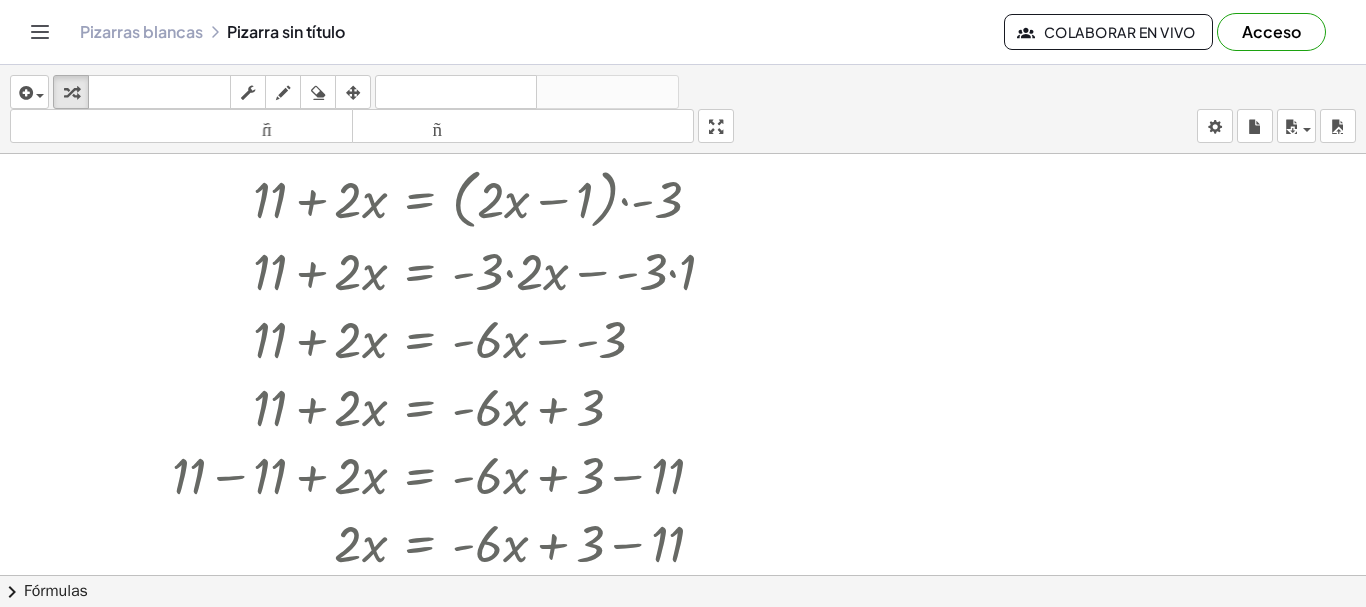 scroll, scrollTop: 1184, scrollLeft: 0, axis: vertical 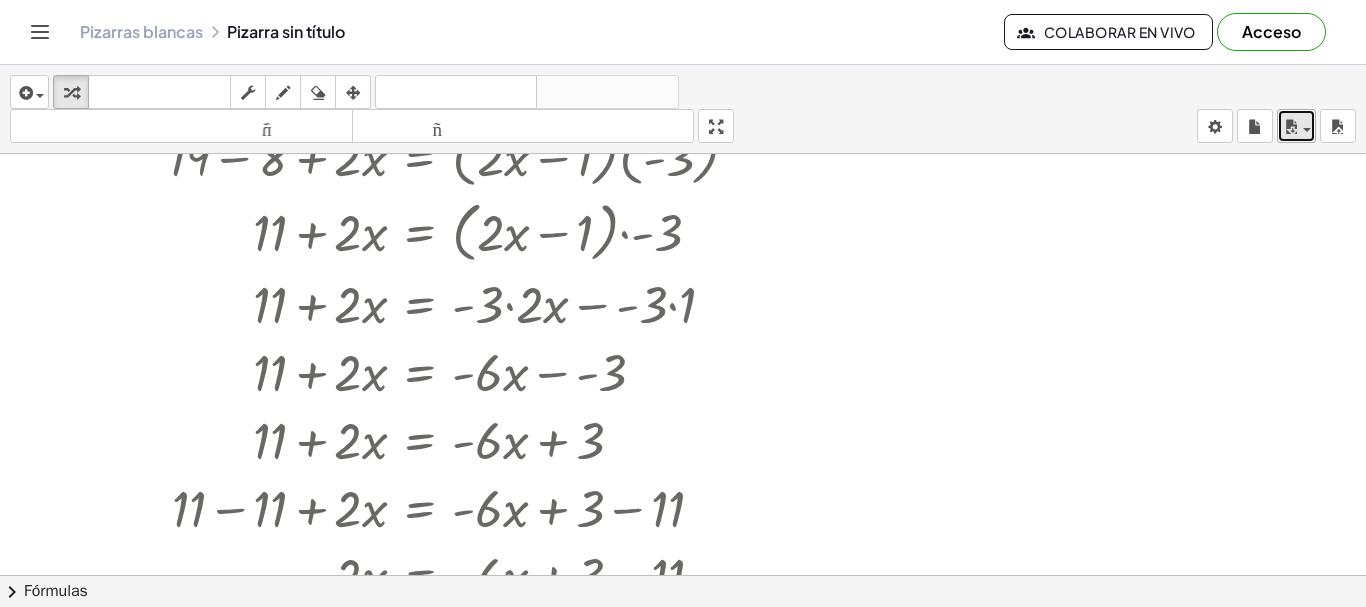 click at bounding box center (1291, 127) 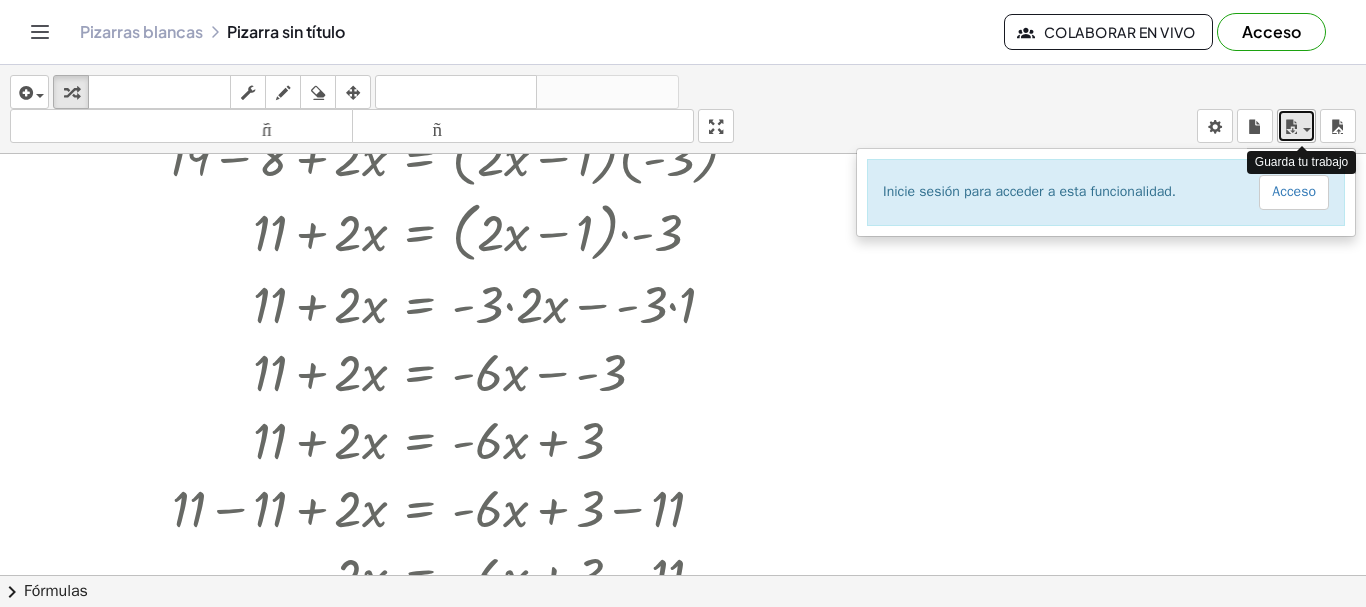 click on "ahorrar" at bounding box center (1296, 126) 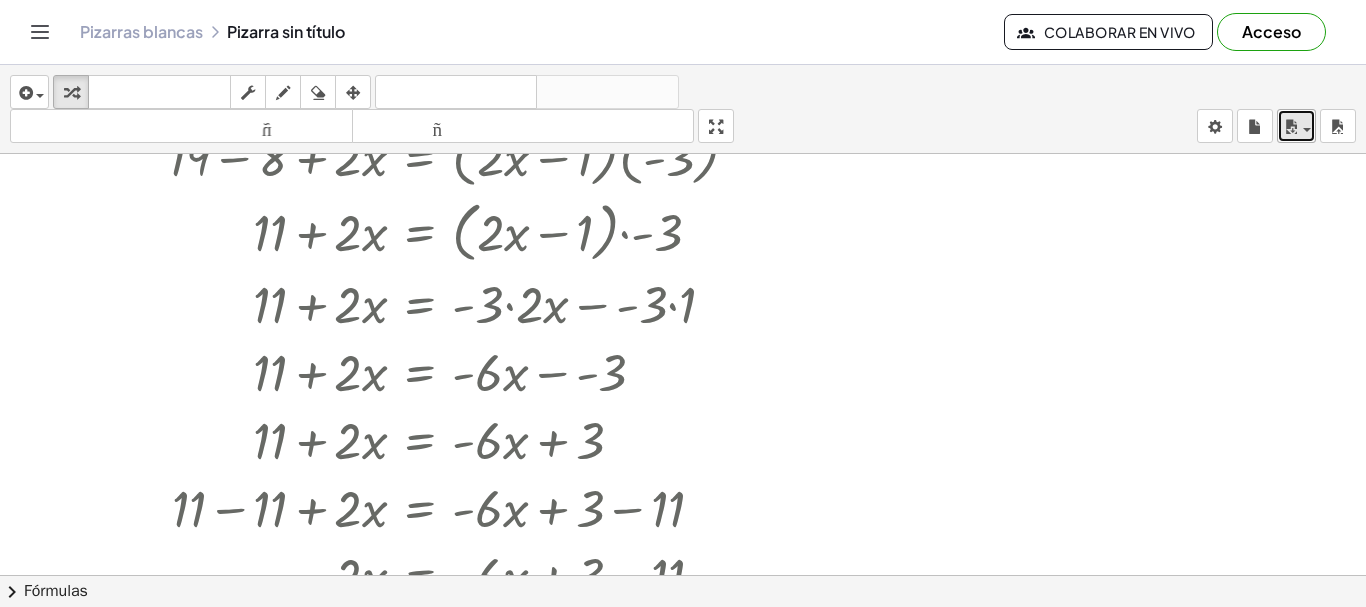 click at bounding box center [1296, 126] 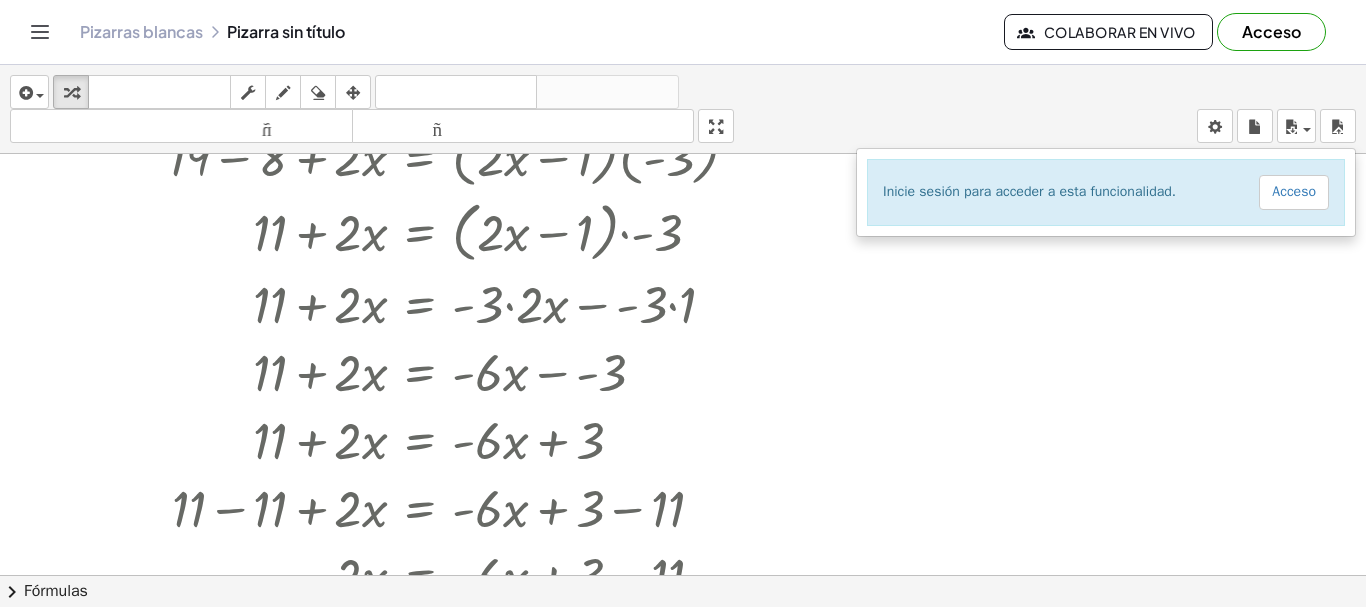 click 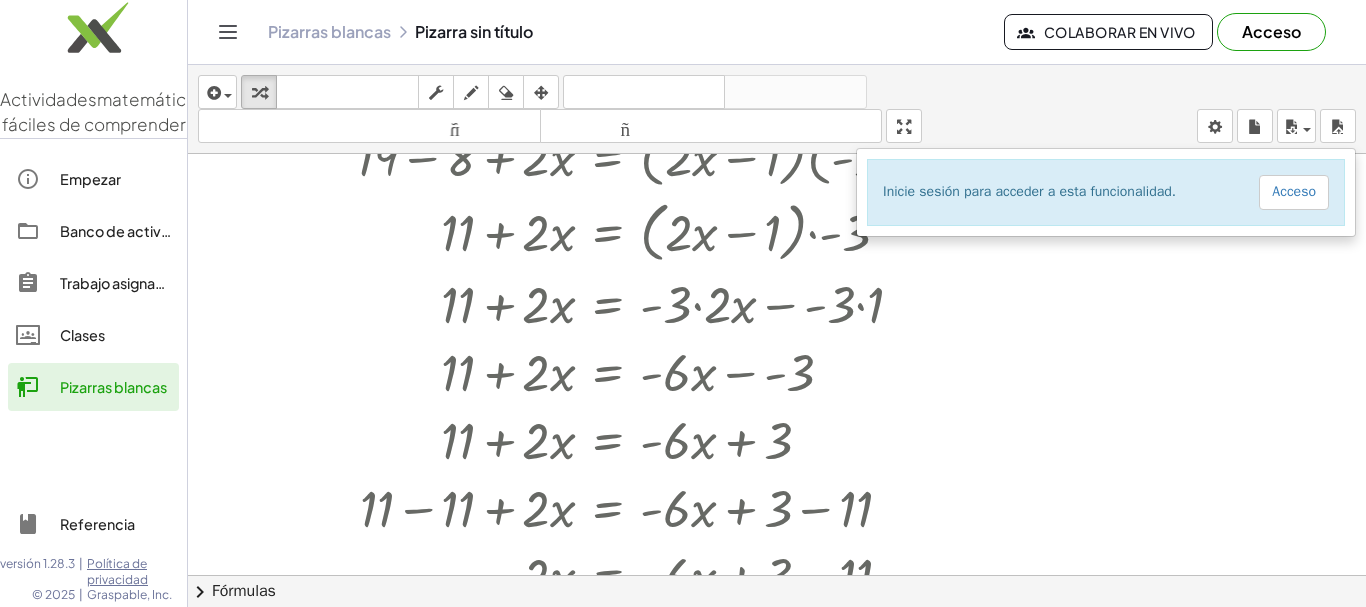 click 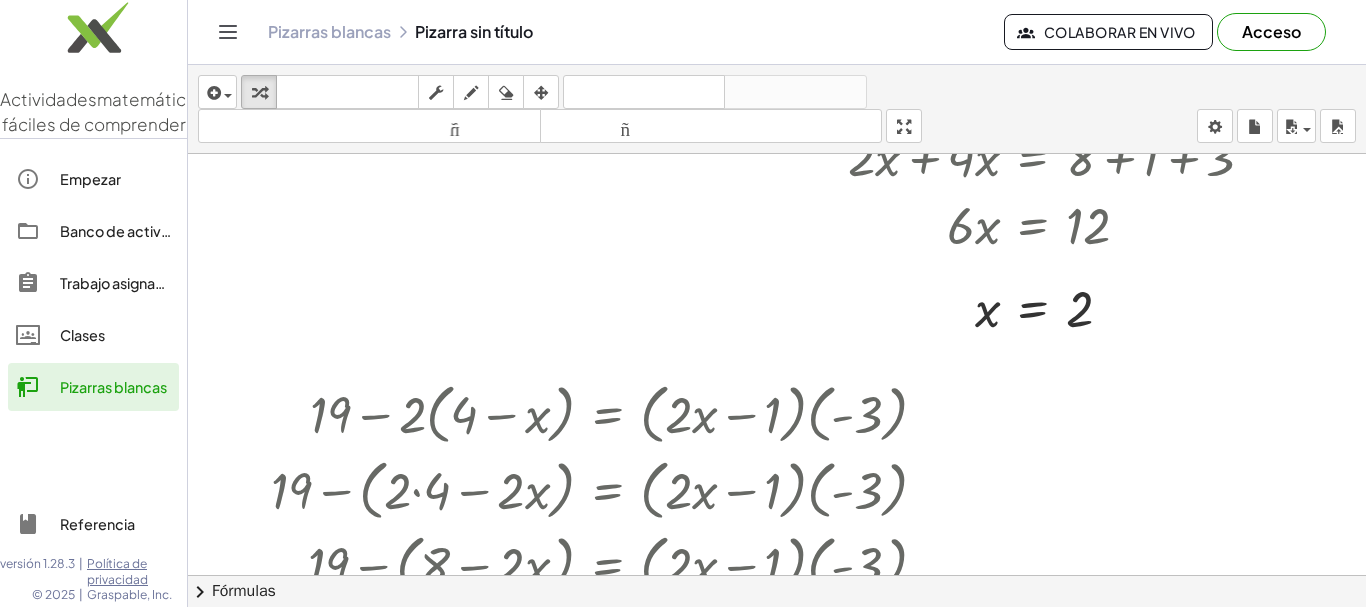 scroll, scrollTop: 800, scrollLeft: 0, axis: vertical 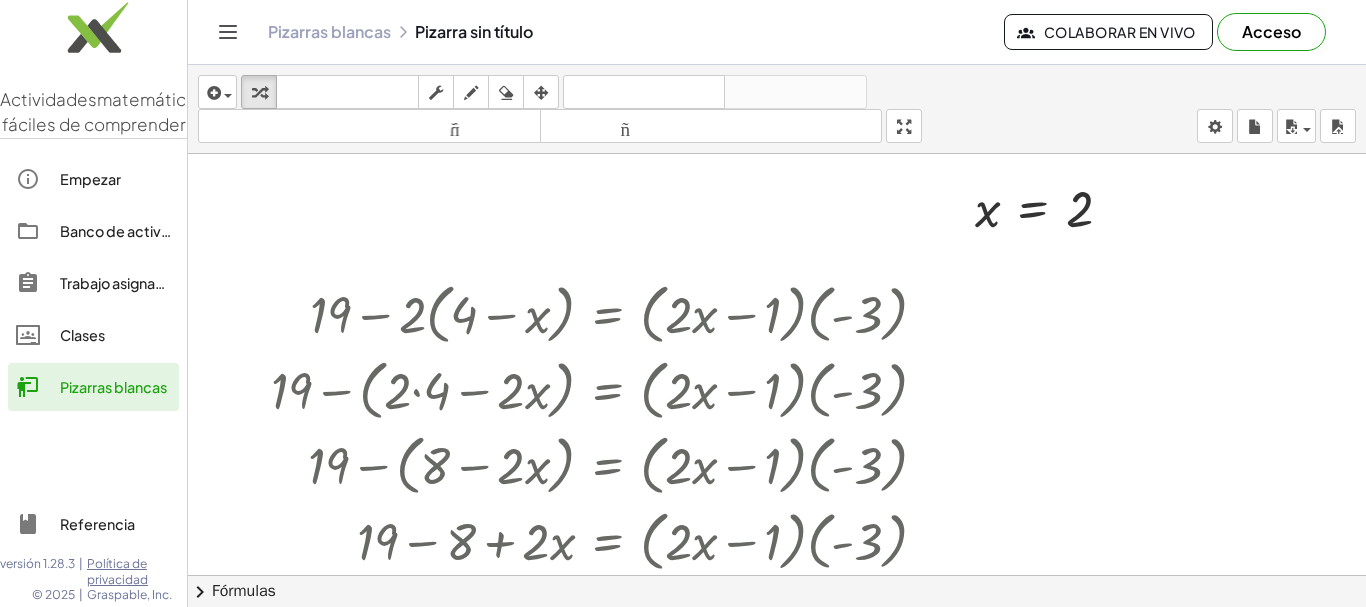 click 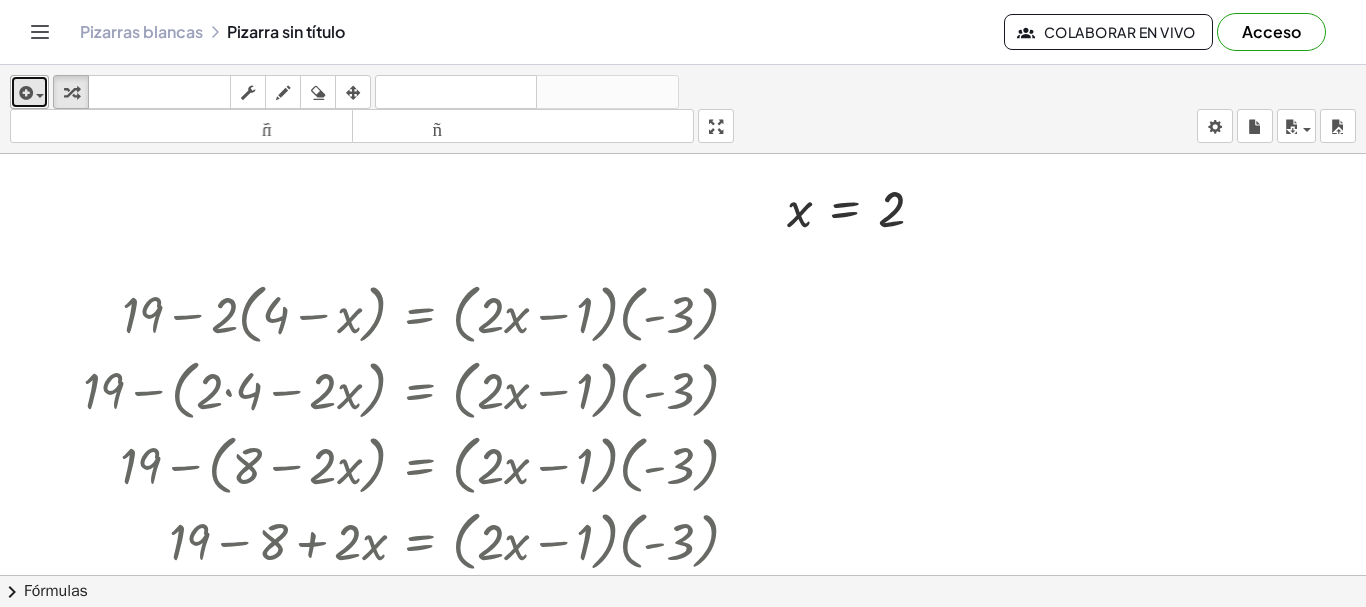 click at bounding box center [40, 96] 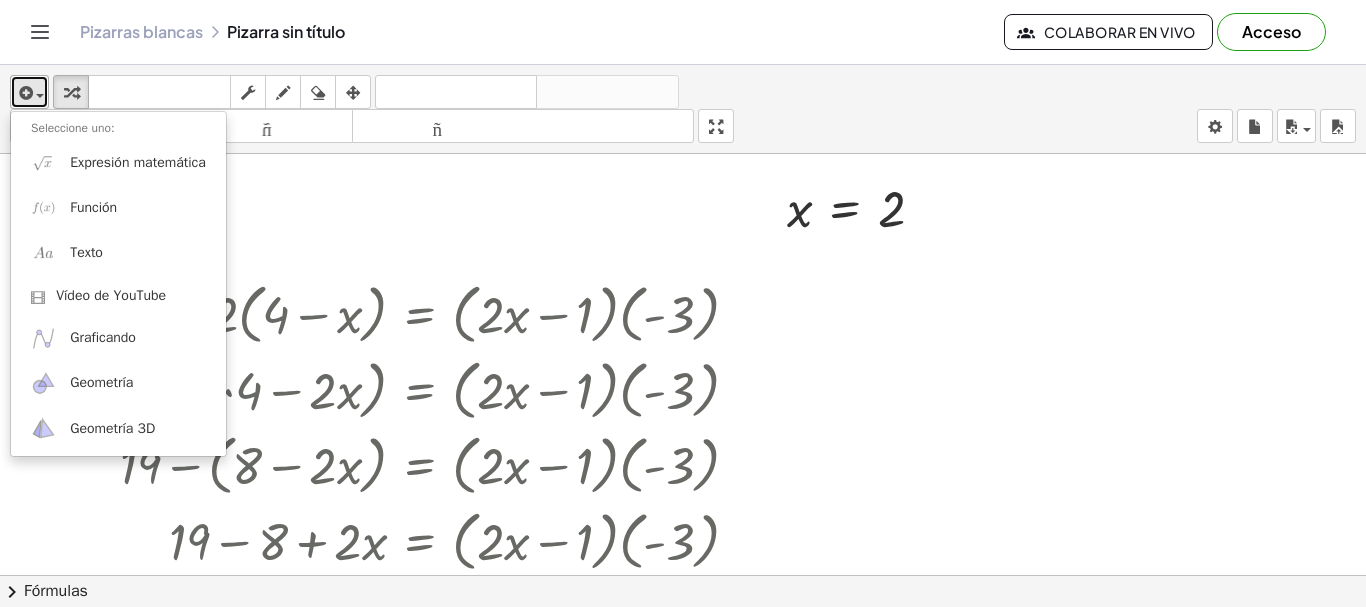 click at bounding box center (24, 93) 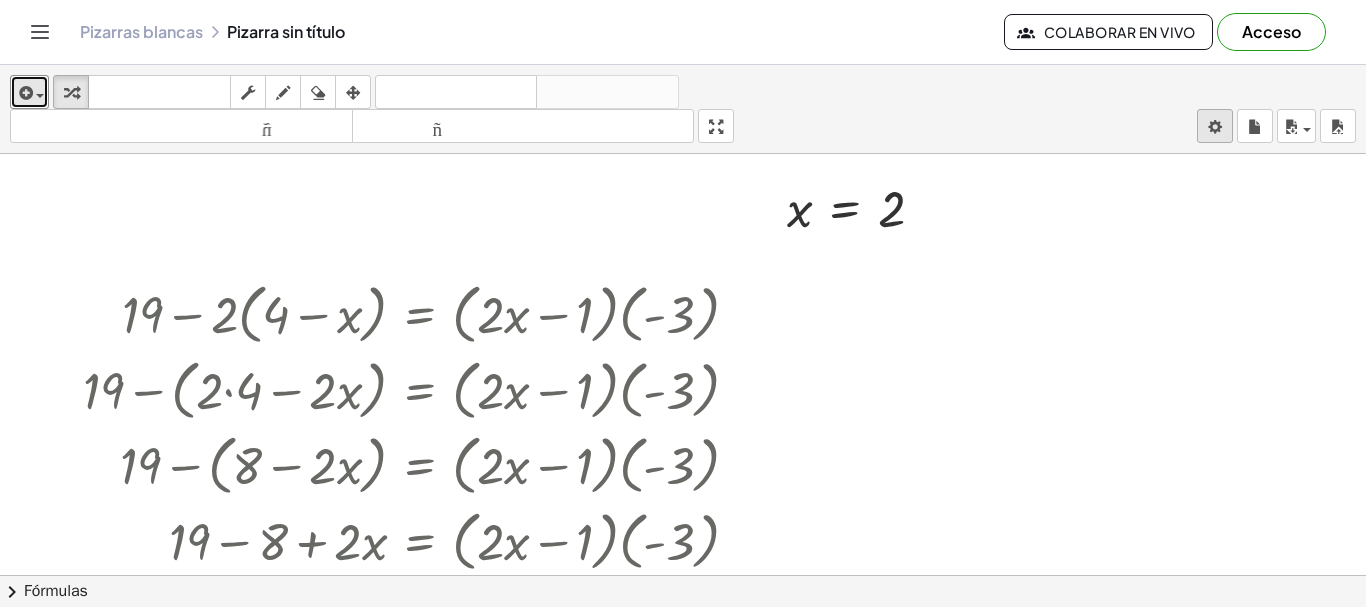click on "Actividades  matemáticas fáciles de comprender Empezar Banco de actividades Trabajo asignado Clases Pizarras blancas Referencia versión 1.28.3 | Política de privacidad © 2025 | Graspable, [COMPANY] Pizarras blancas Pizarra sin título Colaborar en vivo Acceso   insertar Seleccione uno: Expresión matemática Función Texto Vídeo de YouTube Graficando Geometría Geometría 3D transformar teclado teclado fregar dibujar borrar arreglar deshacer deshacer rehacer rehacer tamaño_del_formato menor tamaño_del_formato más grande pantalla completa carga   ahorrar Inicie sesión para acceder a esta funcionalidad. Acceso nuevo ajustes + · 2 · x + 3 = 11 + · 2 · x + 3 − ⬚ = + 11 − ⬚ + · 2 · x + 3 − 3 = + 11 − 3 + · 2 · x + 0 = + 11 − 3 · 2 · x = + 11 − 3 · 2 · x = 8 · 2 · x · 2 = · 8 · 2 · 2 · x · 2 = 4 x = 4 + · 4 · x − 3 = + 8 − · 2 · x + 1 + · 4 · x − 3 + 3 = + 8 − · 2 · x + 1 + 3 + · 4 · x + 0 = + 8 − · 2 x" at bounding box center (683, 303) 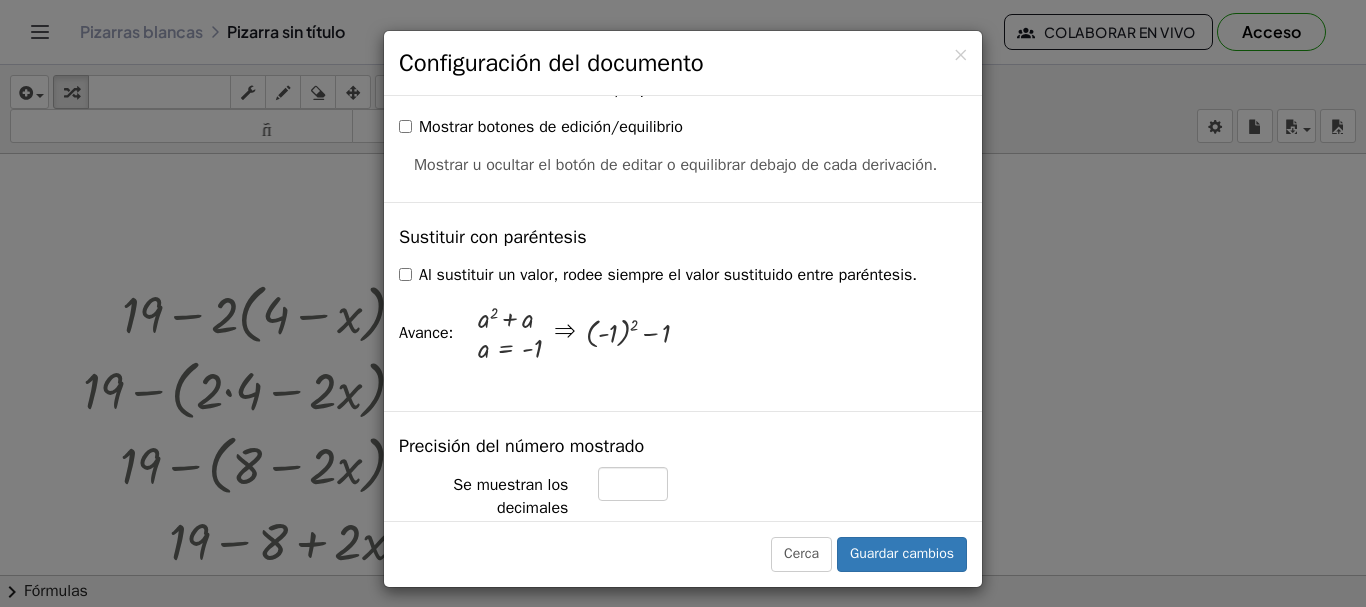 scroll, scrollTop: 800, scrollLeft: 0, axis: vertical 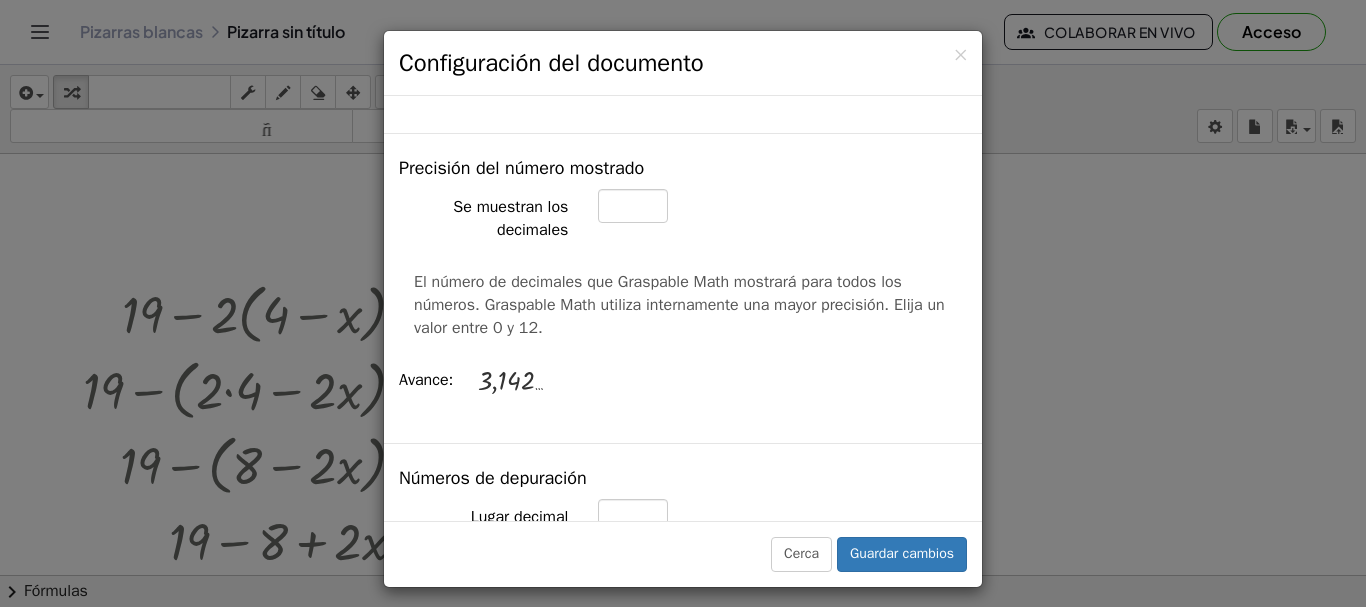 click on "× Configuración del documento Estas configuraciones se guardan con el documento en el que estás trabajando actualmente.
Reescritura de ecuaciones mediante arrastre
Deshabilitar arrastrar
Arrastrando
Arrastrar y simplificar
Arrastre un término sobre el signo igual para aplicar la operación inversa a ambos lados. Se mostrarán los términos inversos en ambos lados de la ecuación.
Unidad para funciones trigonométricas
Radianes
Grados
Los pasos ya calculados se actualizarán según esta configuración.
Avance:
sin ( , 90 ) = 1
Mostrar botones de edición/equilibrio
Mostrar botones de edición/equilibrio
Sustituir con paréntesis   + a" at bounding box center [683, 303] 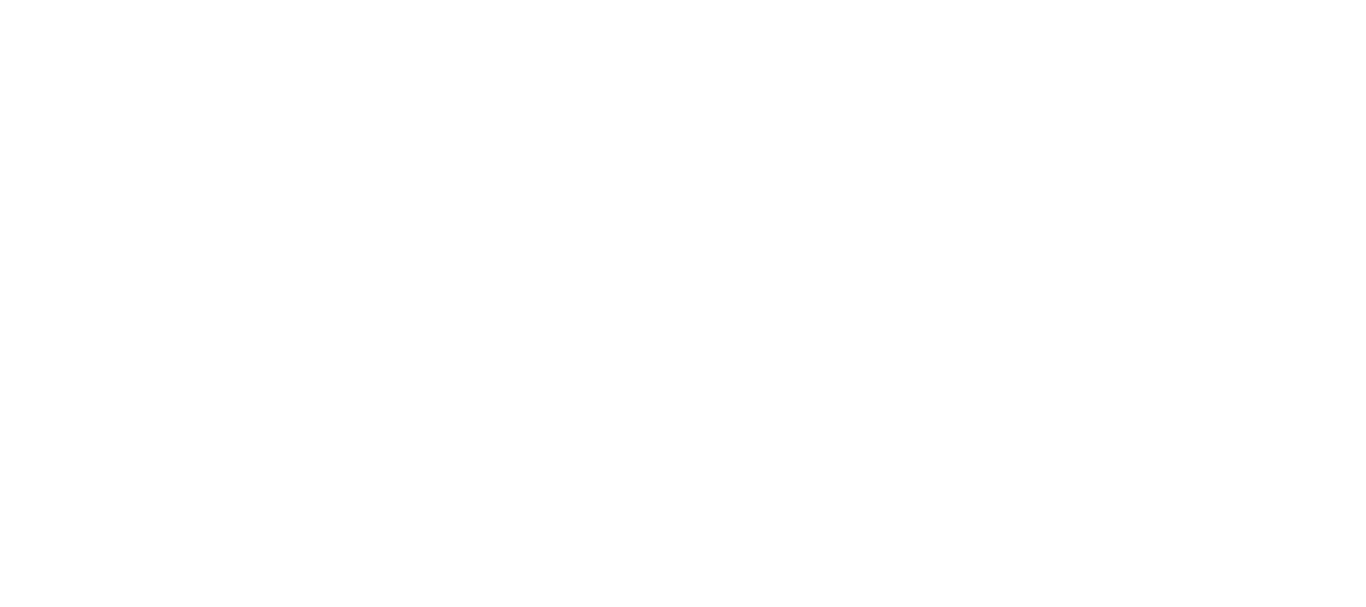 scroll, scrollTop: 0, scrollLeft: 0, axis: both 